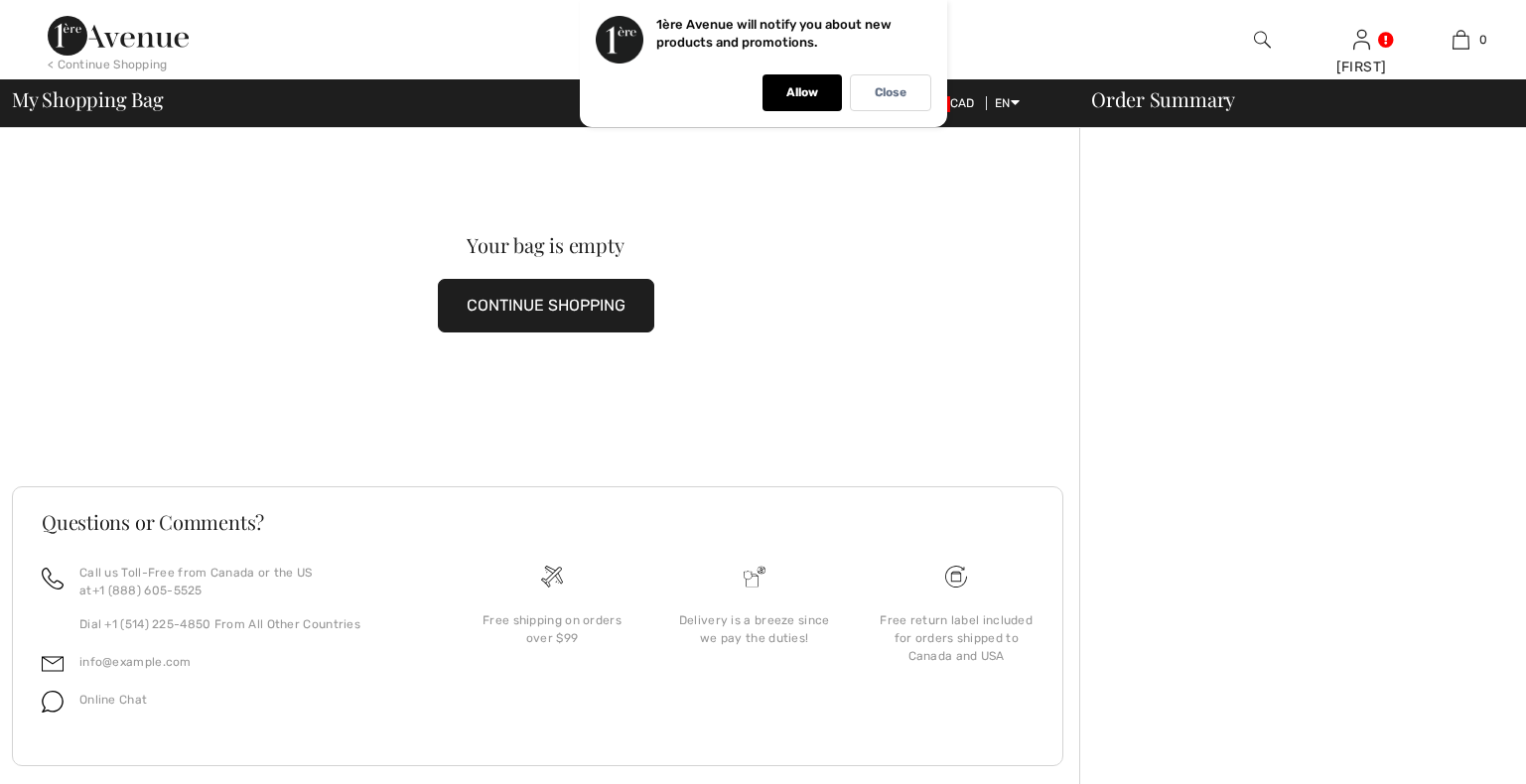 scroll, scrollTop: 0, scrollLeft: 0, axis: both 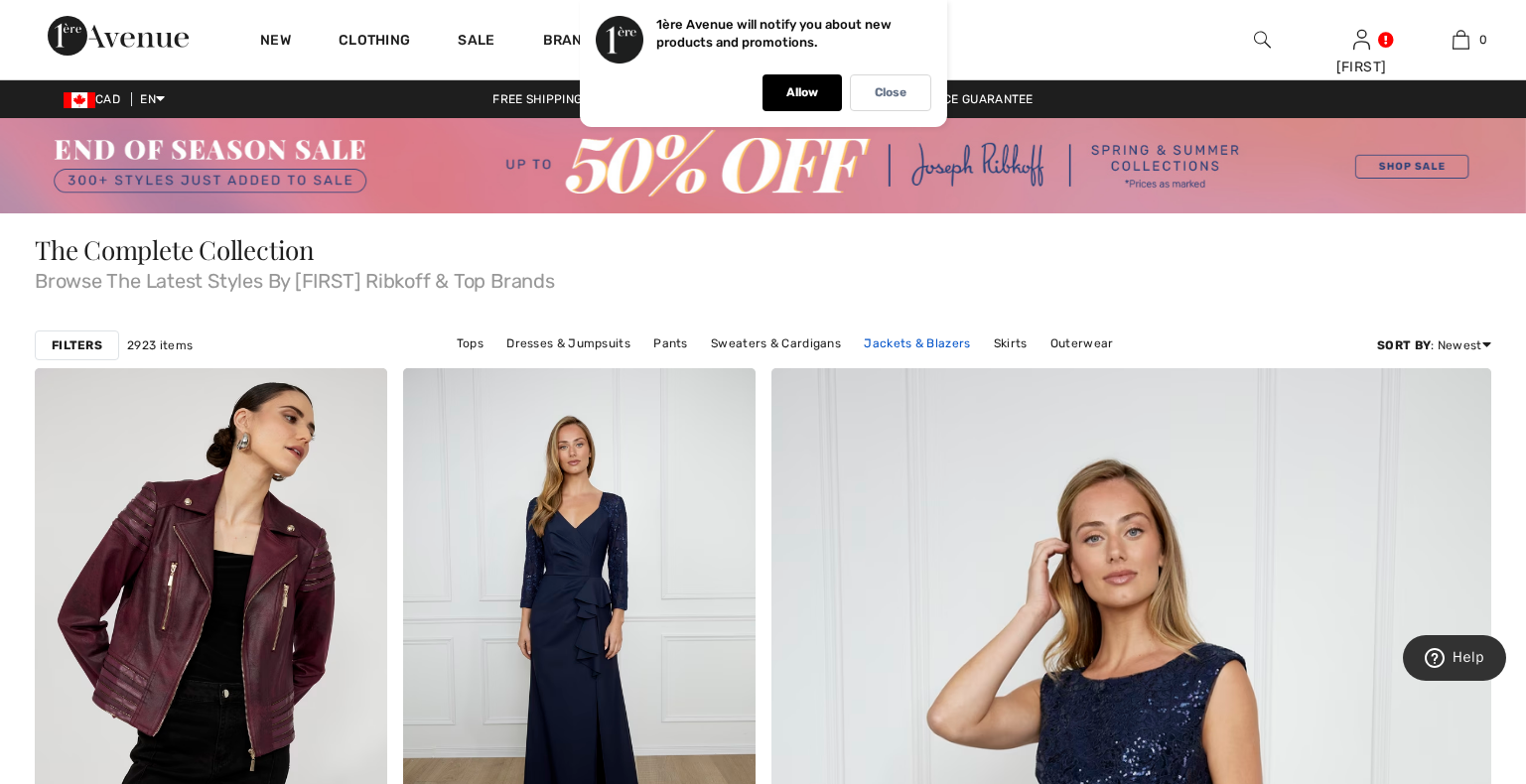 click on "Jackets & Blazers" at bounding box center [916, 343] 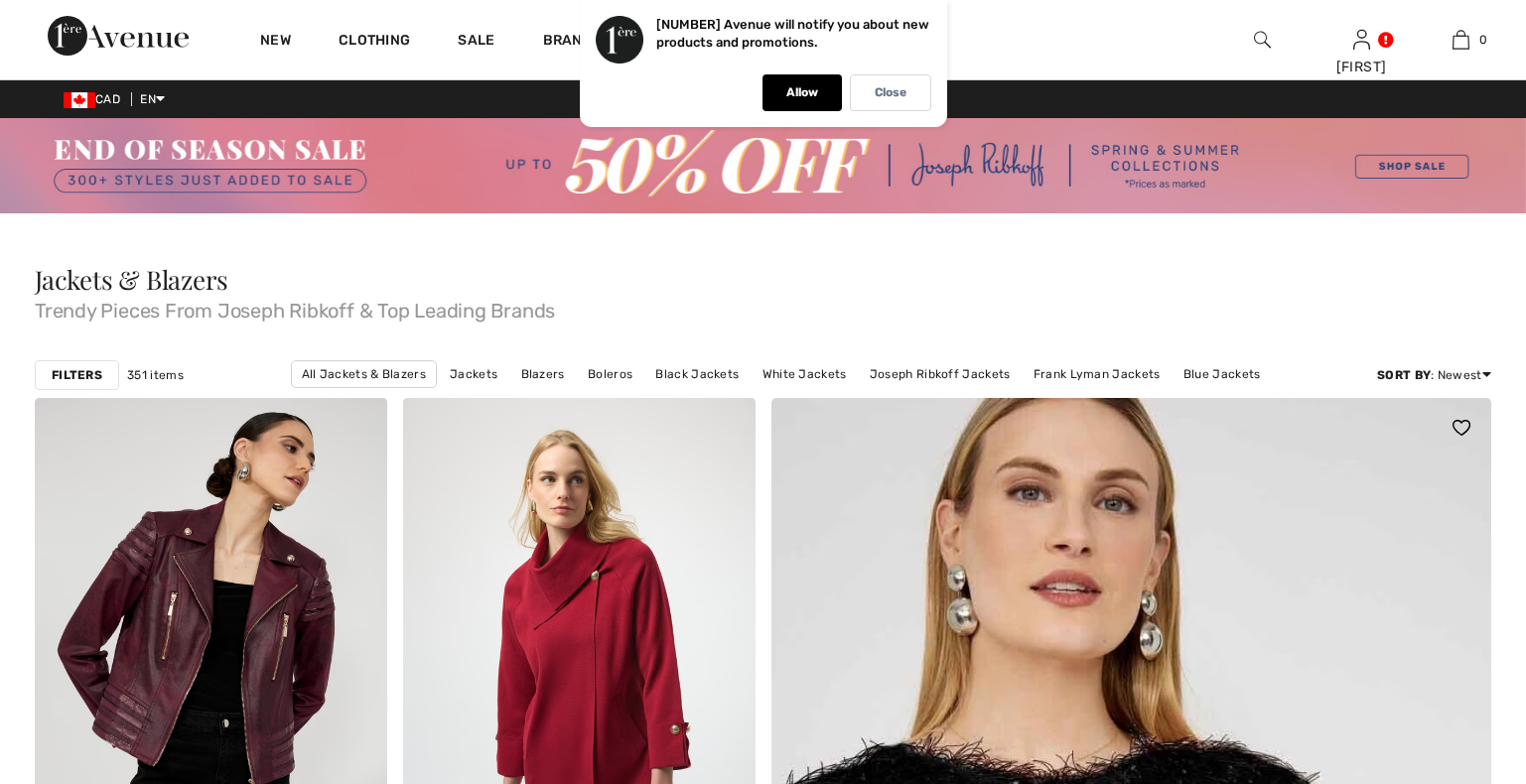 scroll, scrollTop: 202, scrollLeft: 0, axis: vertical 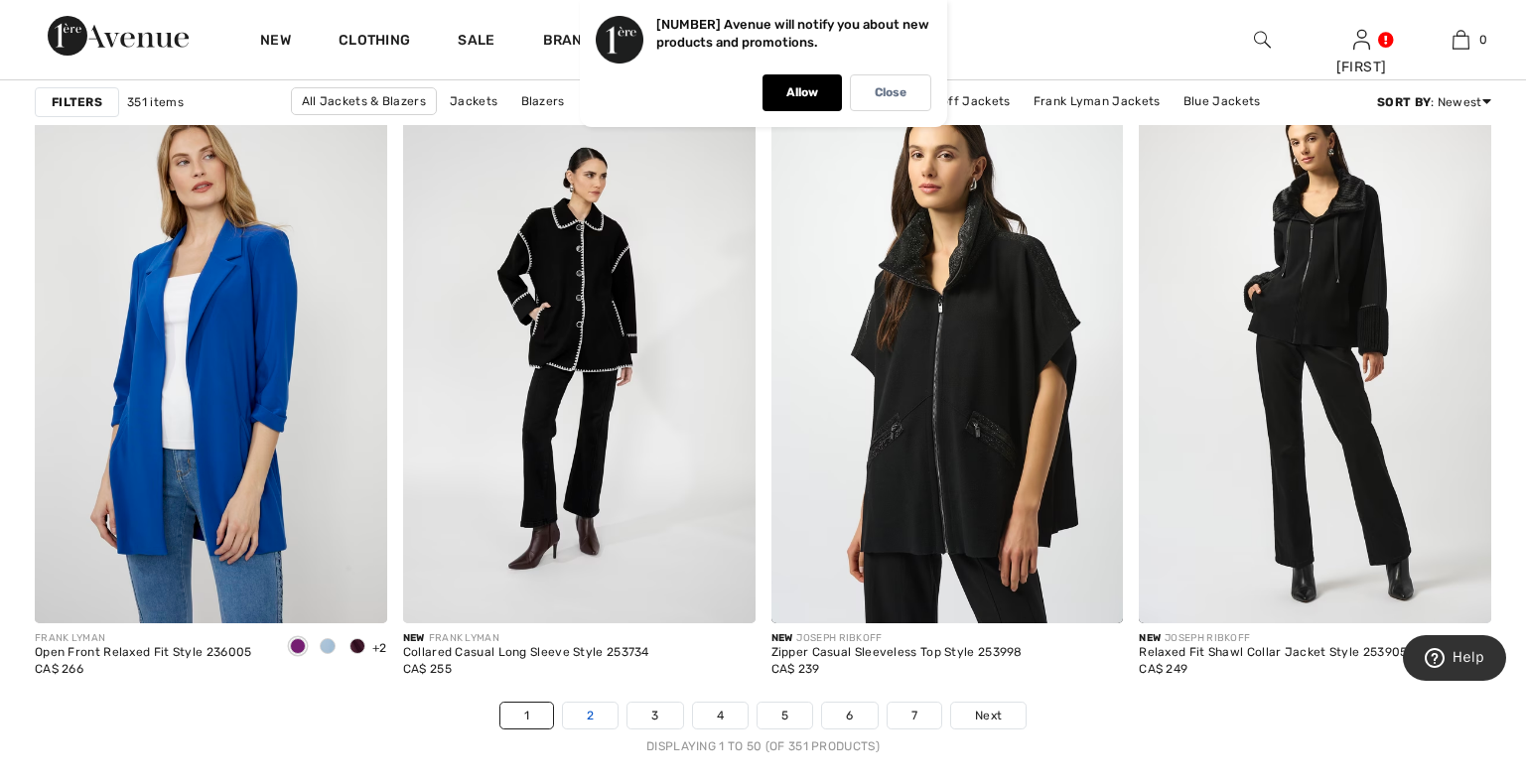 click on "2" at bounding box center (590, 716) 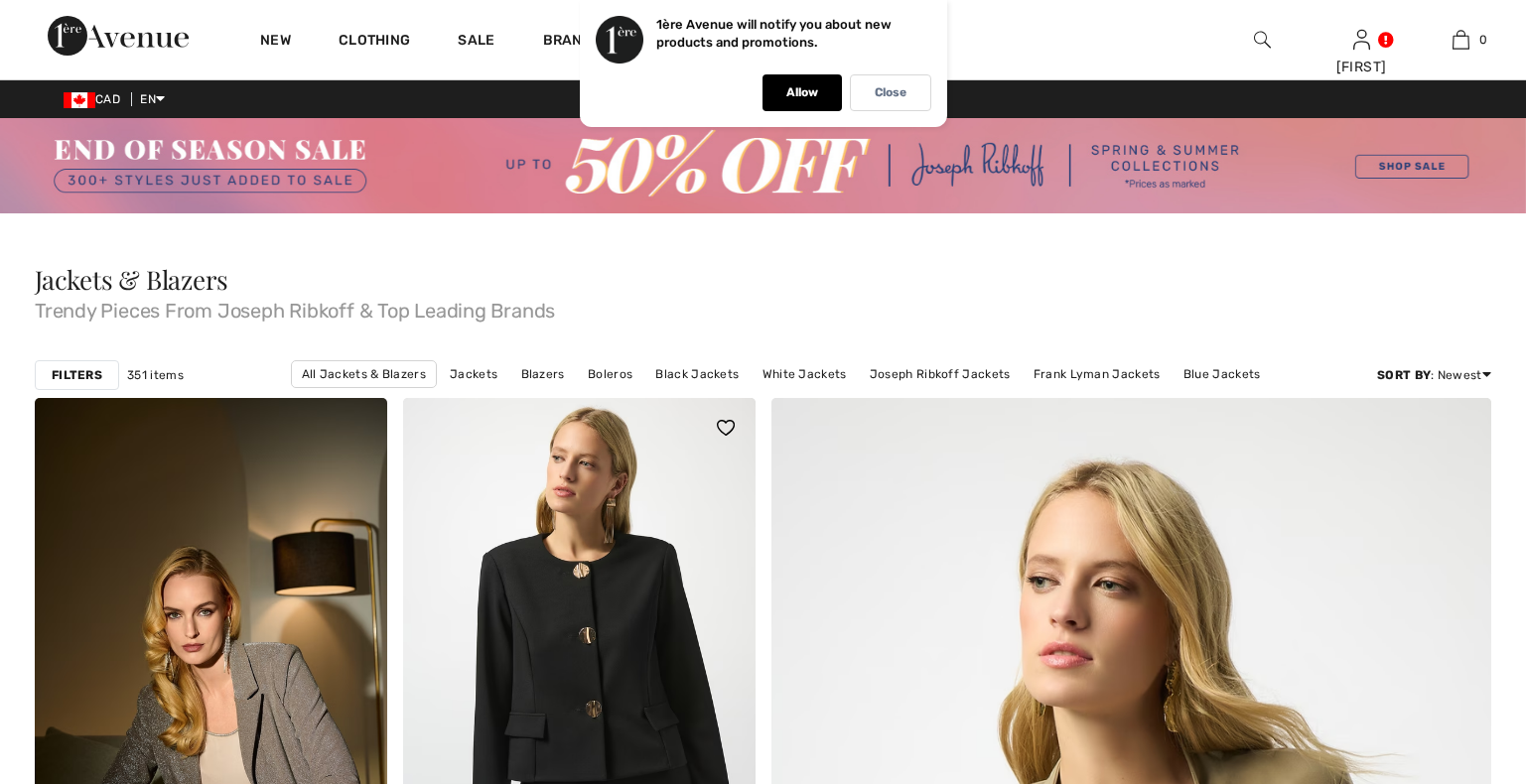 scroll, scrollTop: 0, scrollLeft: 0, axis: both 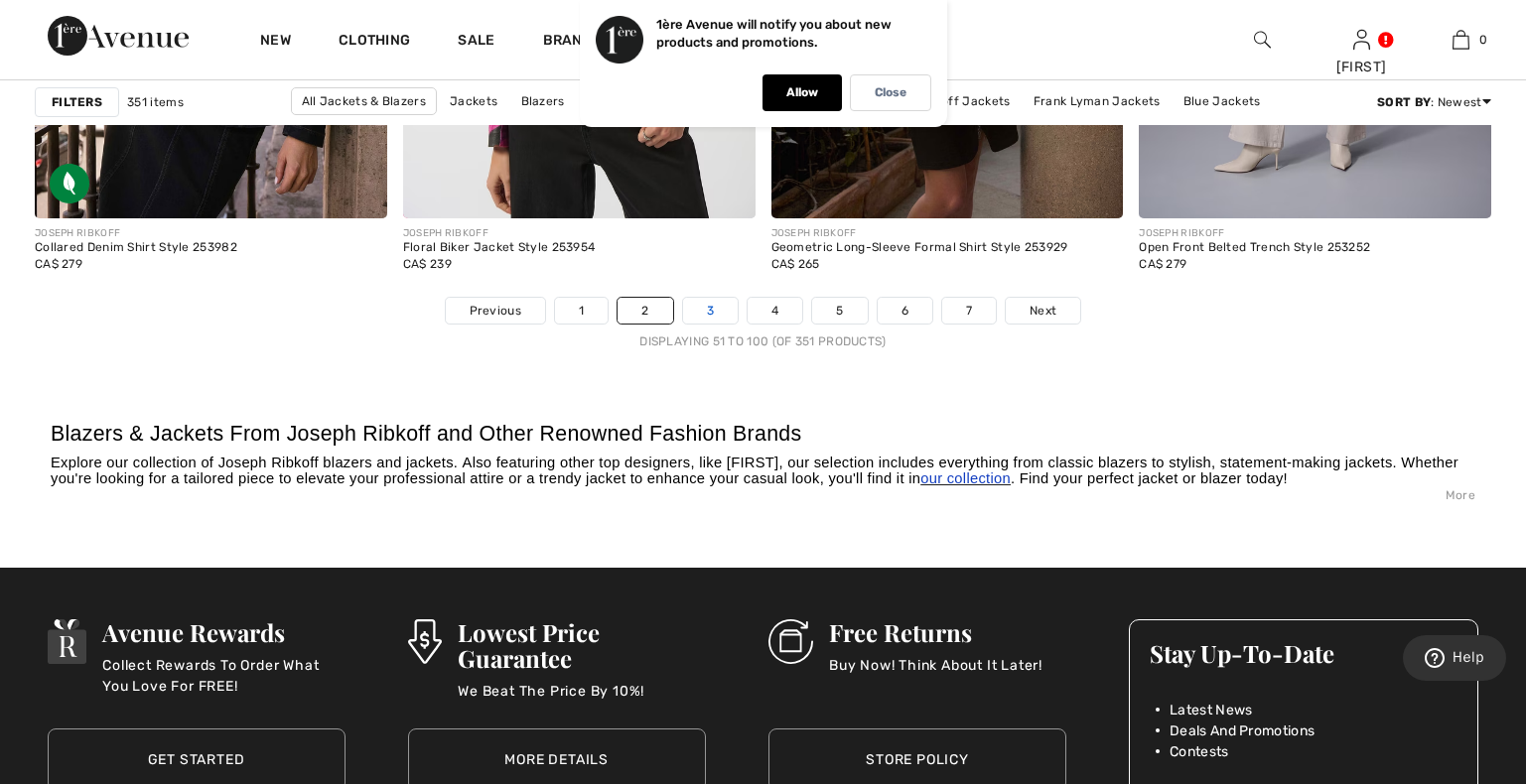 click on "3" at bounding box center [710, 311] 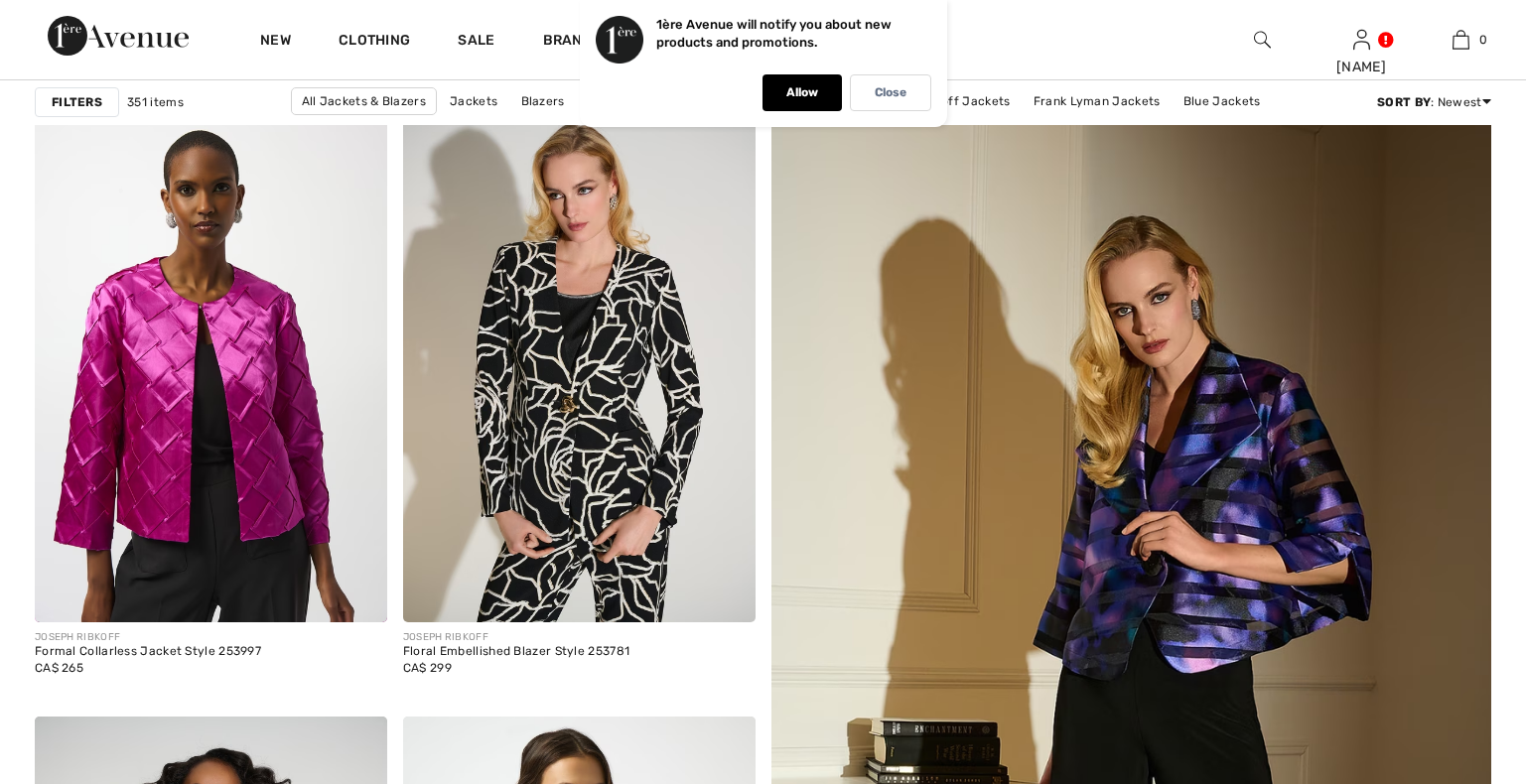 scroll, scrollTop: 0, scrollLeft: 0, axis: both 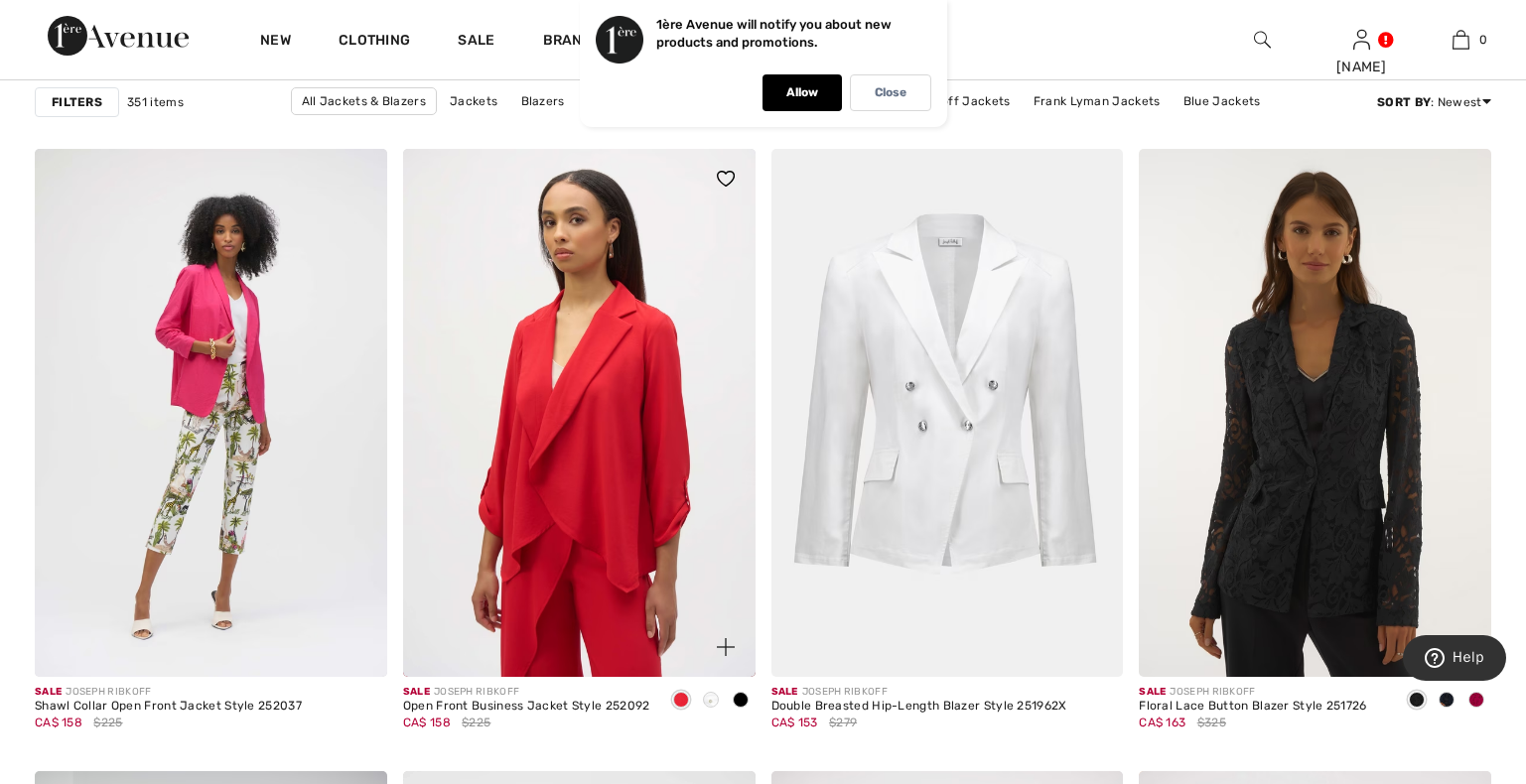 click at bounding box center (711, 700) 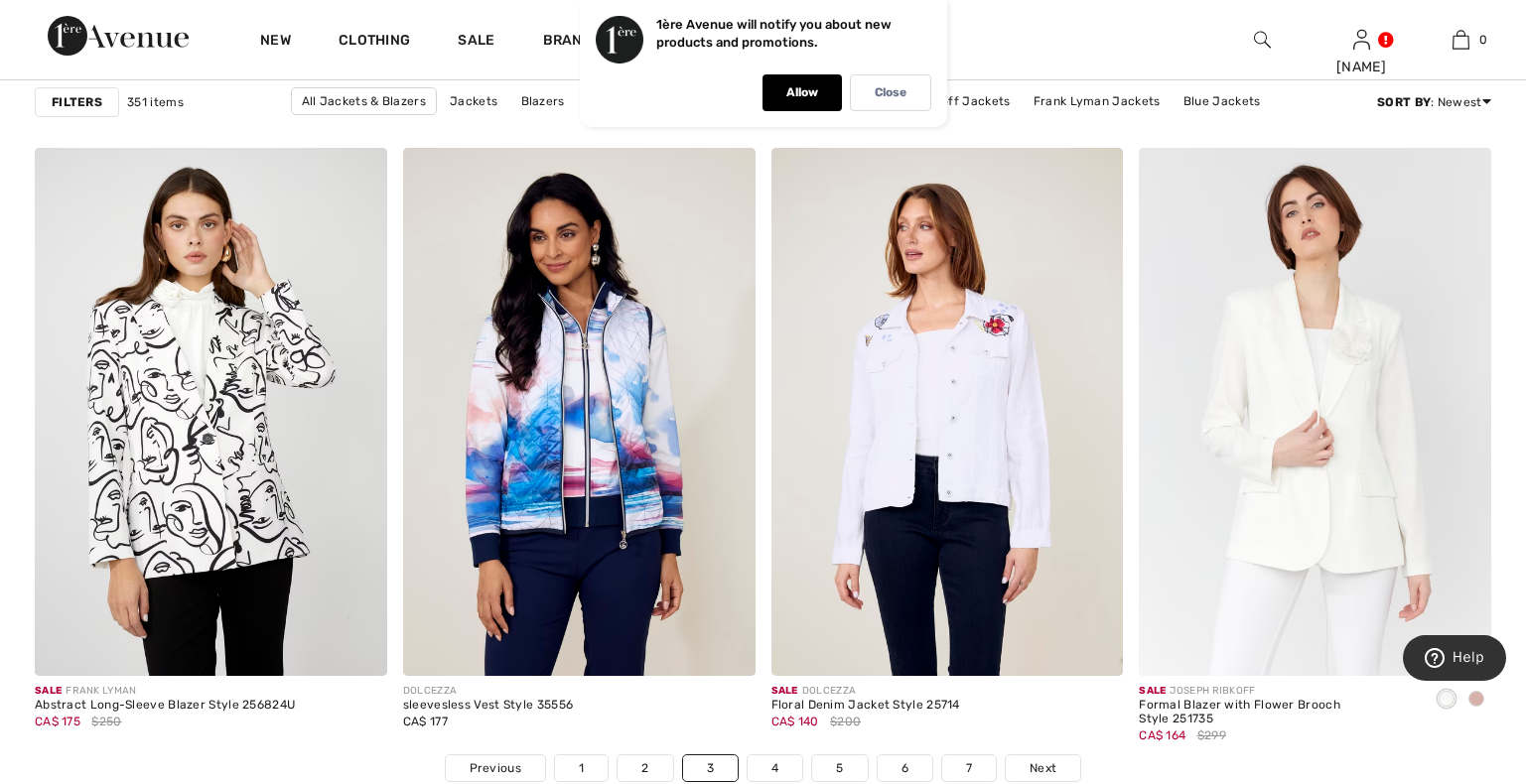 scroll, scrollTop: 9212, scrollLeft: 0, axis: vertical 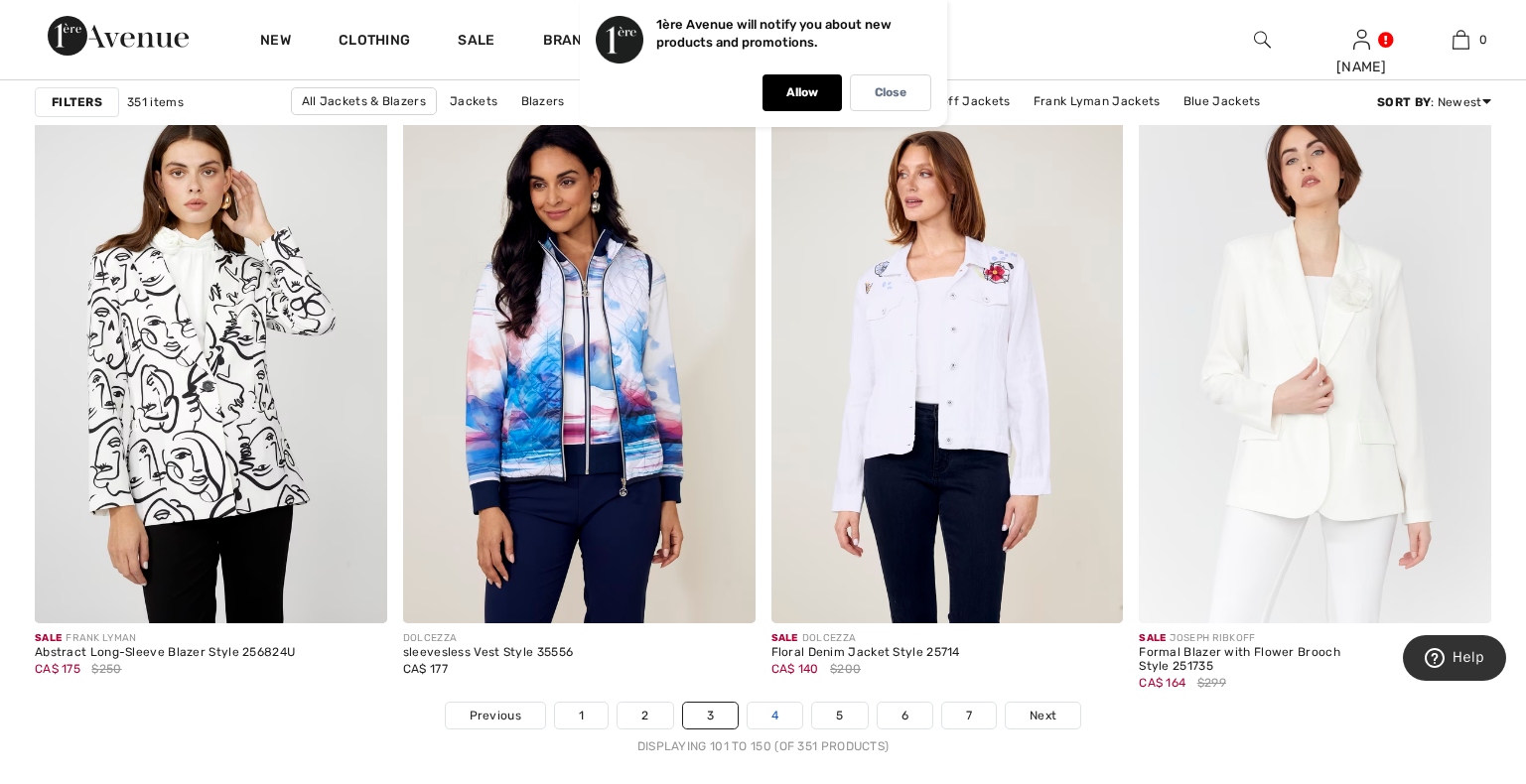 click on "4" at bounding box center [774, 716] 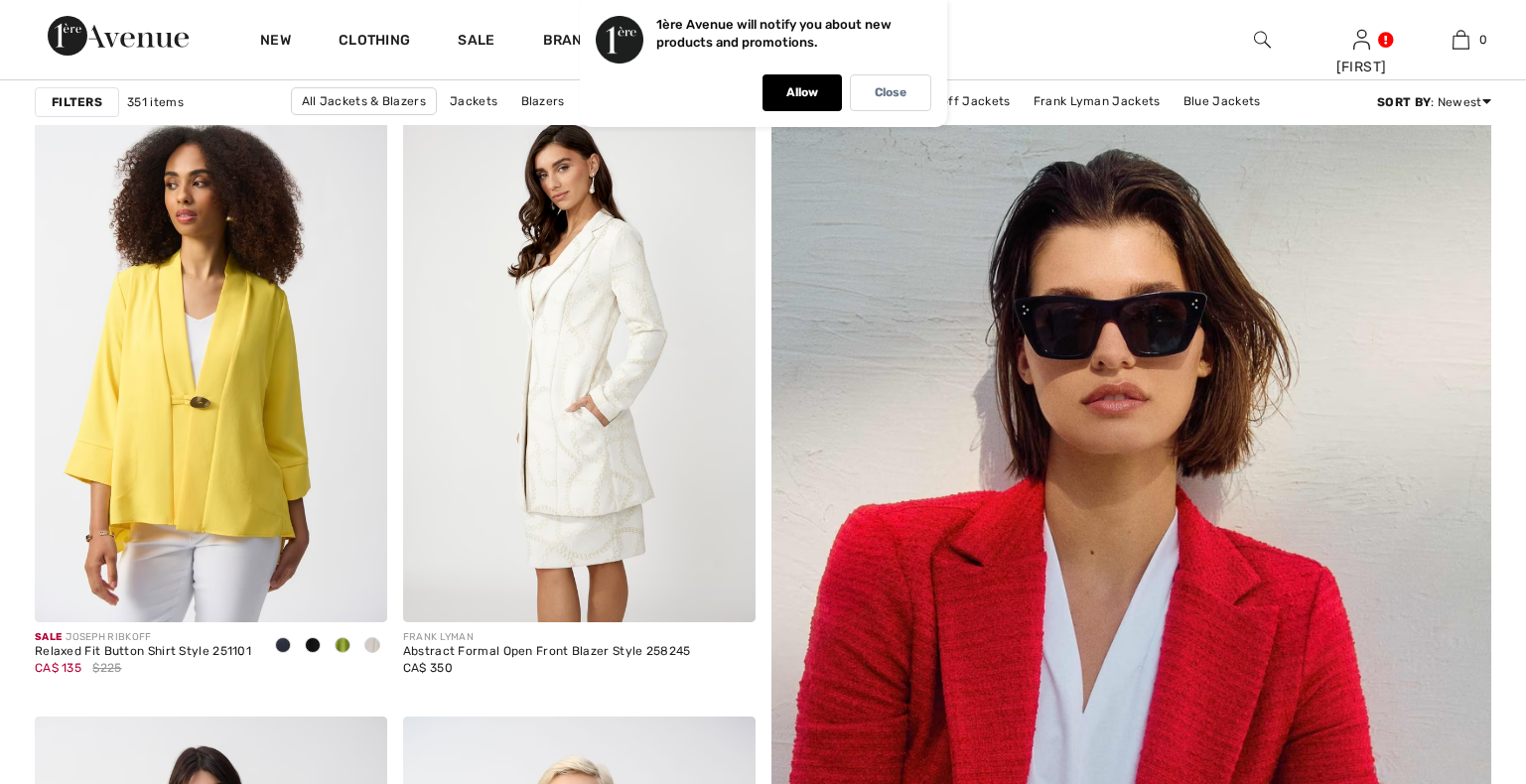 scroll, scrollTop: 304, scrollLeft: 0, axis: vertical 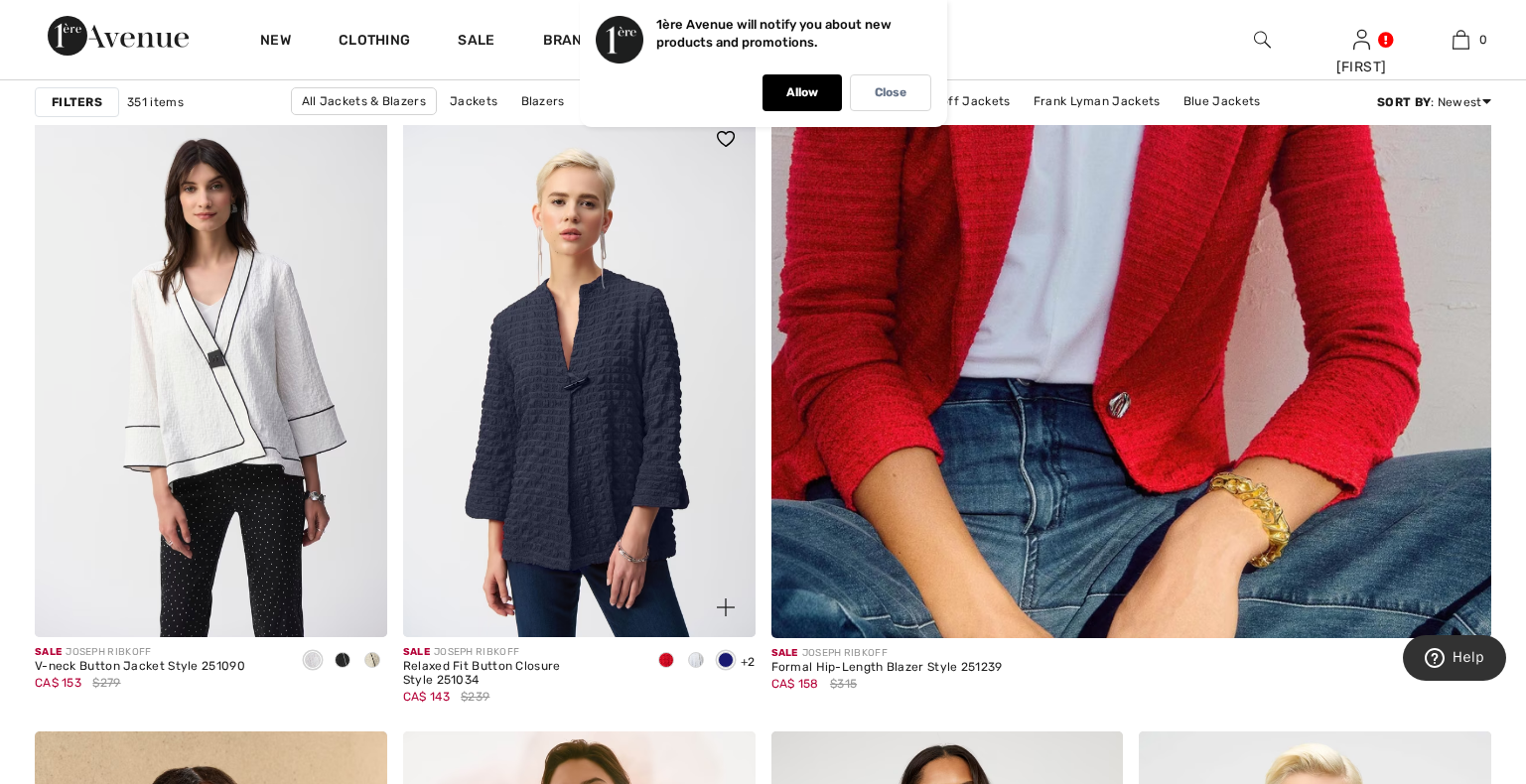 click at bounding box center (696, 660) 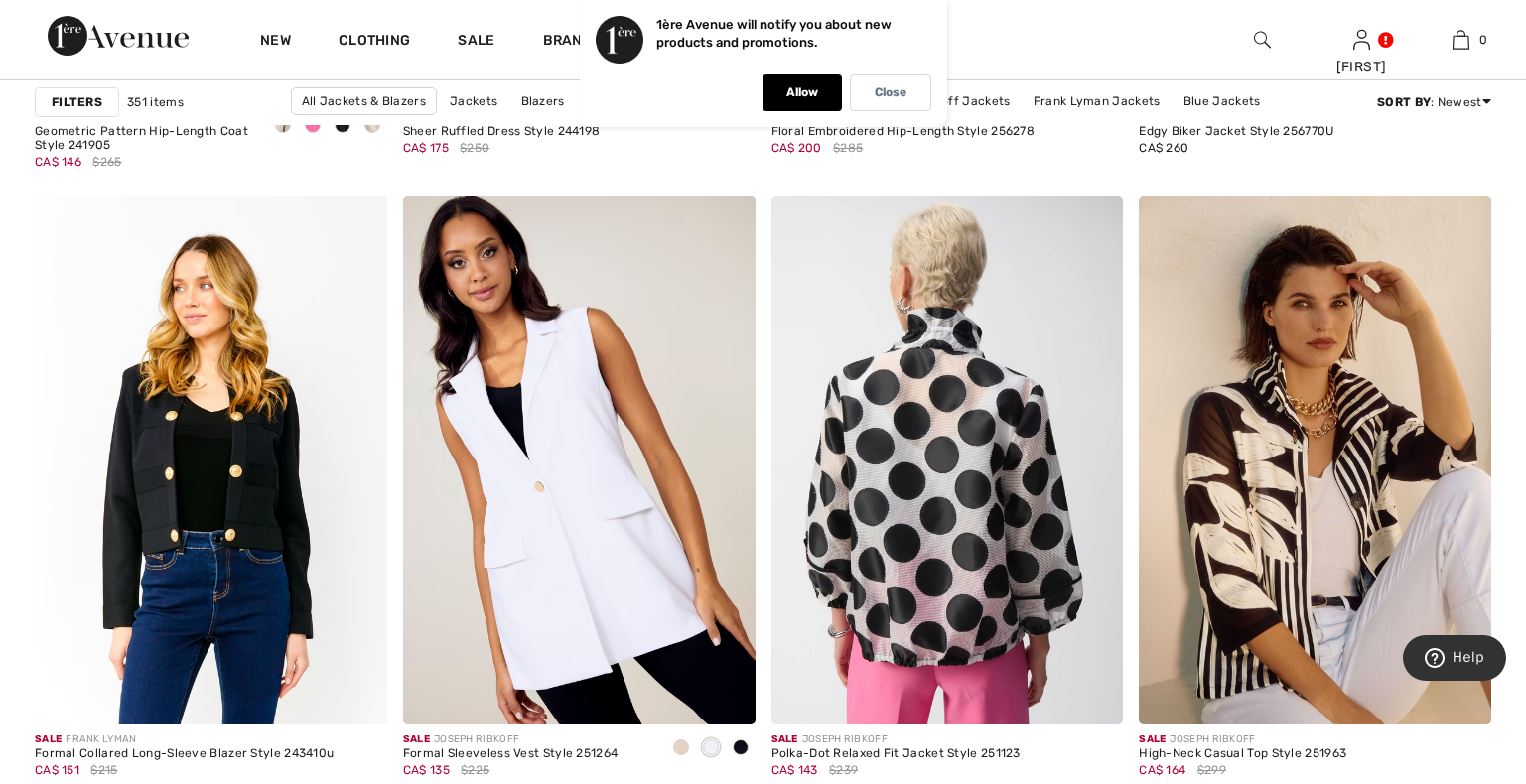 scroll, scrollTop: 9212, scrollLeft: 0, axis: vertical 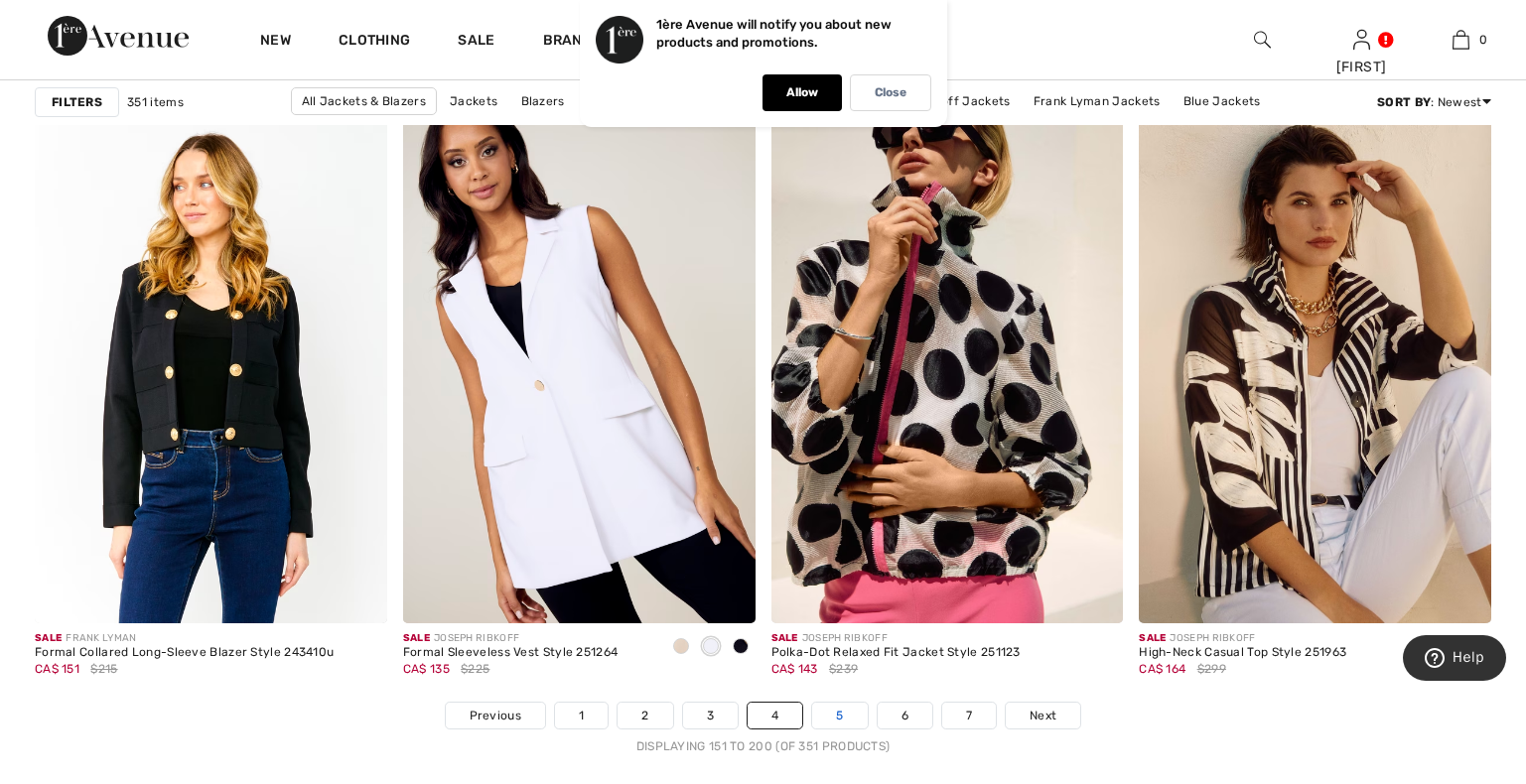 click on "5" at bounding box center [839, 716] 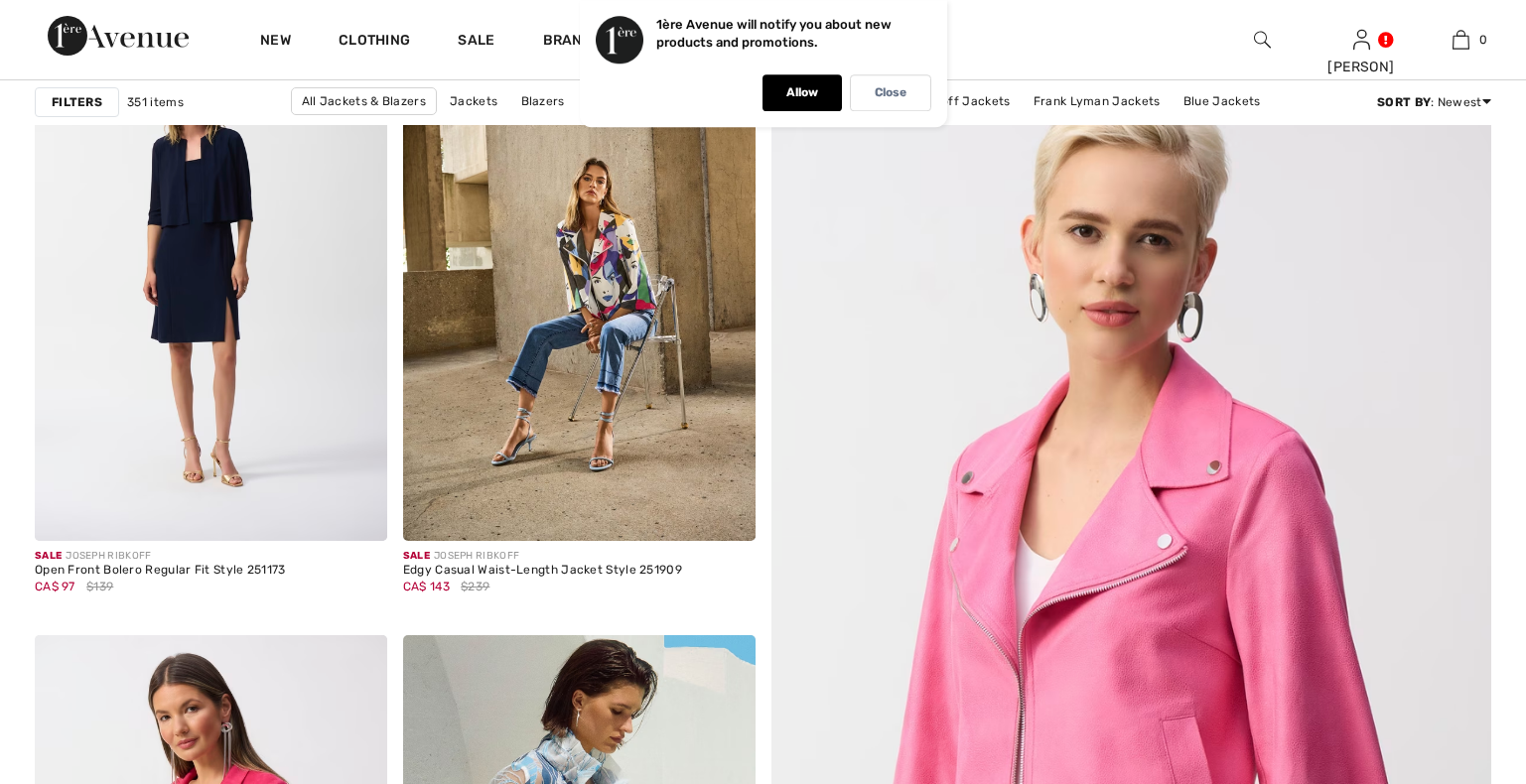 scroll, scrollTop: 607, scrollLeft: 0, axis: vertical 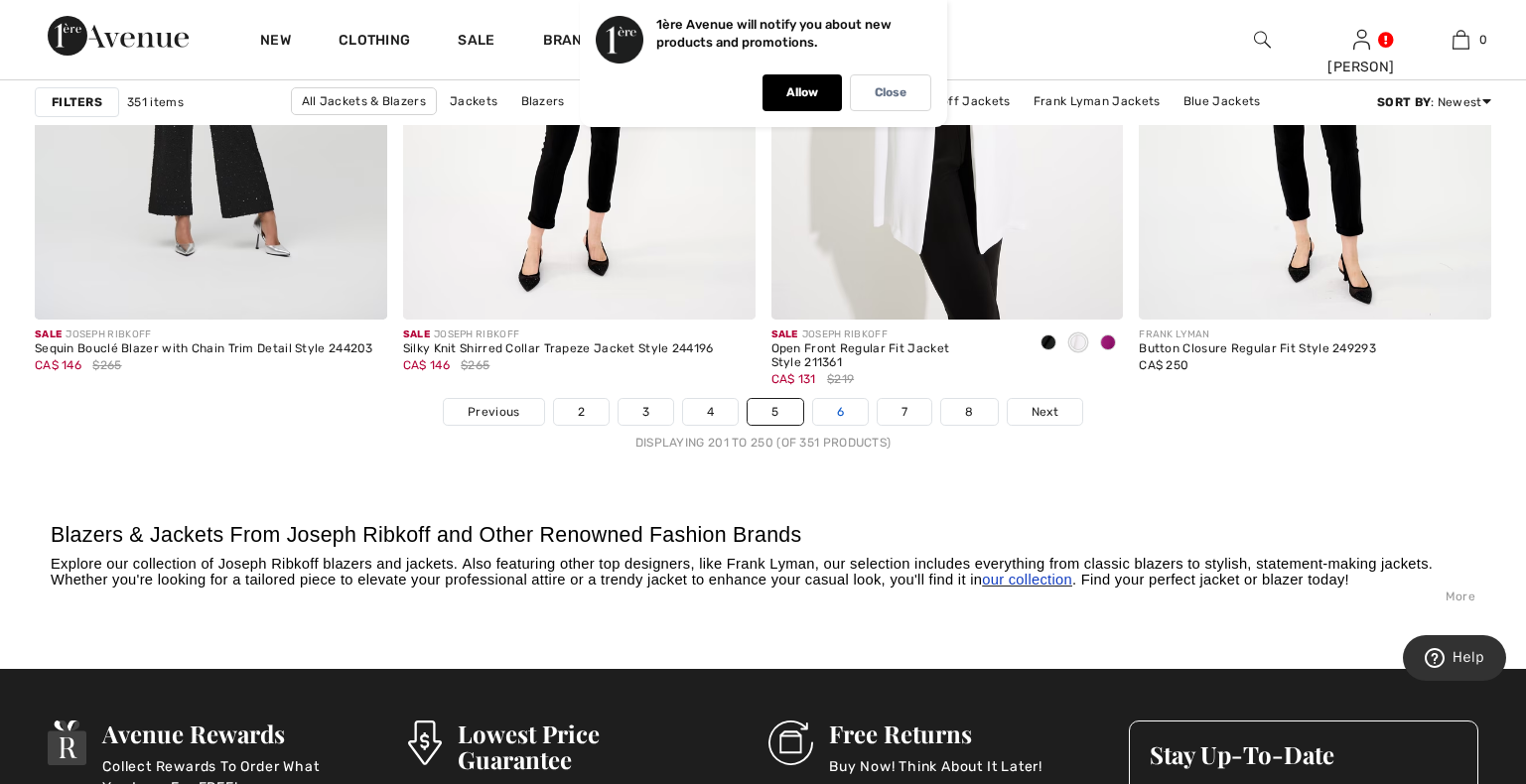 click on "6" at bounding box center (840, 412) 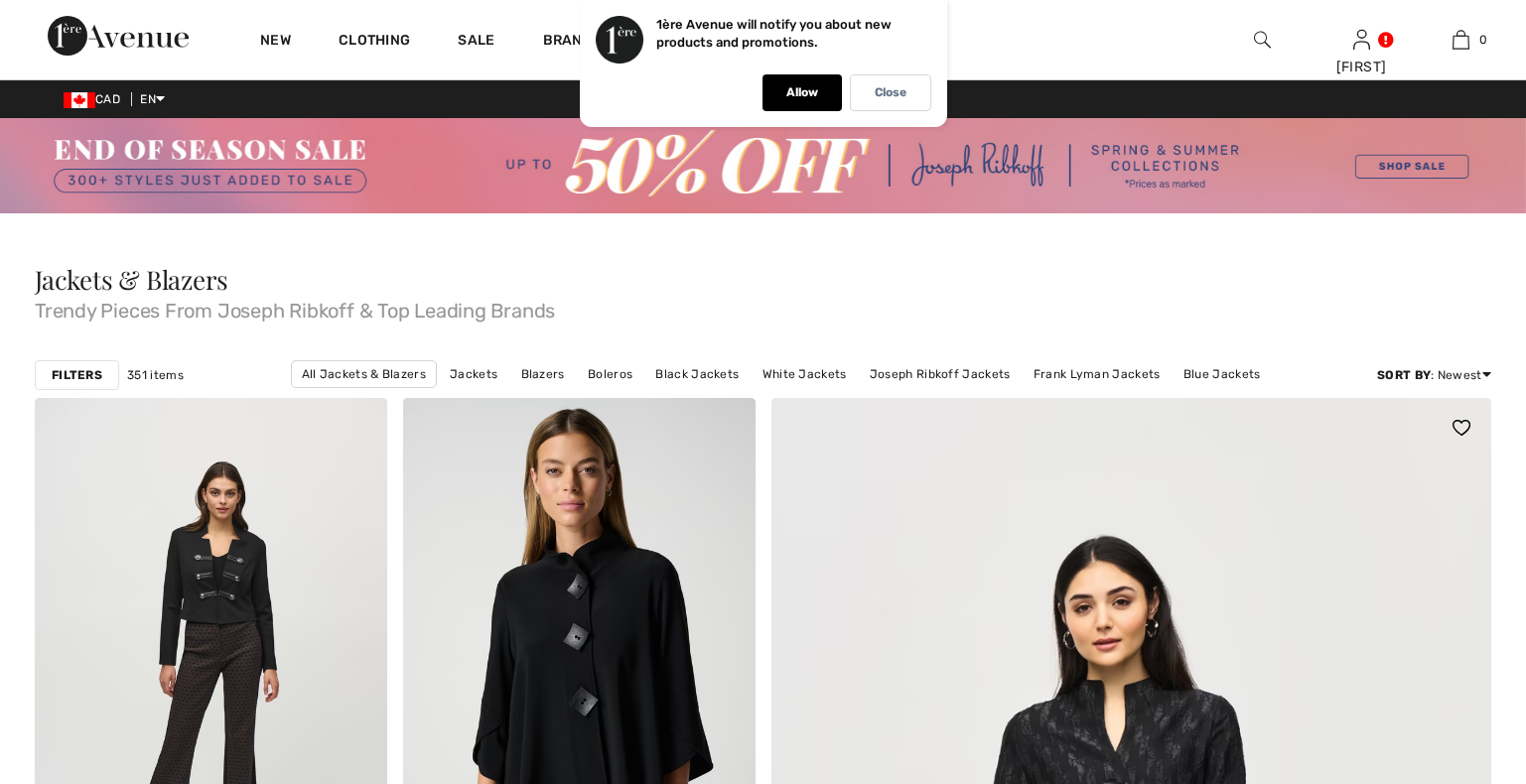 checkbox on "true" 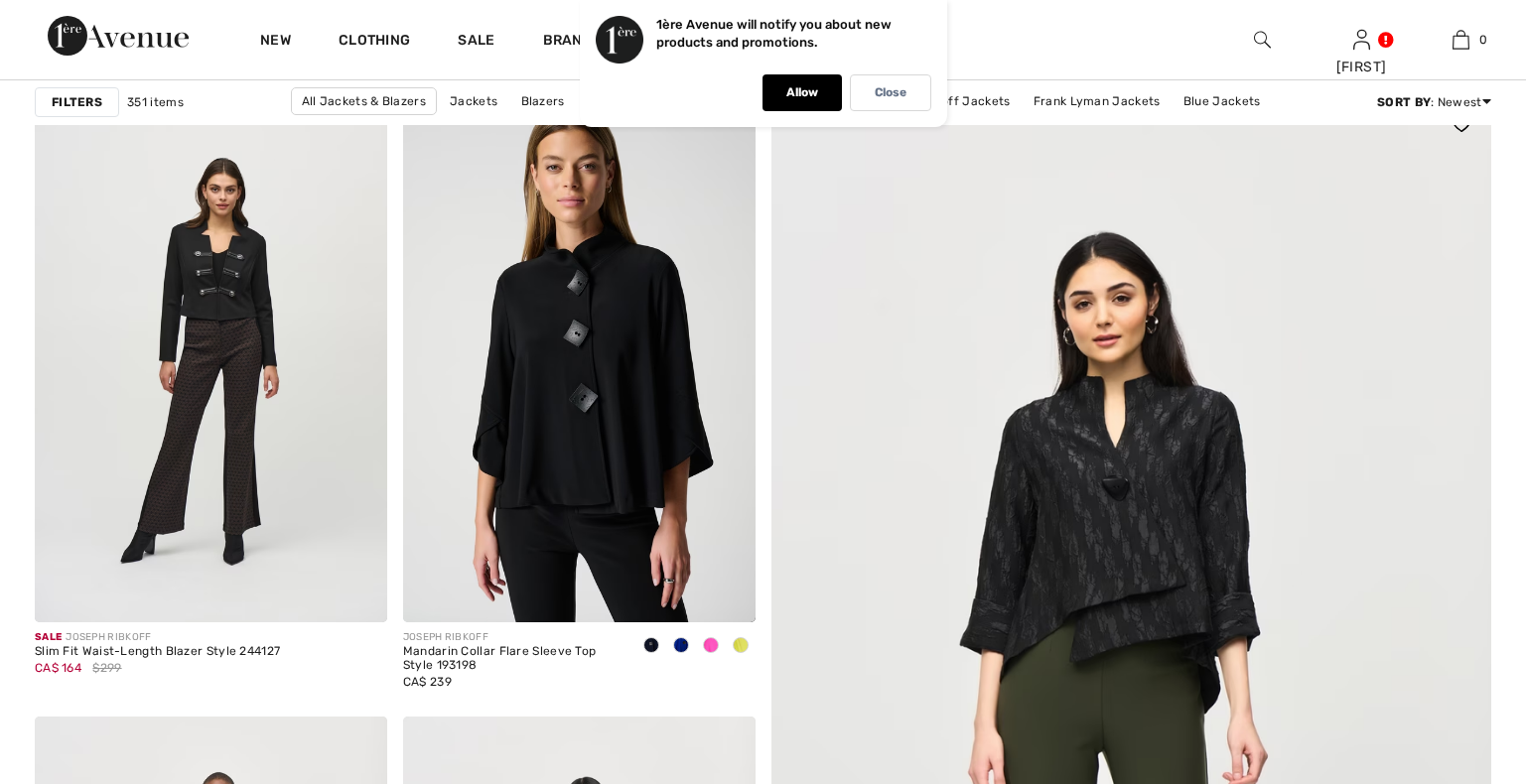 scroll, scrollTop: 304, scrollLeft: 0, axis: vertical 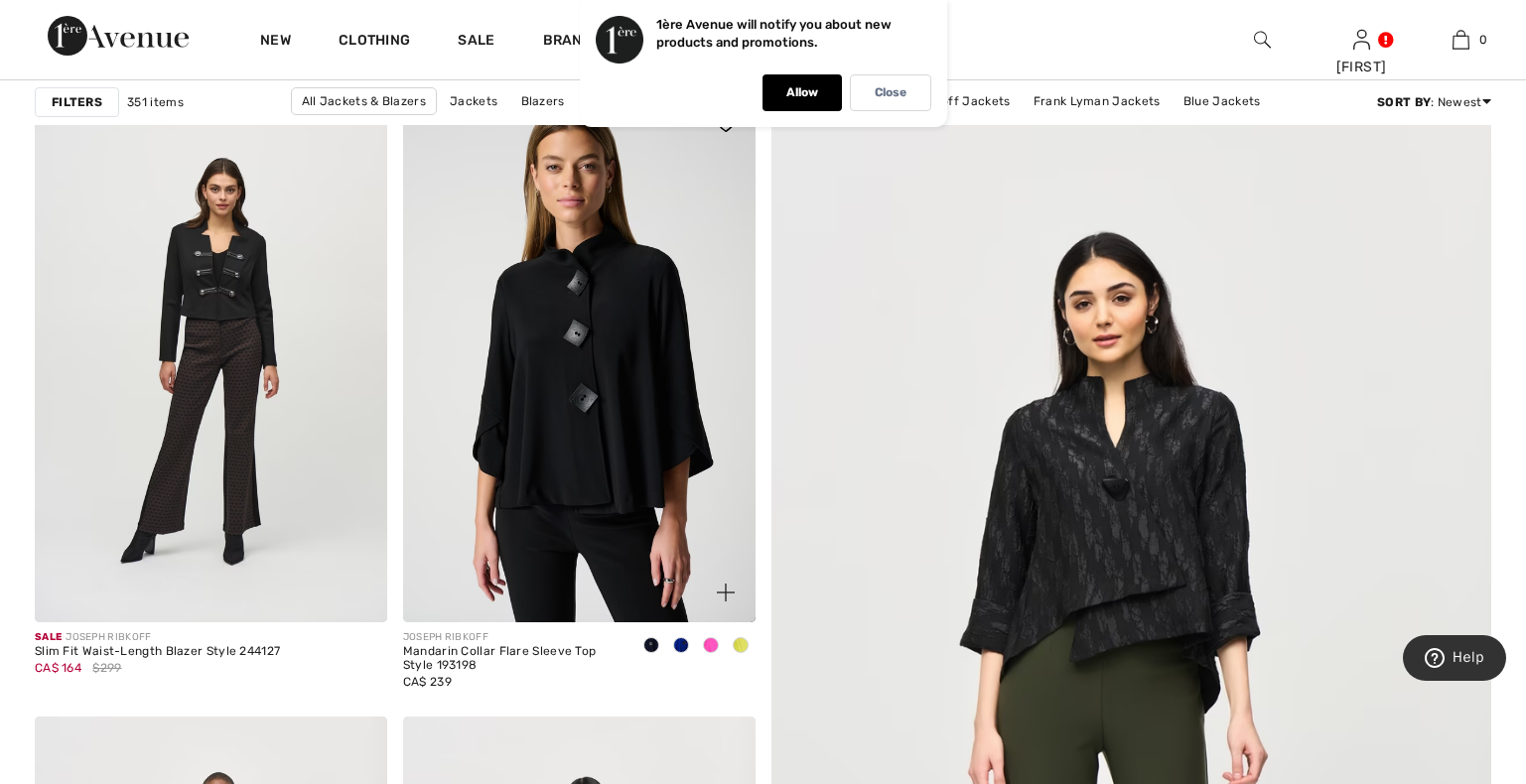 click at bounding box center (681, 645) 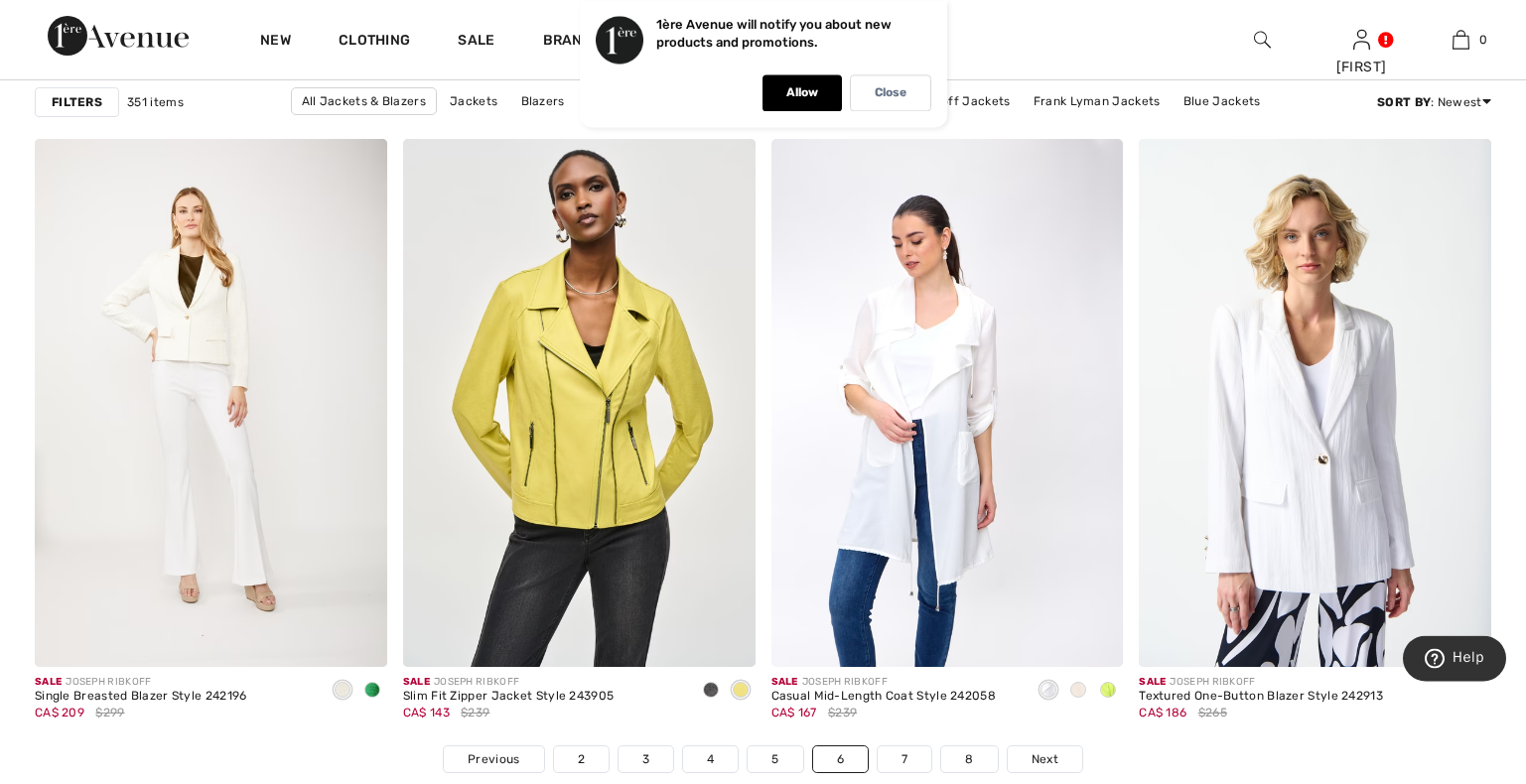 scroll, scrollTop: 9212, scrollLeft: 0, axis: vertical 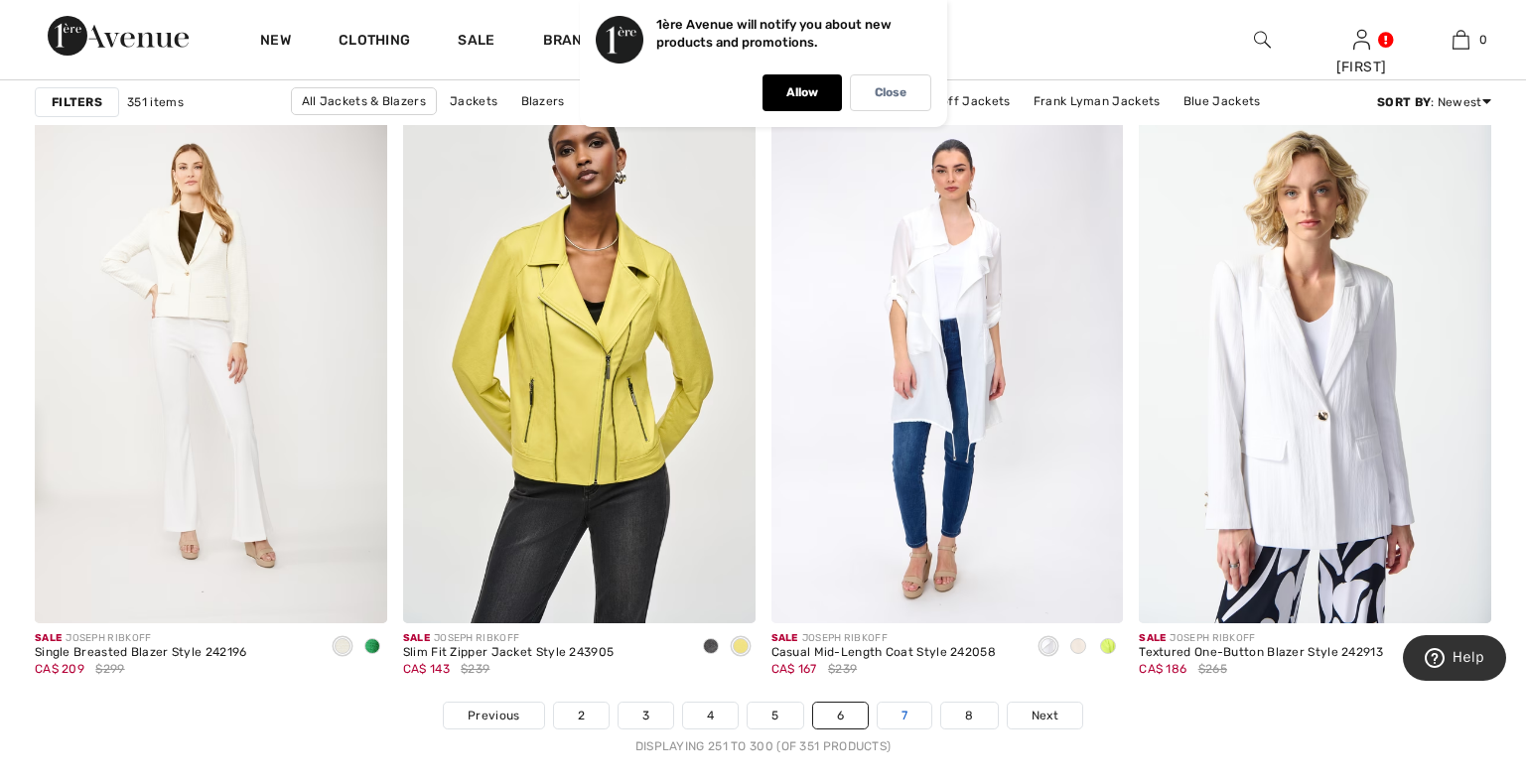 click on "7" at bounding box center [904, 716] 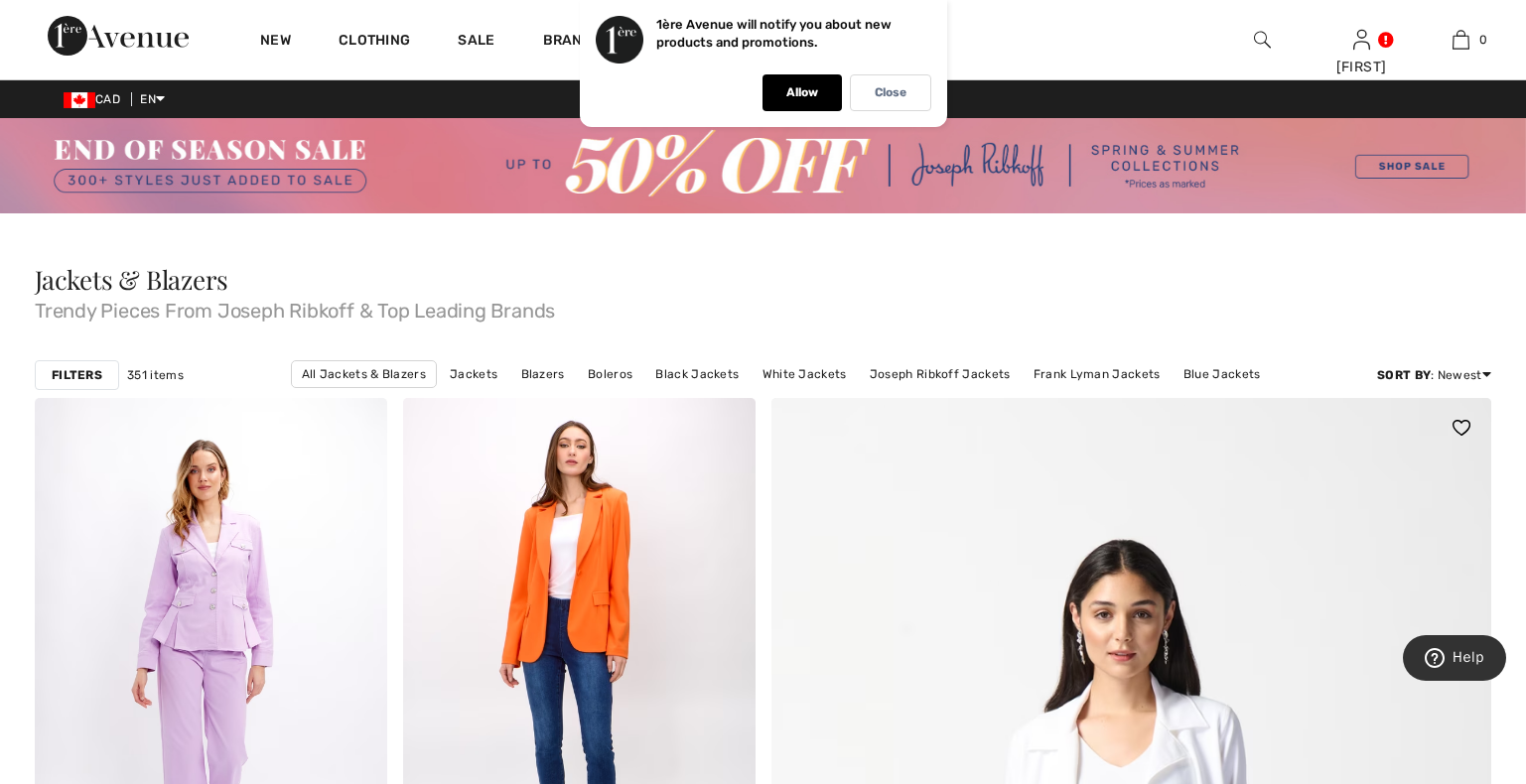 scroll, scrollTop: 244, scrollLeft: 0, axis: vertical 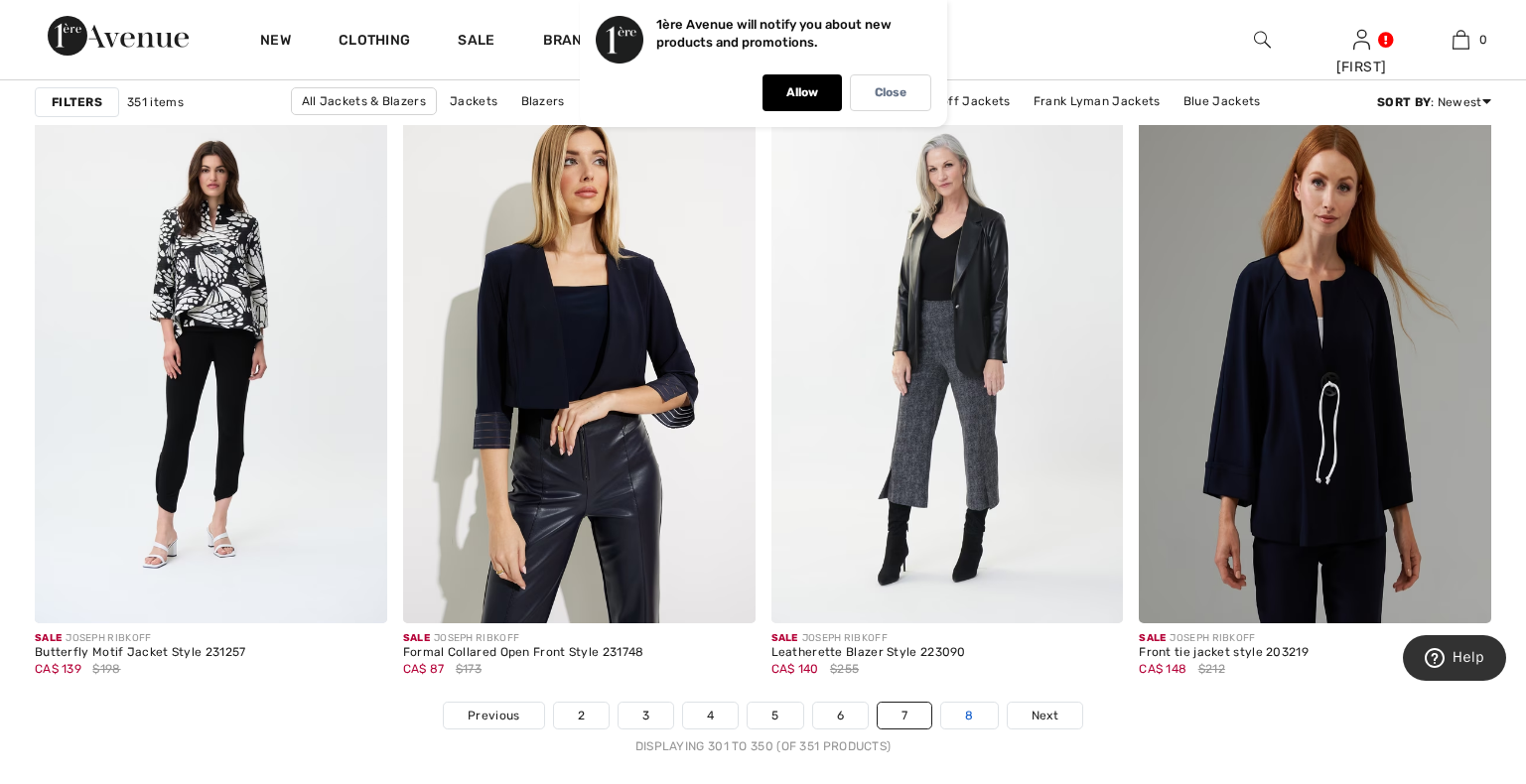 click on "8" at bounding box center [969, 716] 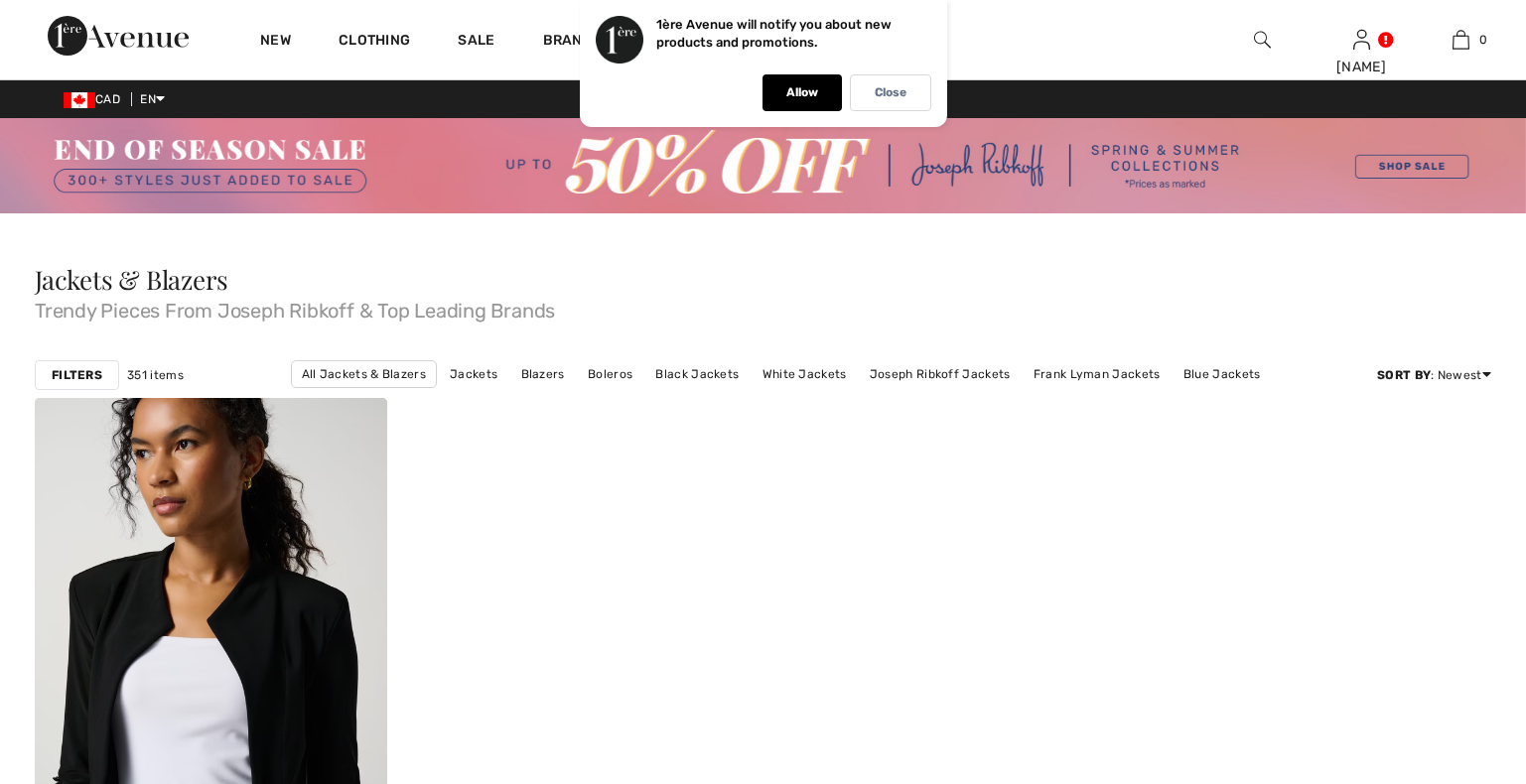 scroll, scrollTop: 0, scrollLeft: 0, axis: both 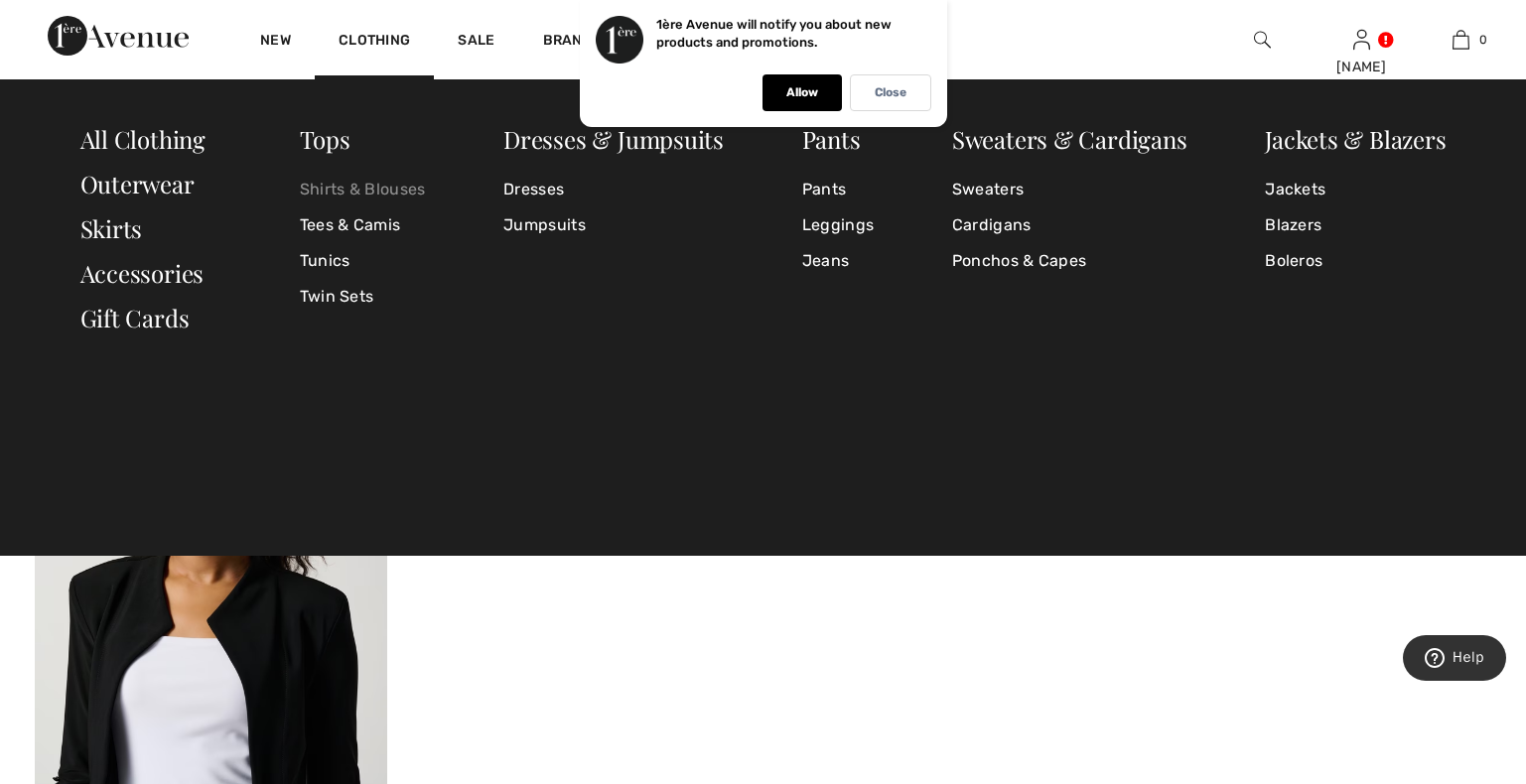 click on "Shirts & Blouses" at bounding box center [362, 190] 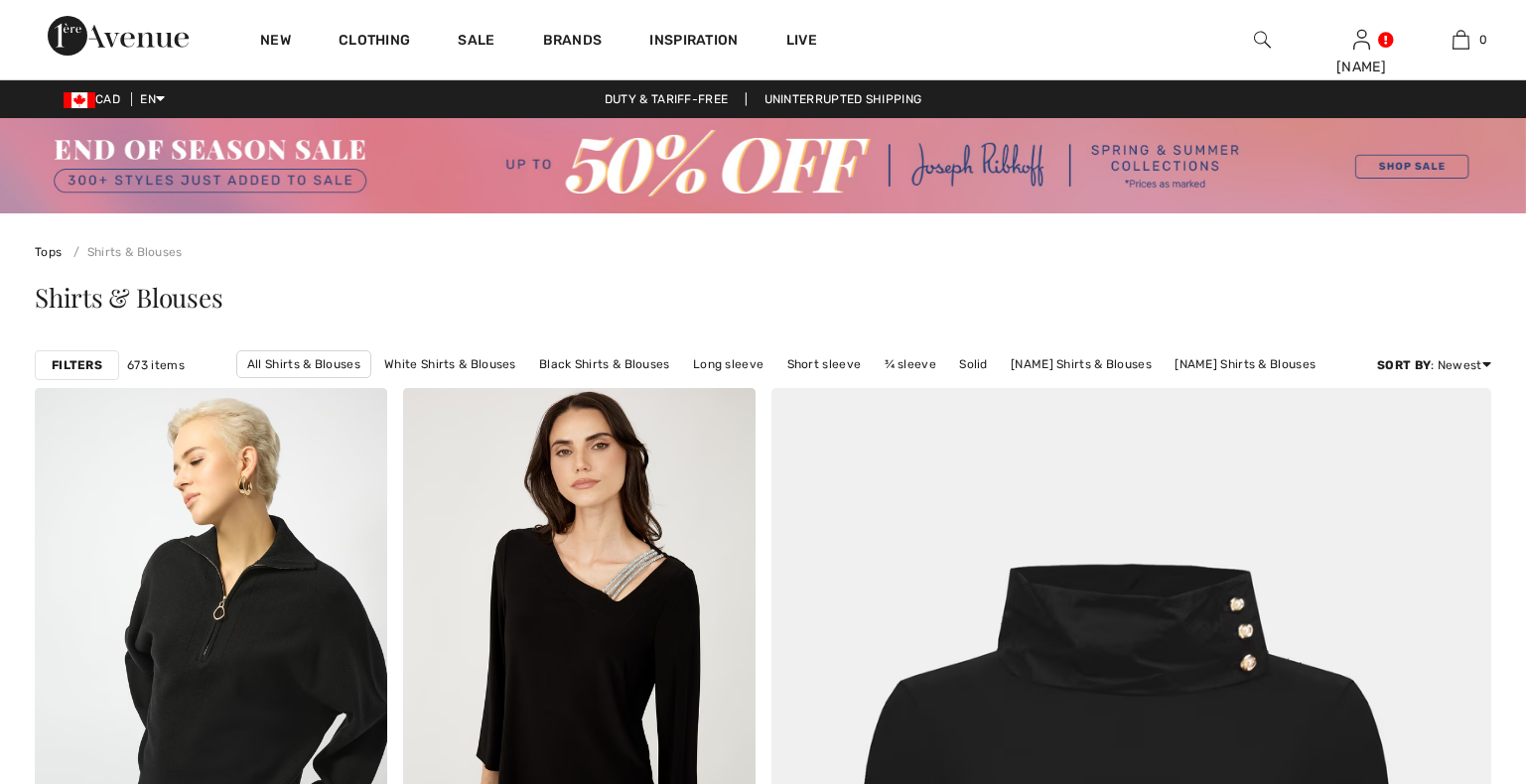 scroll, scrollTop: 0, scrollLeft: 0, axis: both 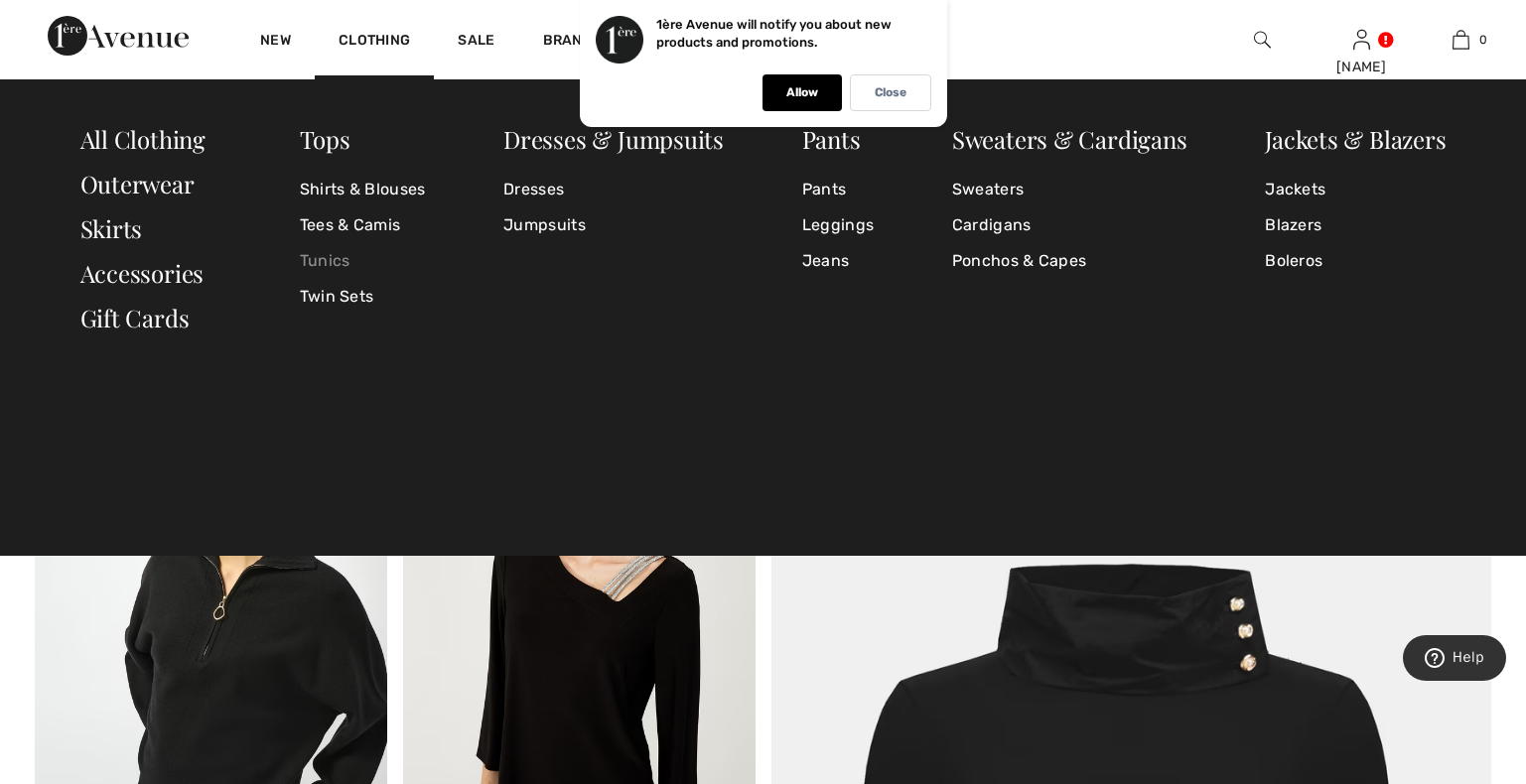 click on "Tunics" at bounding box center (362, 261) 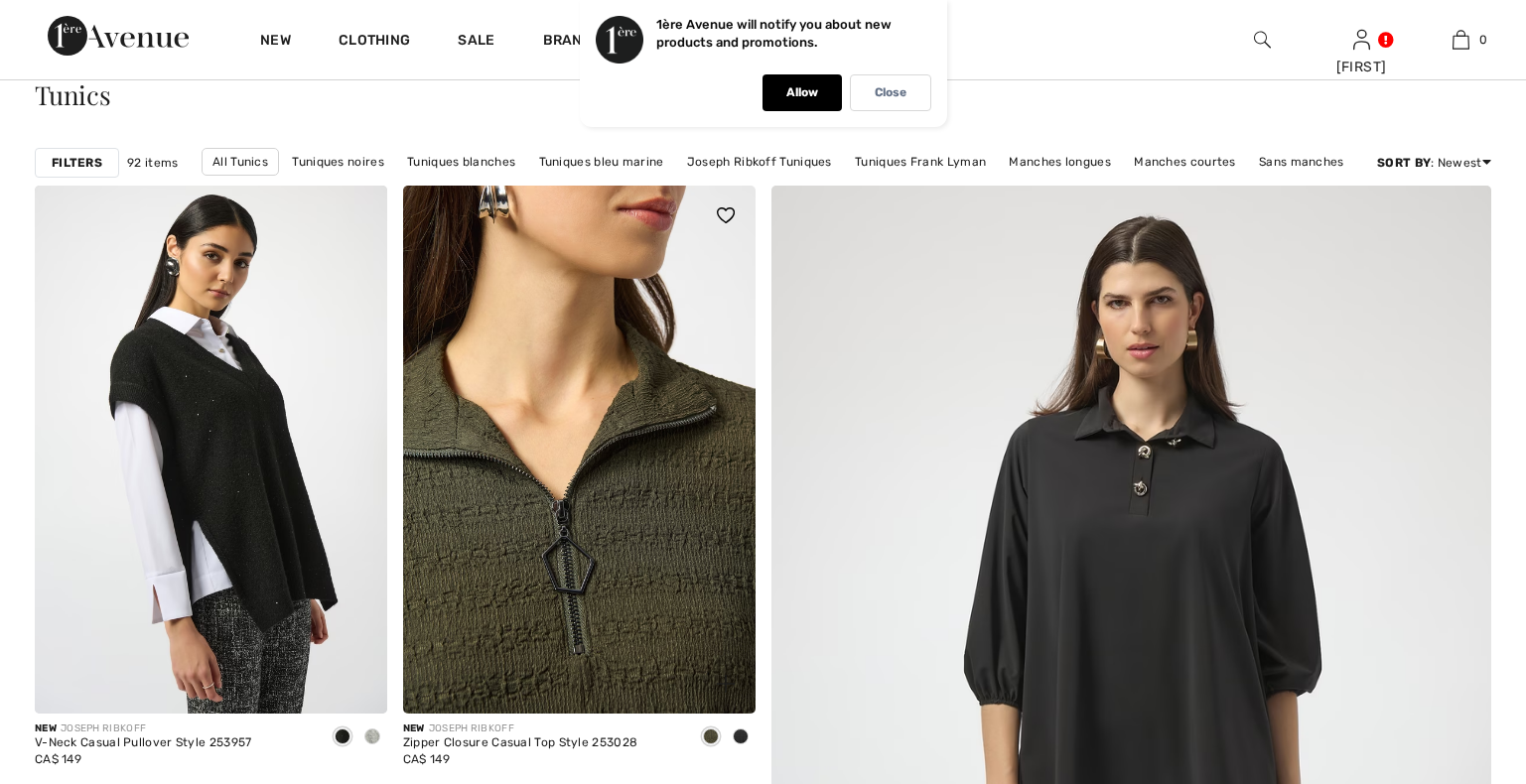 scroll, scrollTop: 202, scrollLeft: 0, axis: vertical 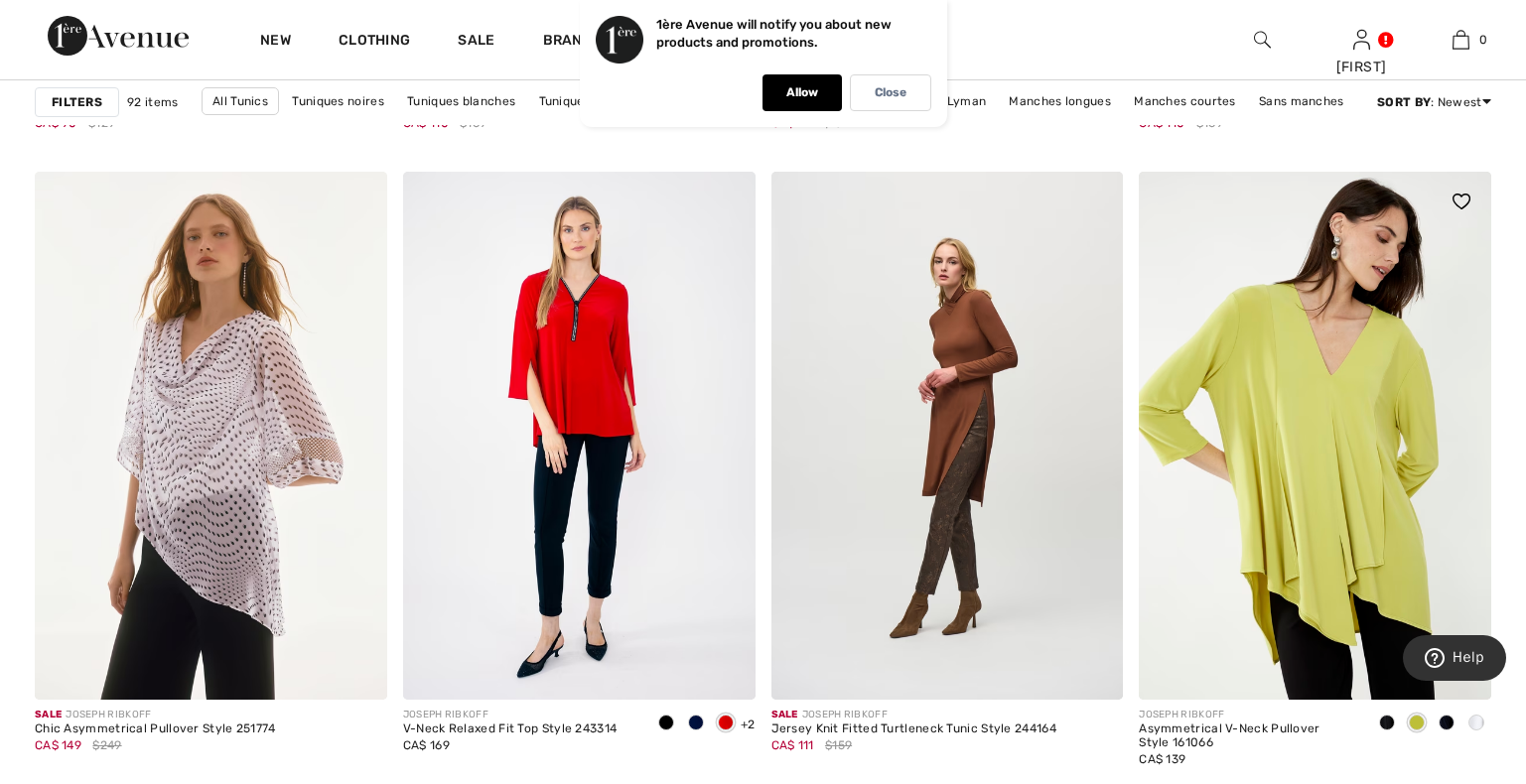 click at bounding box center (1447, 722) 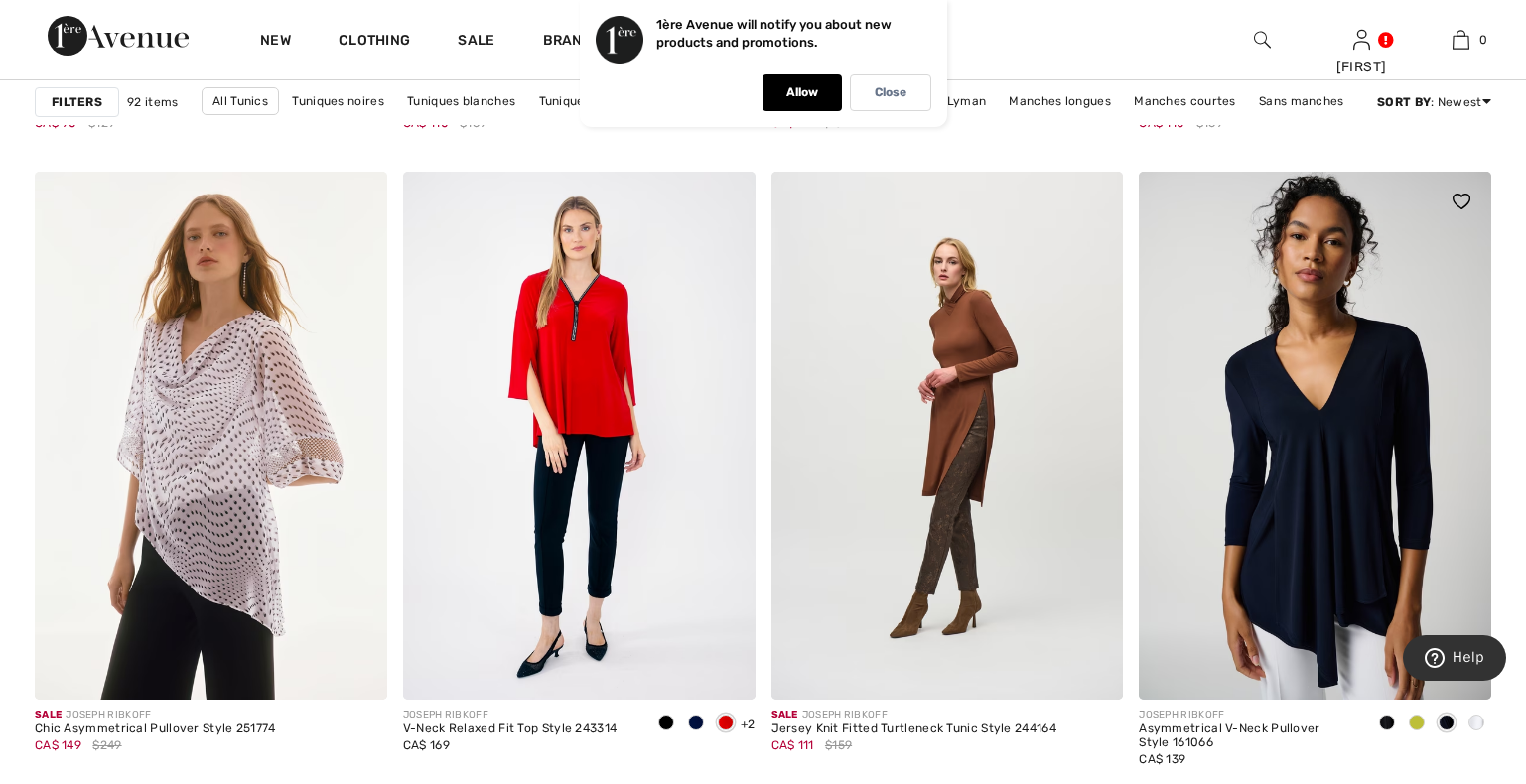 click at bounding box center (1476, 722) 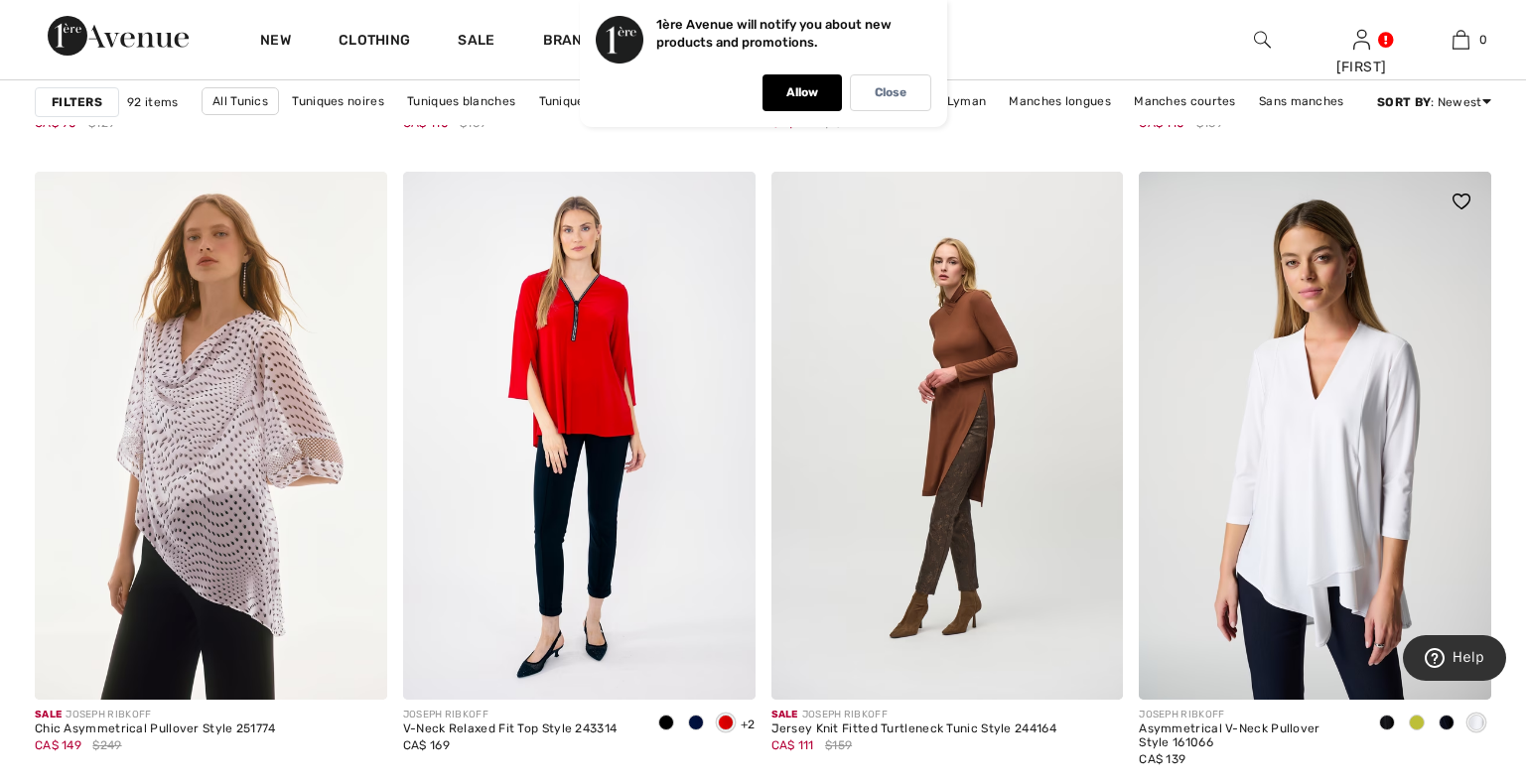 click at bounding box center (1447, 722) 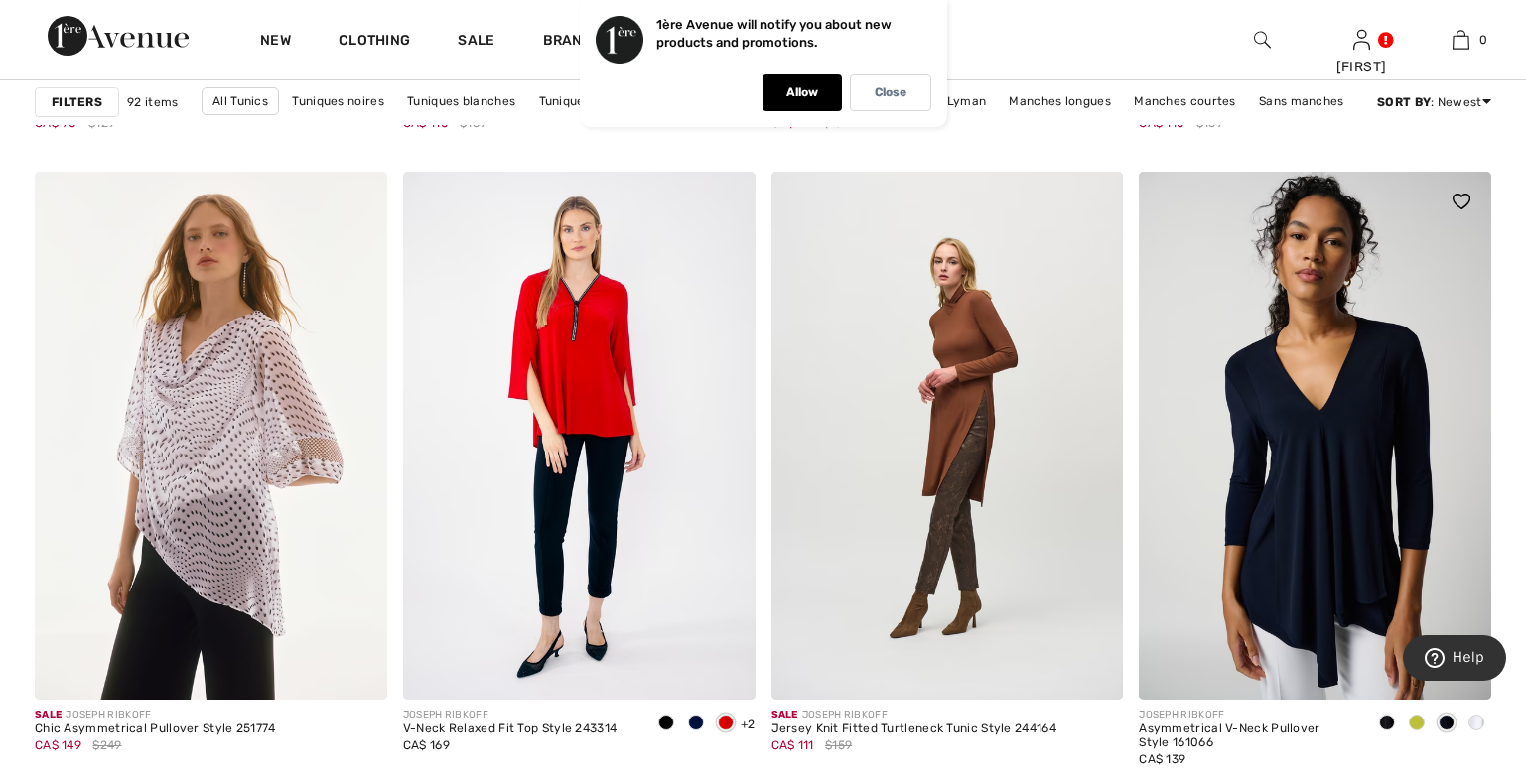 click at bounding box center [1461, 201] 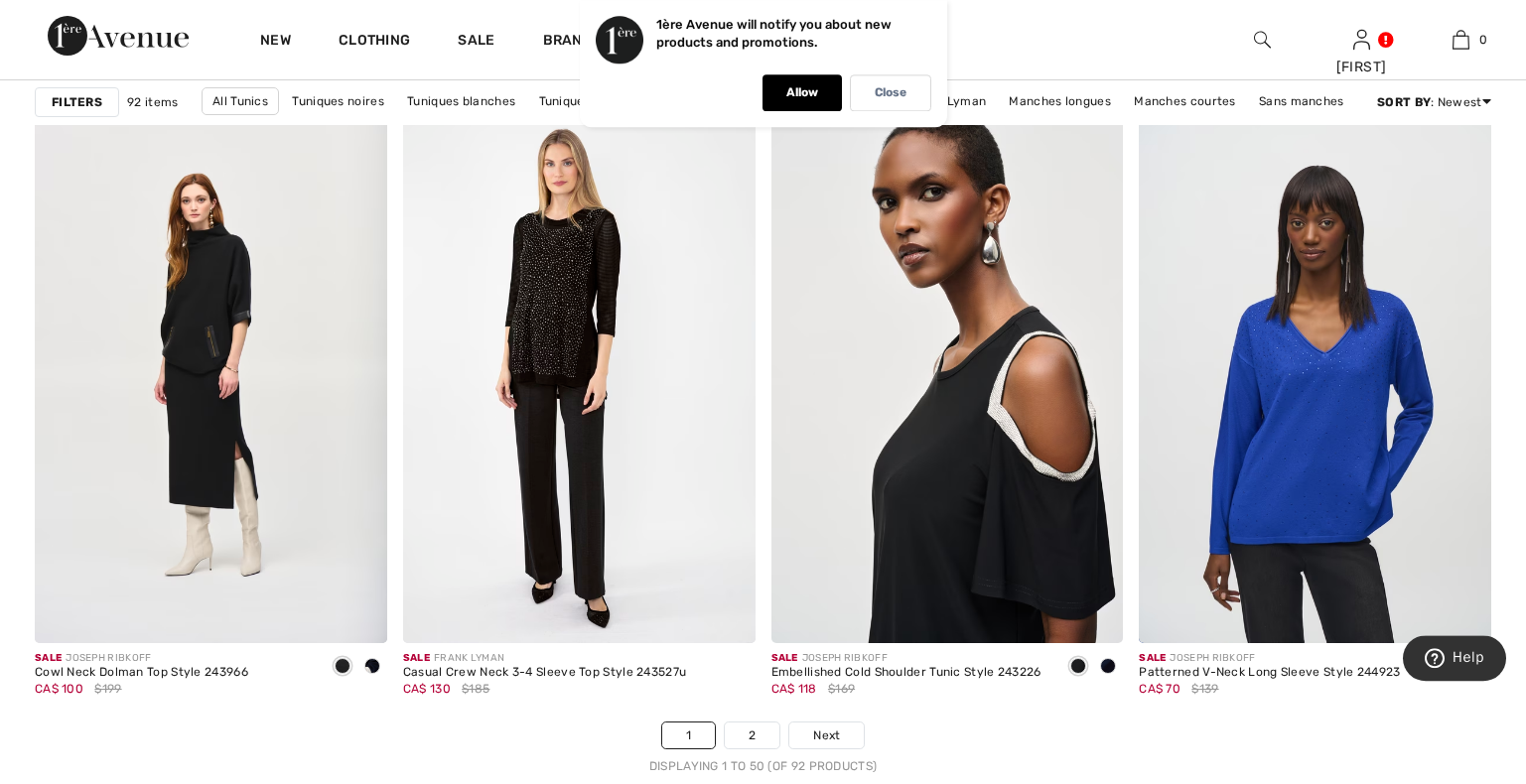 scroll, scrollTop: 9212, scrollLeft: 0, axis: vertical 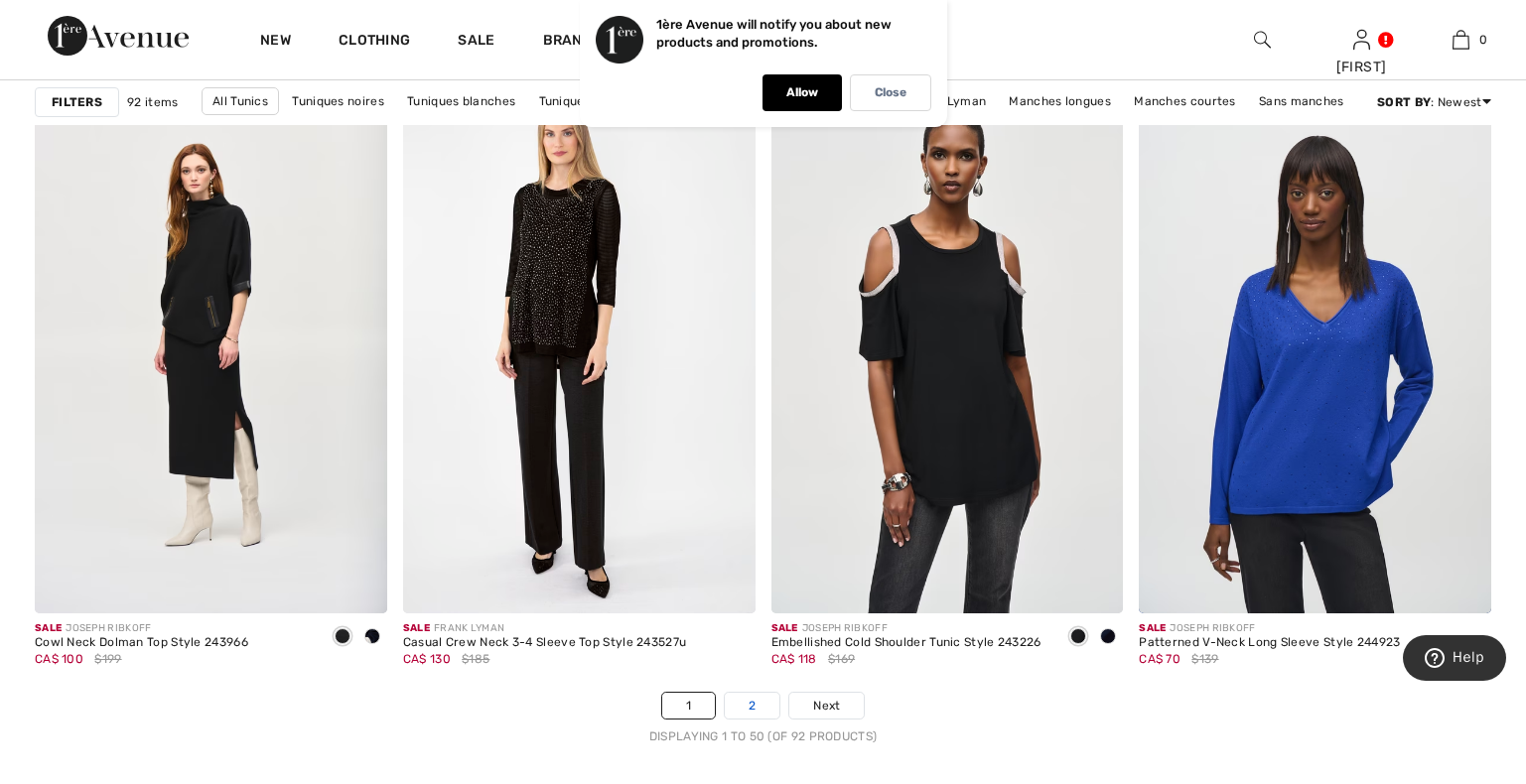 click on "2" at bounding box center (752, 706) 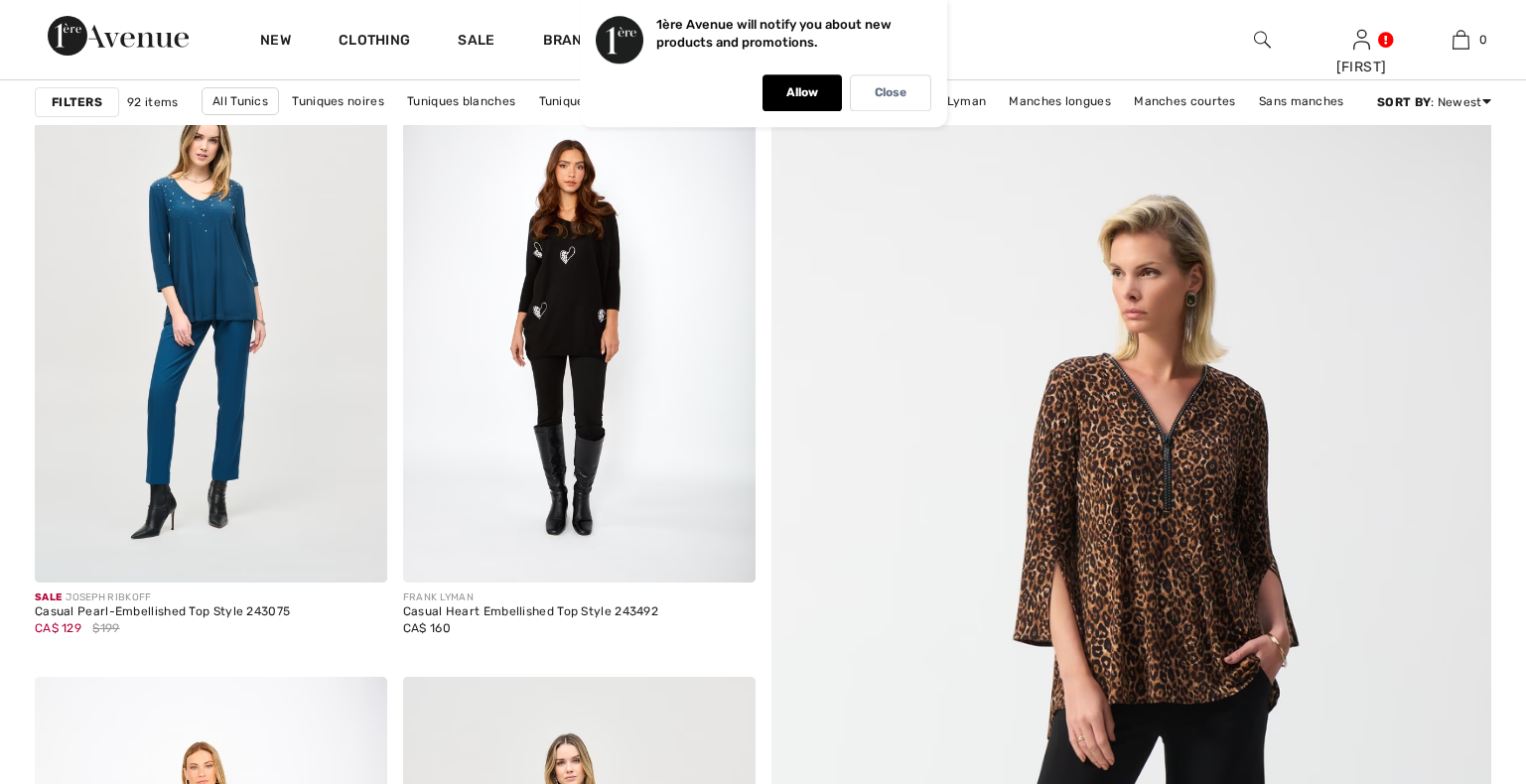scroll, scrollTop: 405, scrollLeft: 0, axis: vertical 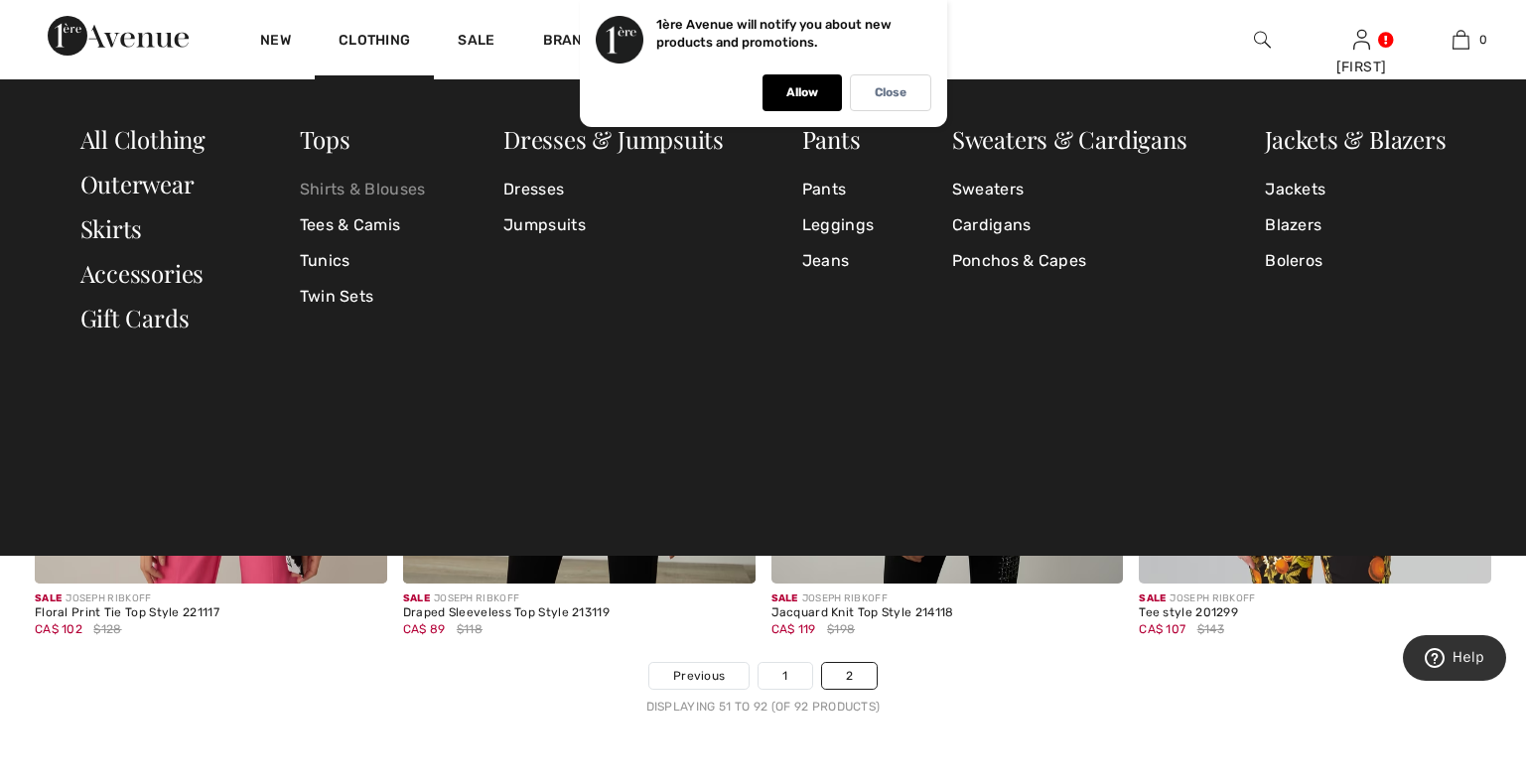 click on "Shirts & Blouses" at bounding box center [362, 190] 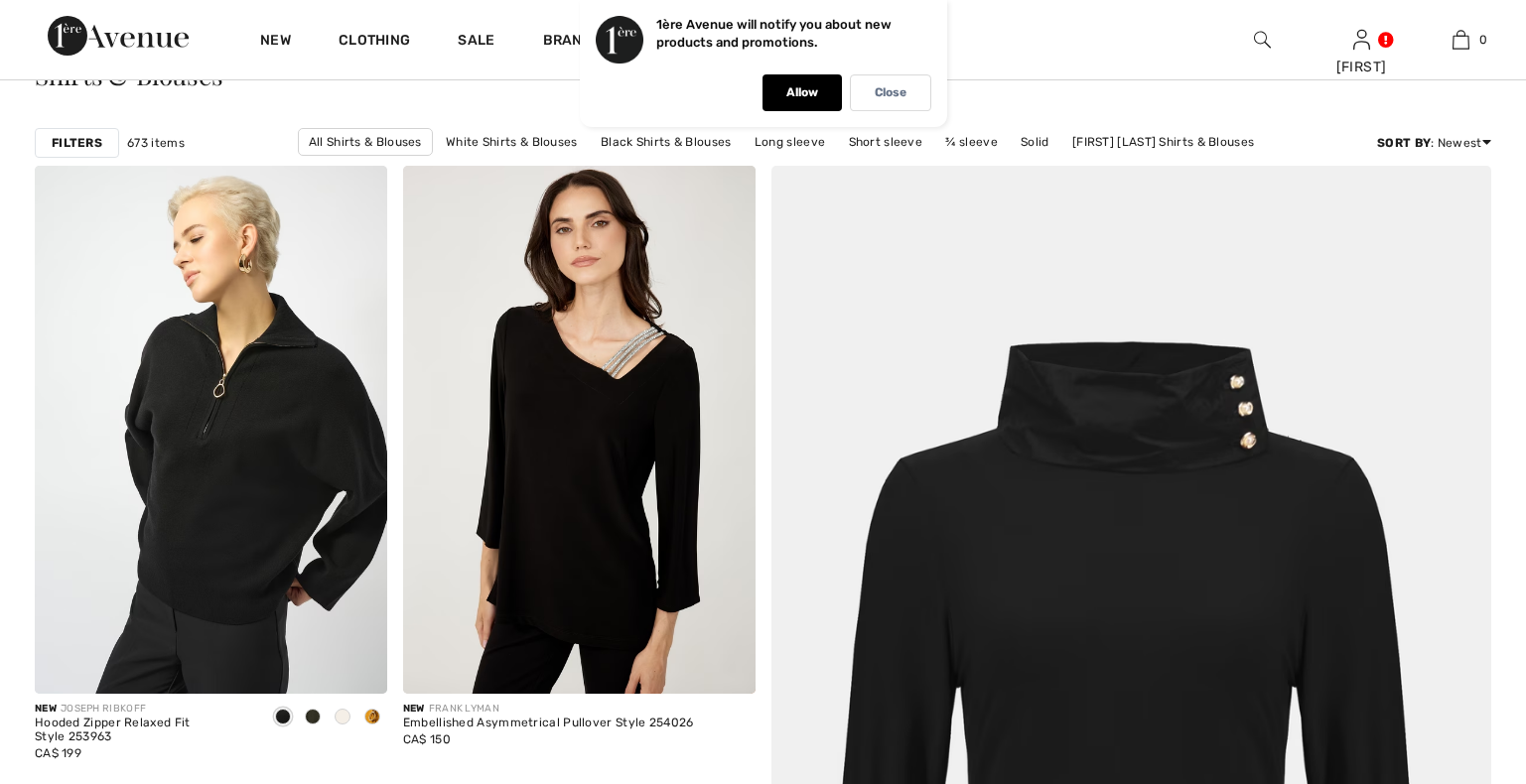 scroll, scrollTop: 304, scrollLeft: 0, axis: vertical 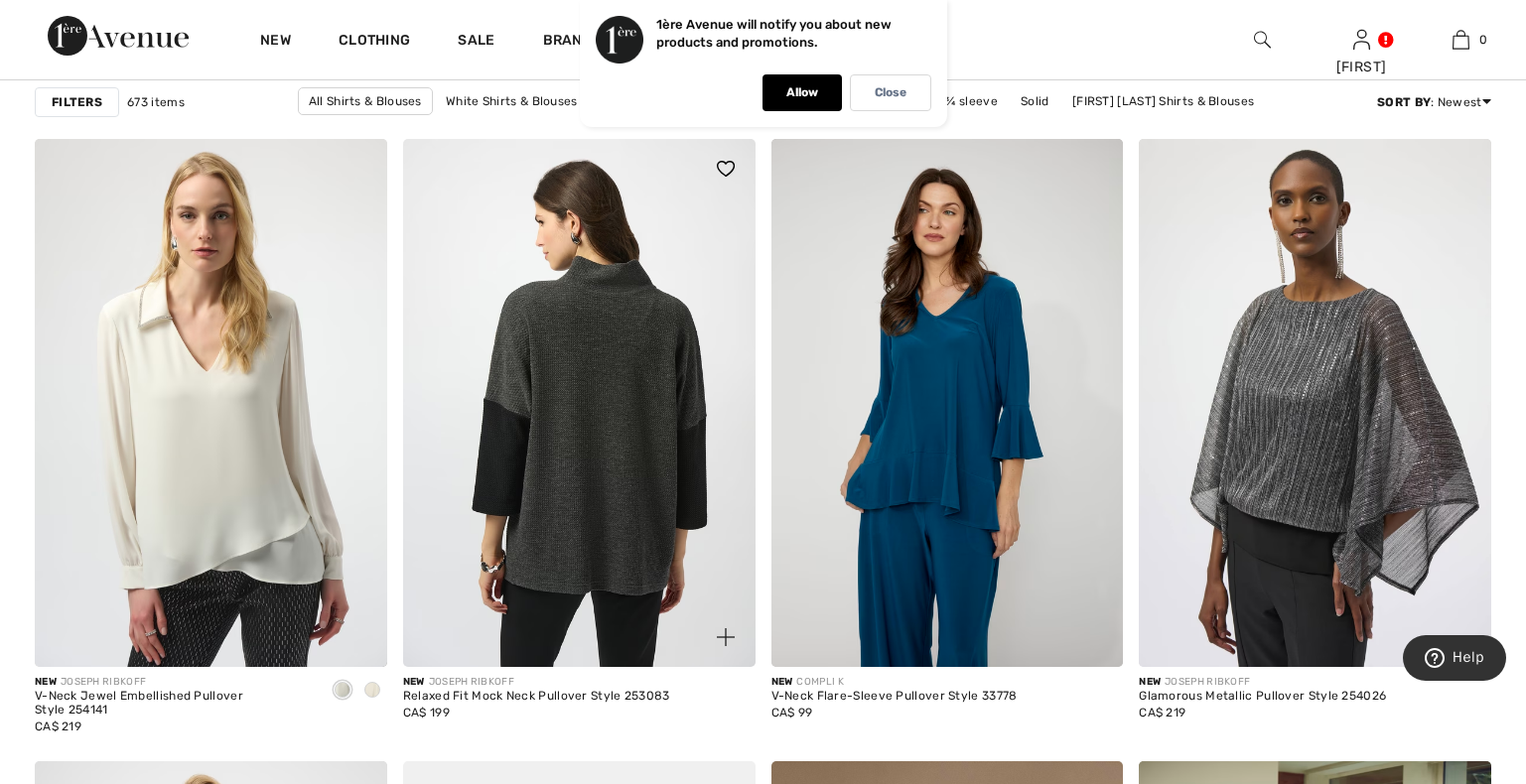 click at bounding box center (579, 403) 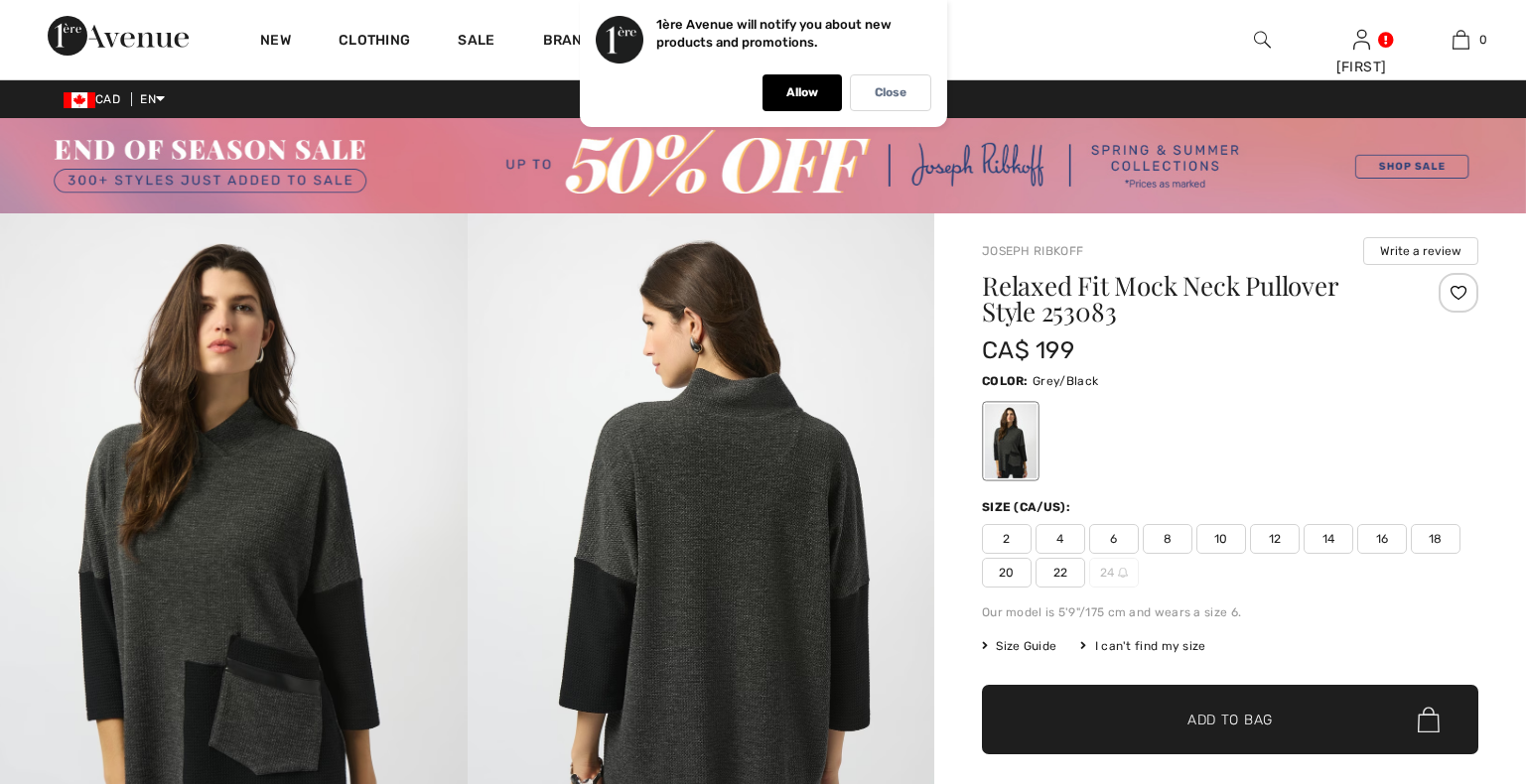 scroll, scrollTop: 101, scrollLeft: 0, axis: vertical 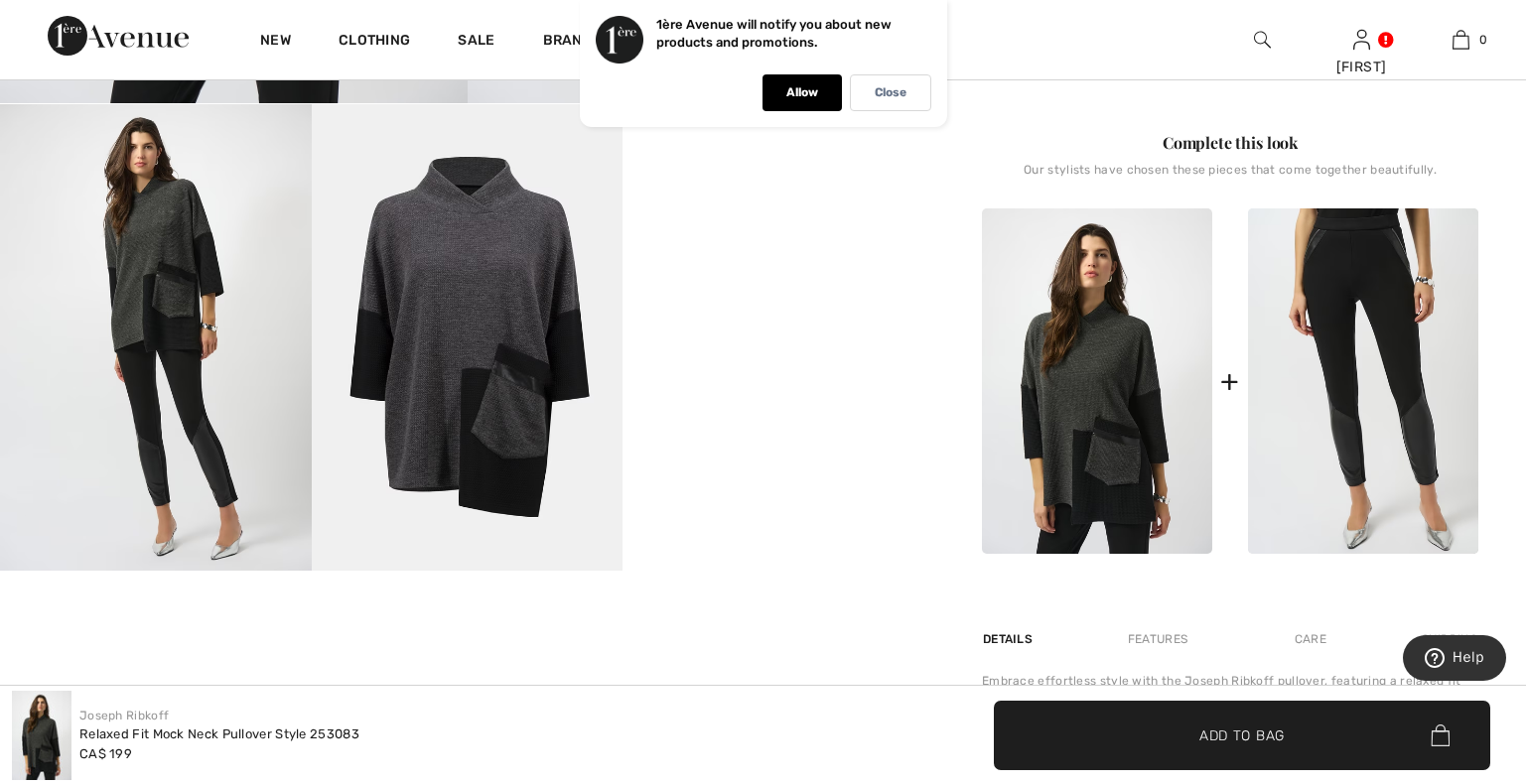 click on "Your browser does not support the video tag." at bounding box center (778, 182) 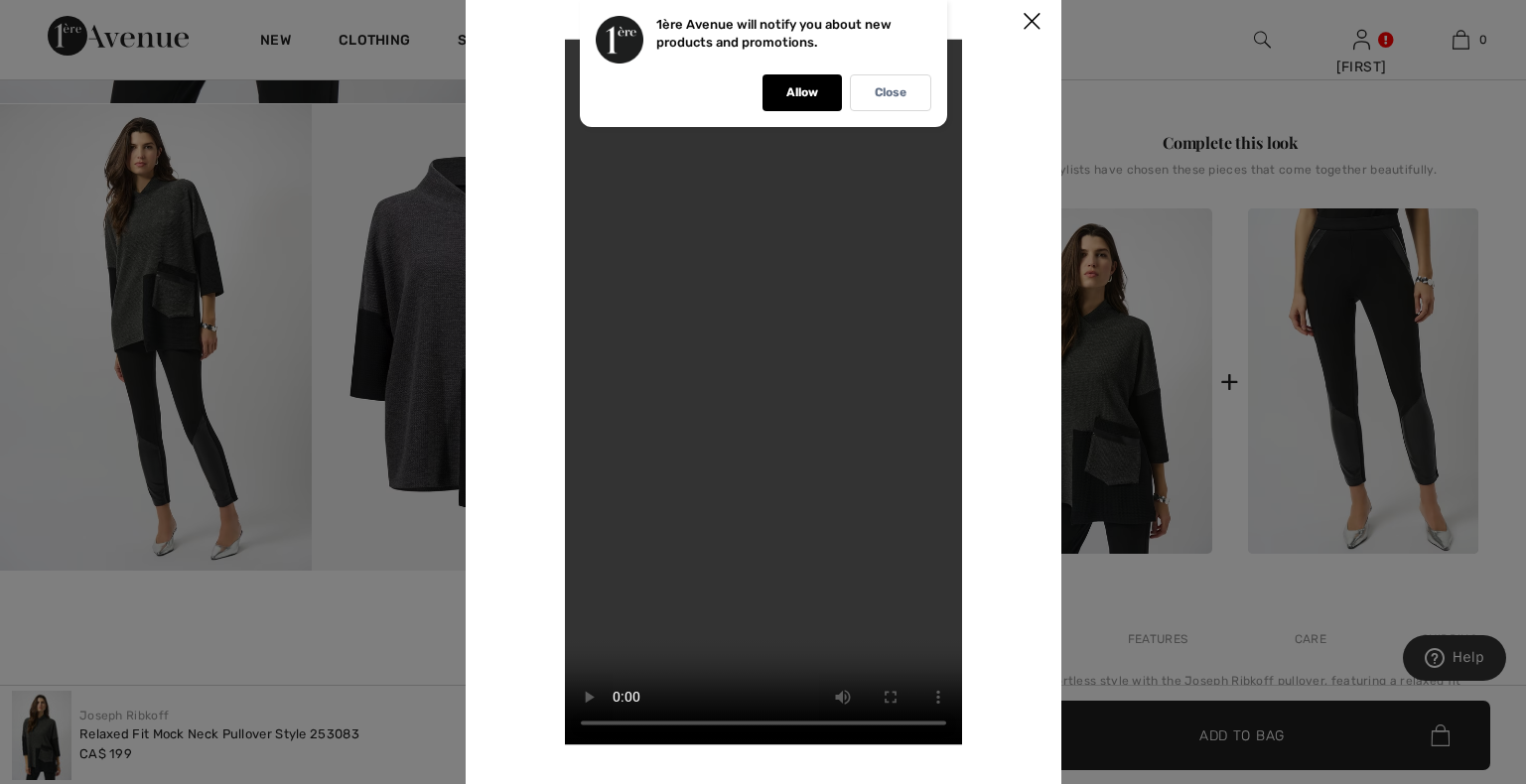 click at bounding box center (1032, 22) 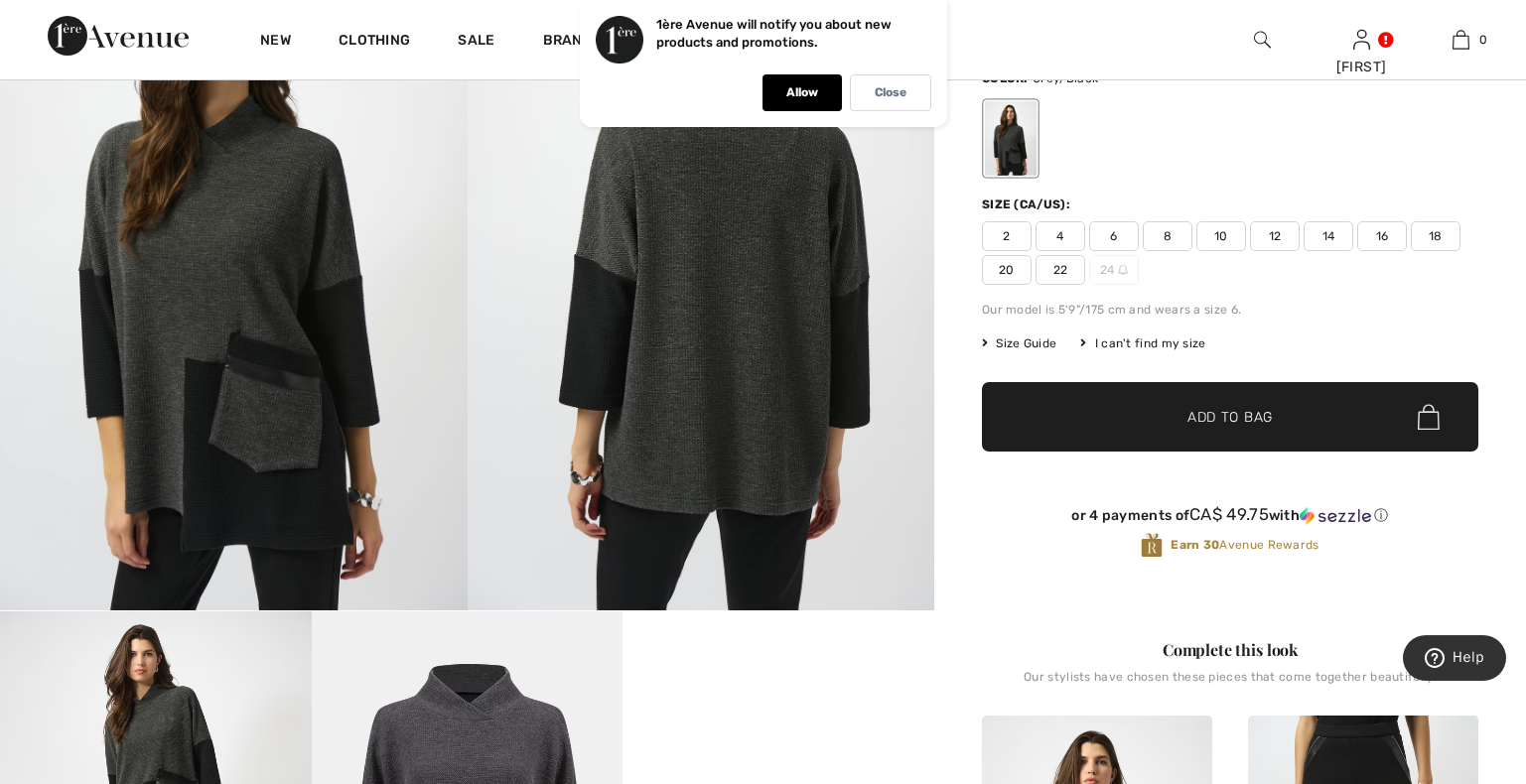 scroll, scrollTop: 0, scrollLeft: 0, axis: both 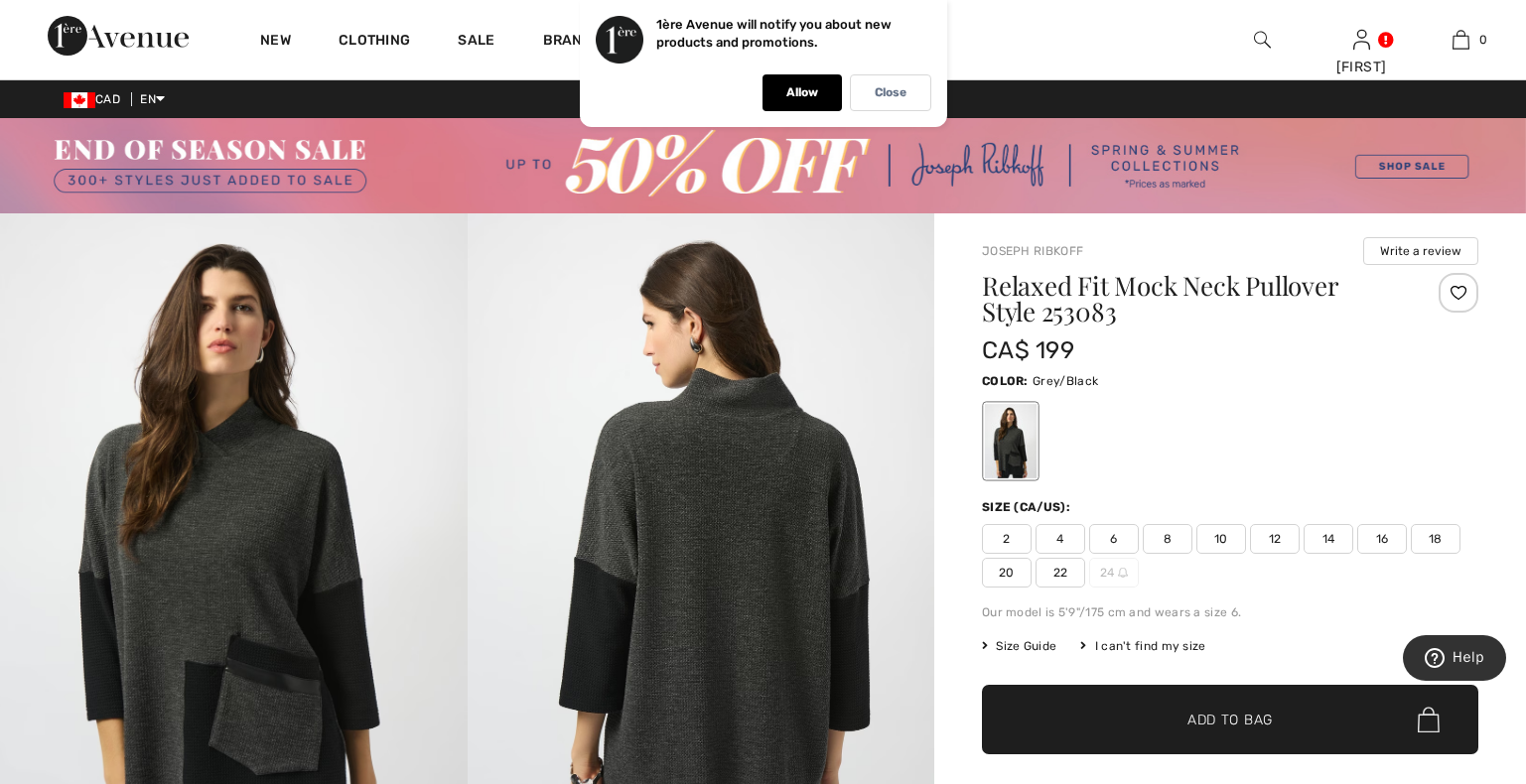 click on "18" at bounding box center [1436, 539] 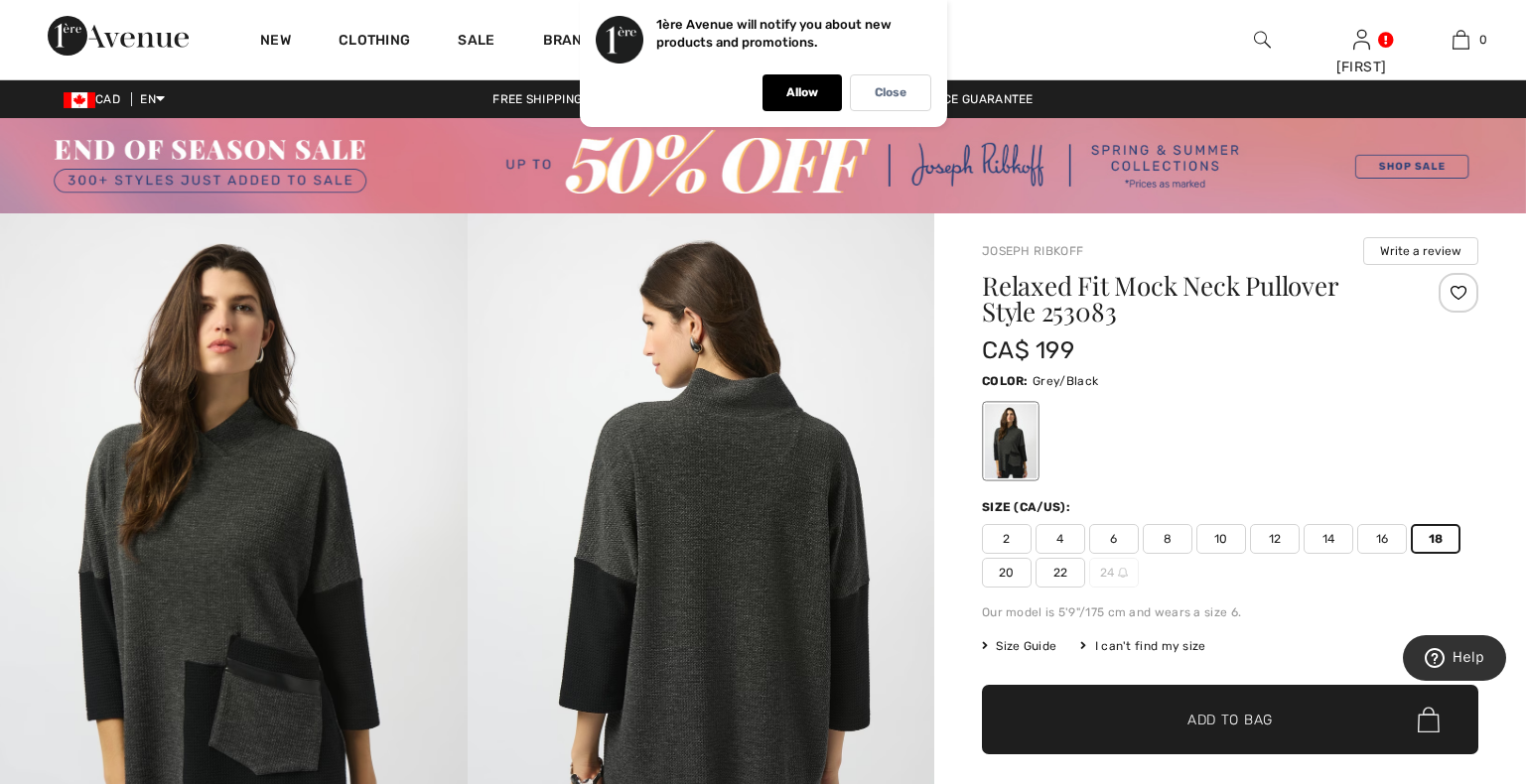 click at bounding box center (1458, 293) 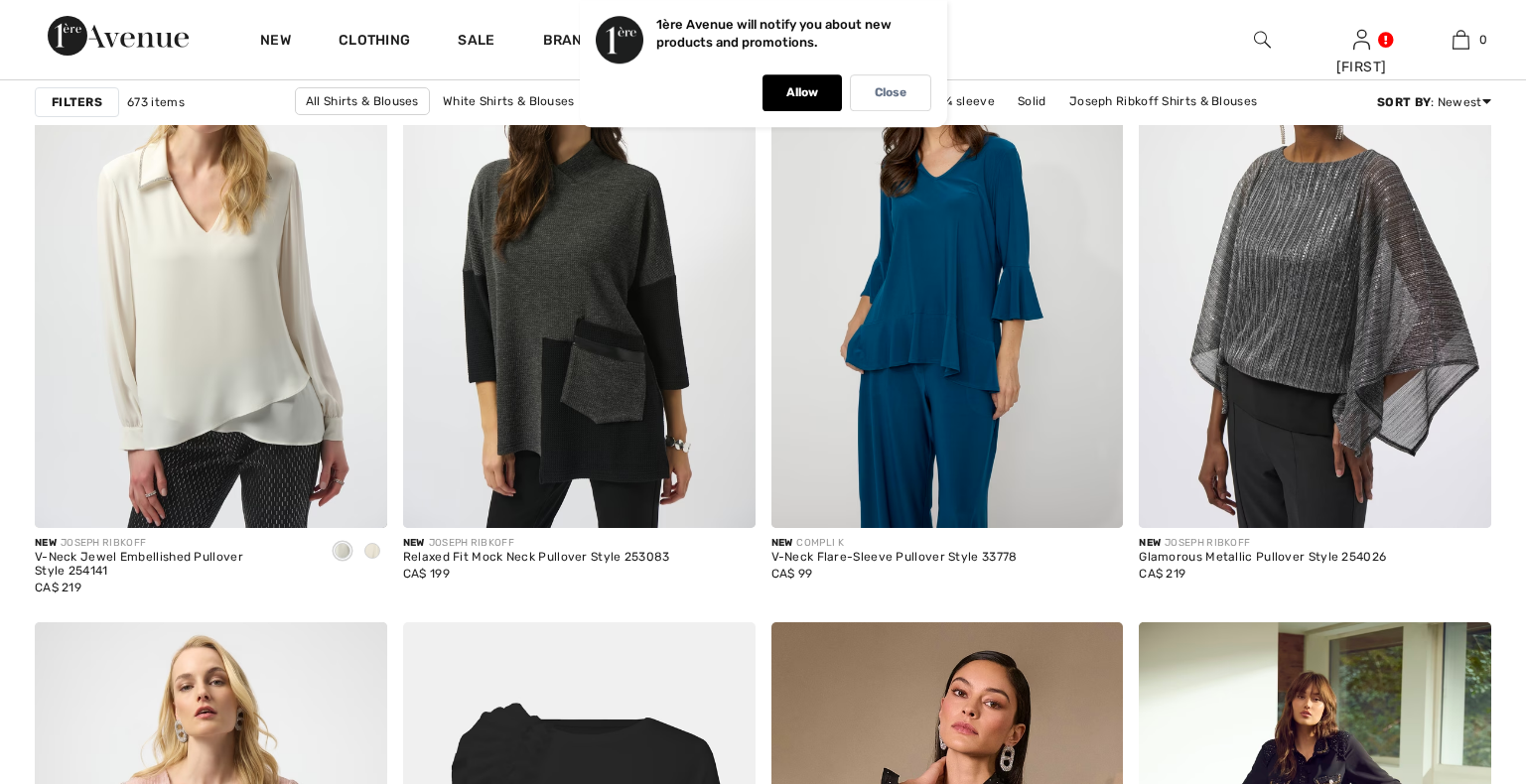 scroll, scrollTop: 6778, scrollLeft: 0, axis: vertical 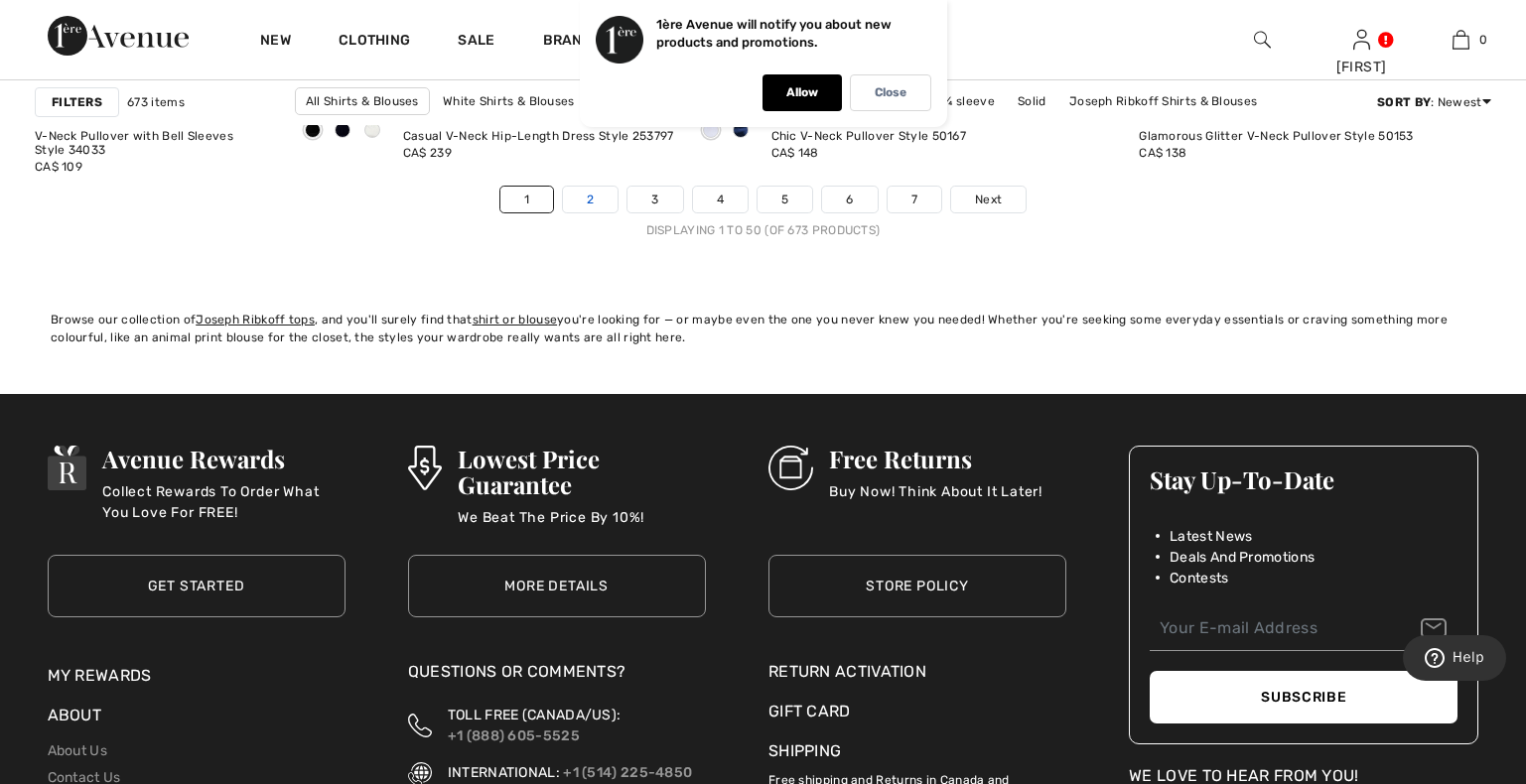 click on "2" at bounding box center [590, 199] 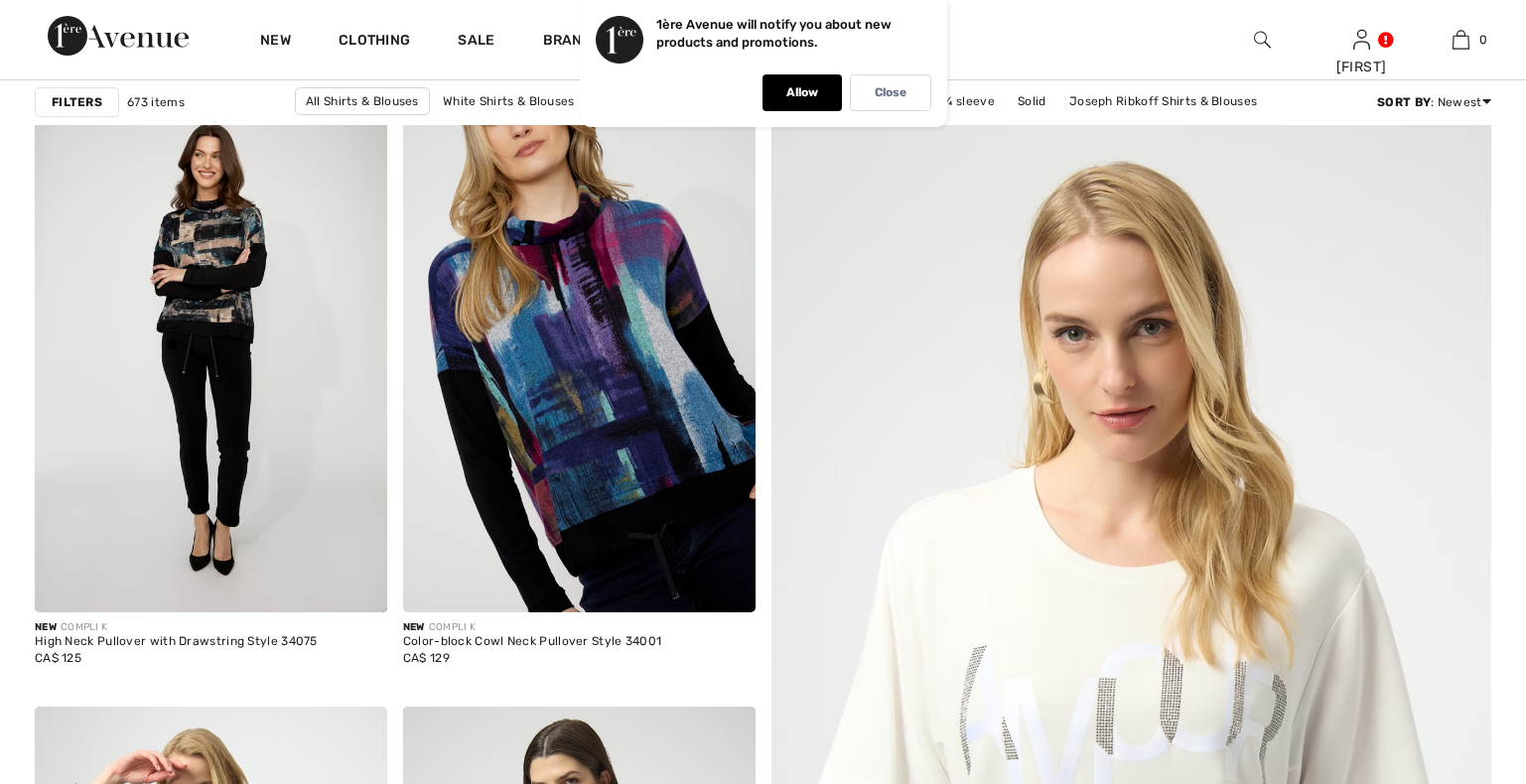 scroll, scrollTop: 304, scrollLeft: 0, axis: vertical 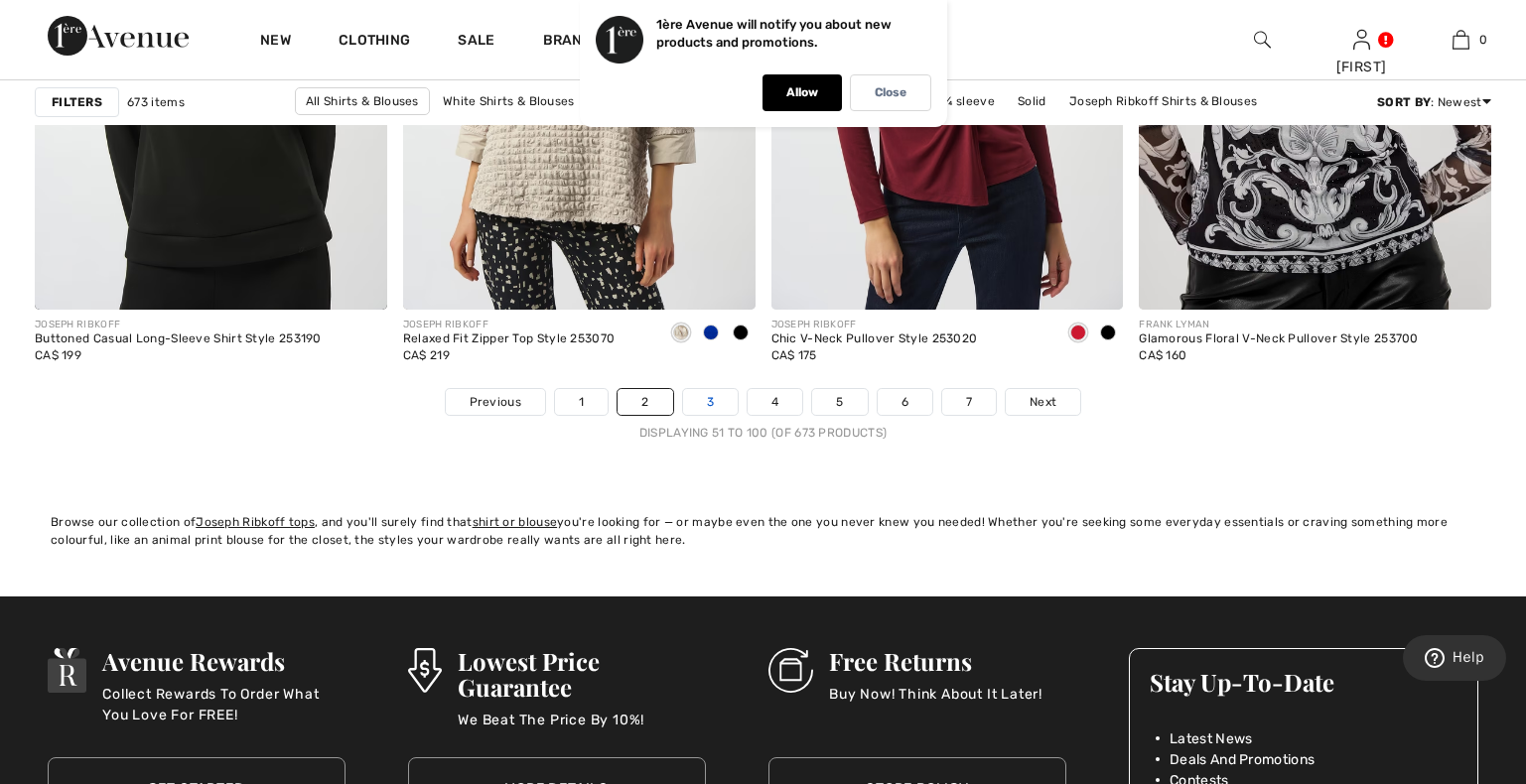 click on "3" at bounding box center [710, 402] 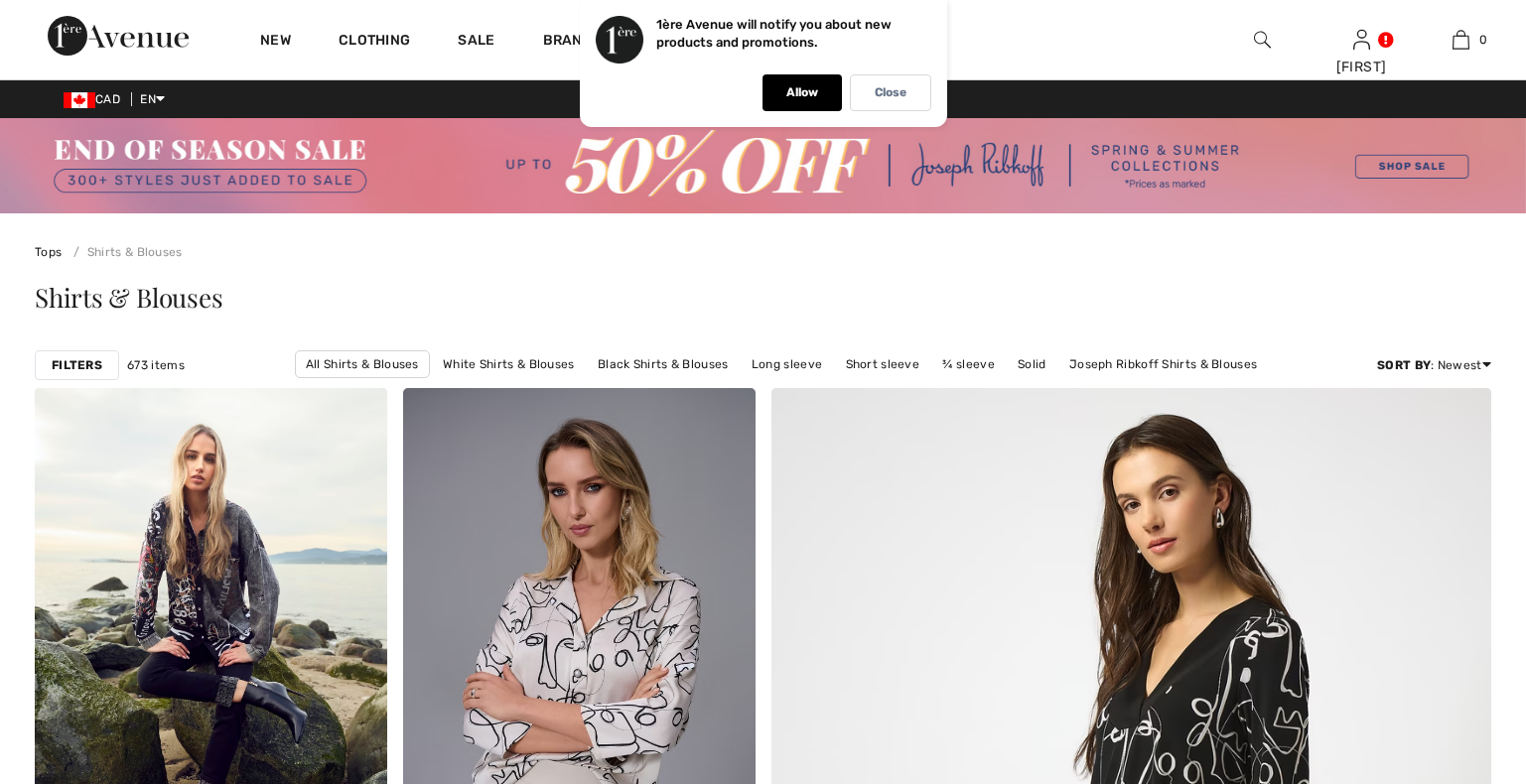 scroll, scrollTop: 0, scrollLeft: 0, axis: both 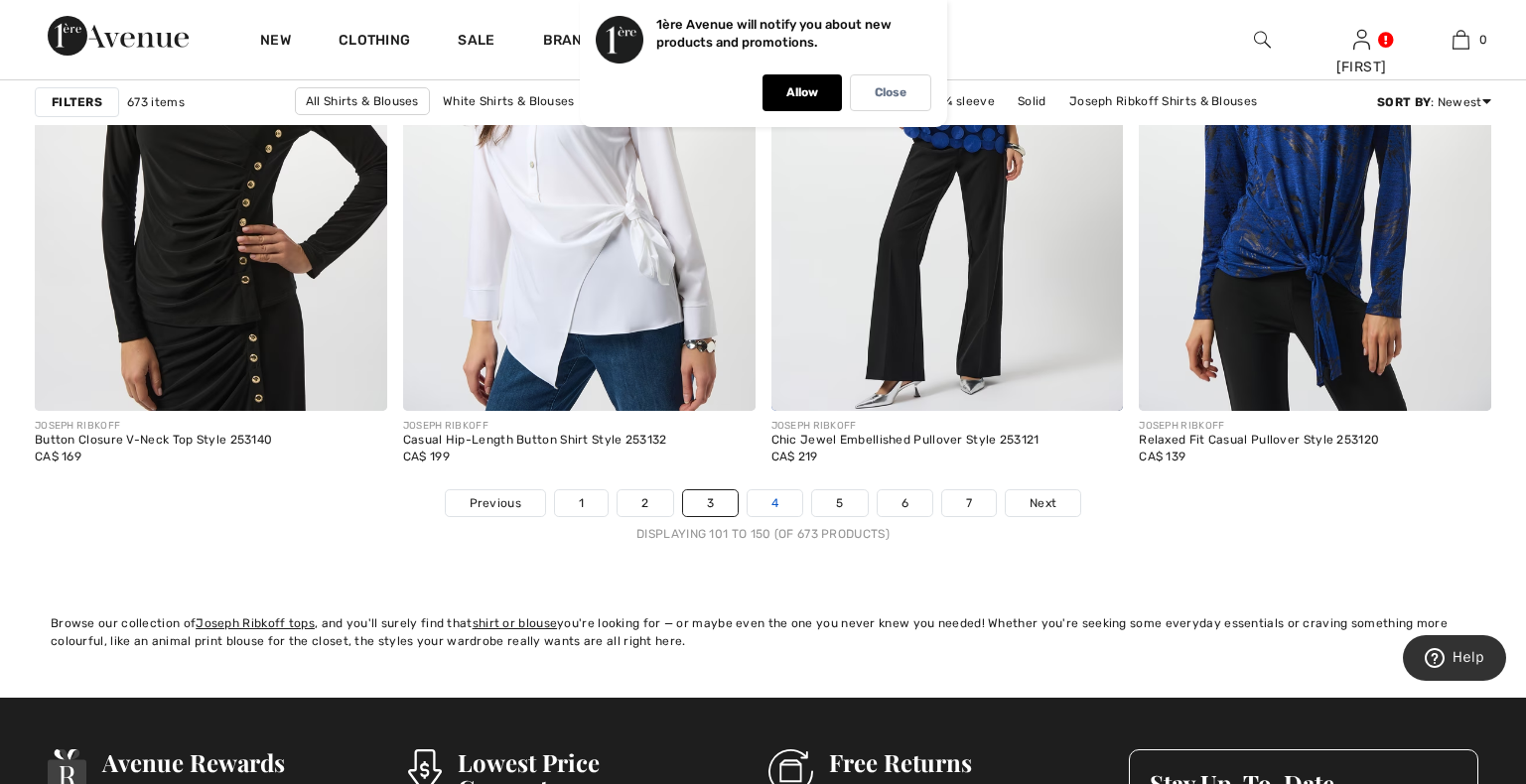 click on "4" at bounding box center [774, 503] 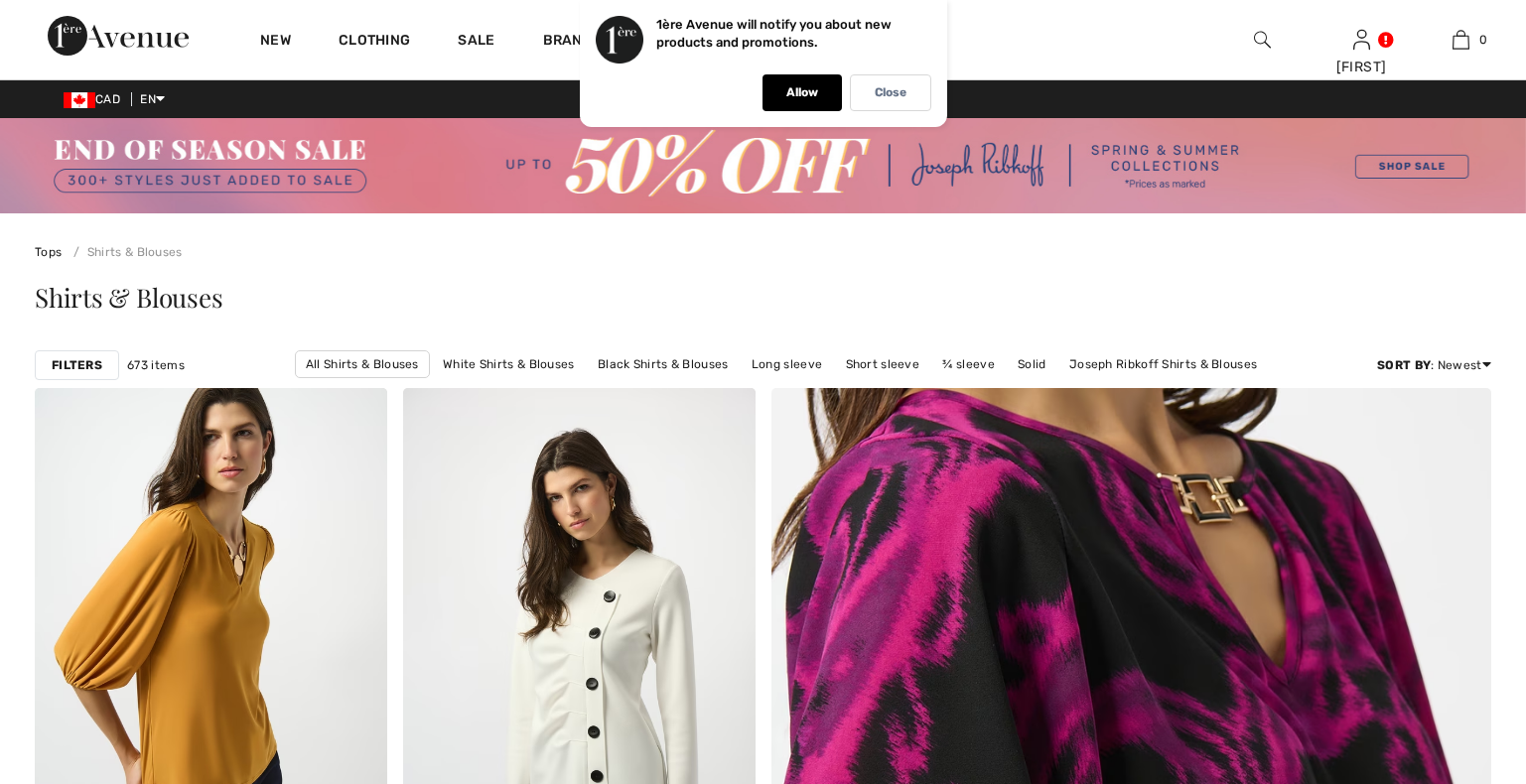 scroll, scrollTop: 506, scrollLeft: 0, axis: vertical 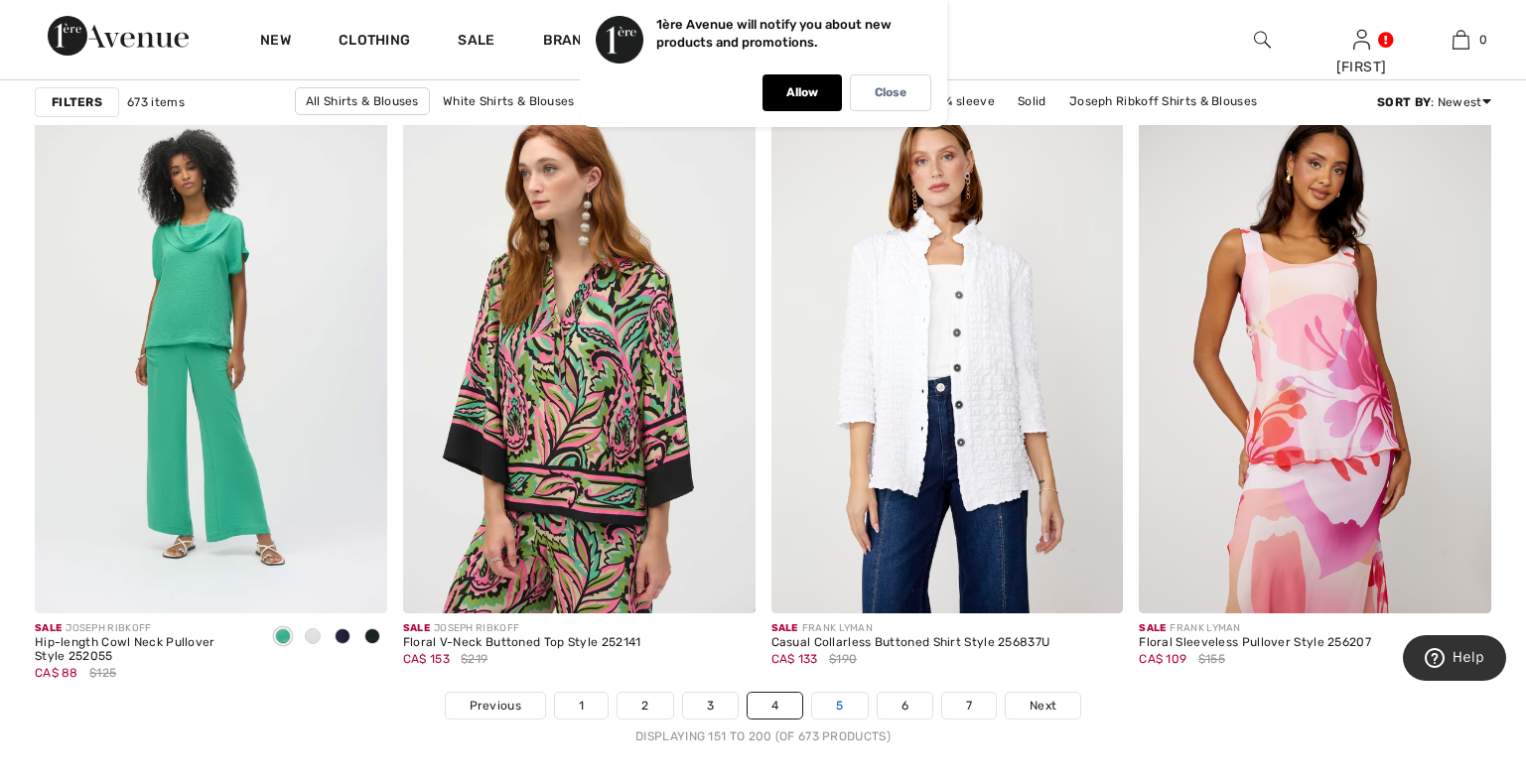 click on "5" at bounding box center (839, 706) 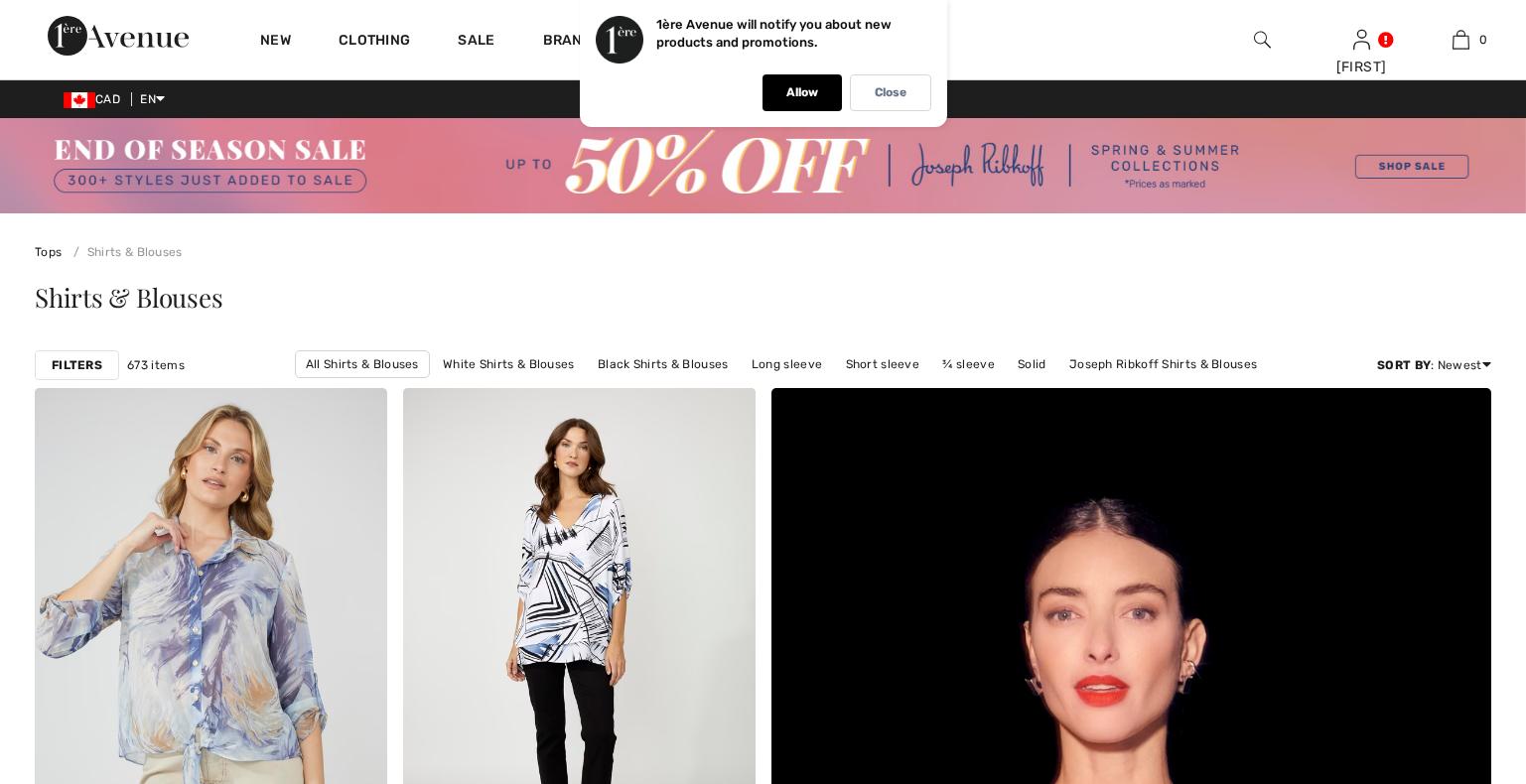 scroll, scrollTop: 789, scrollLeft: 0, axis: vertical 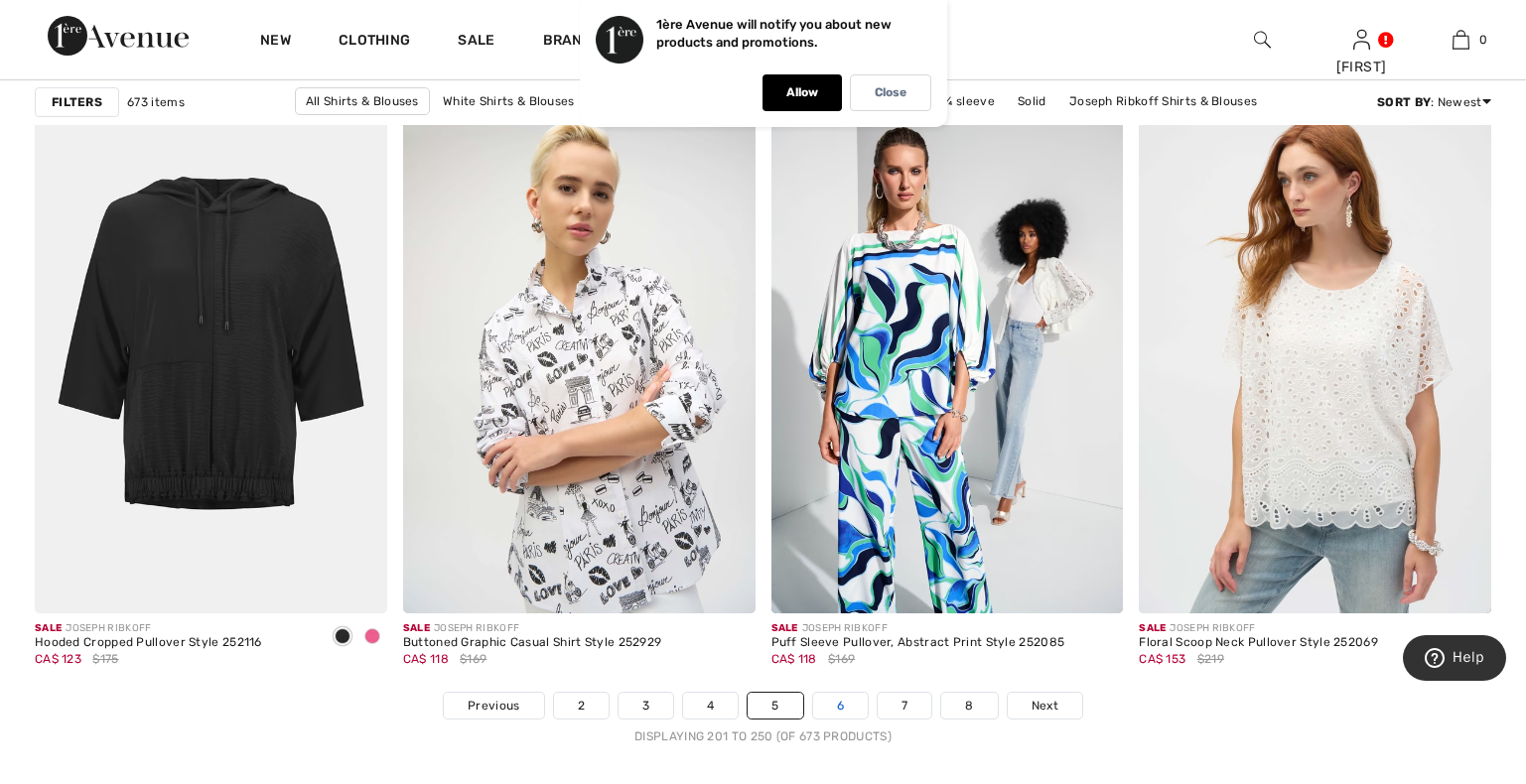 click on "6" at bounding box center [840, 706] 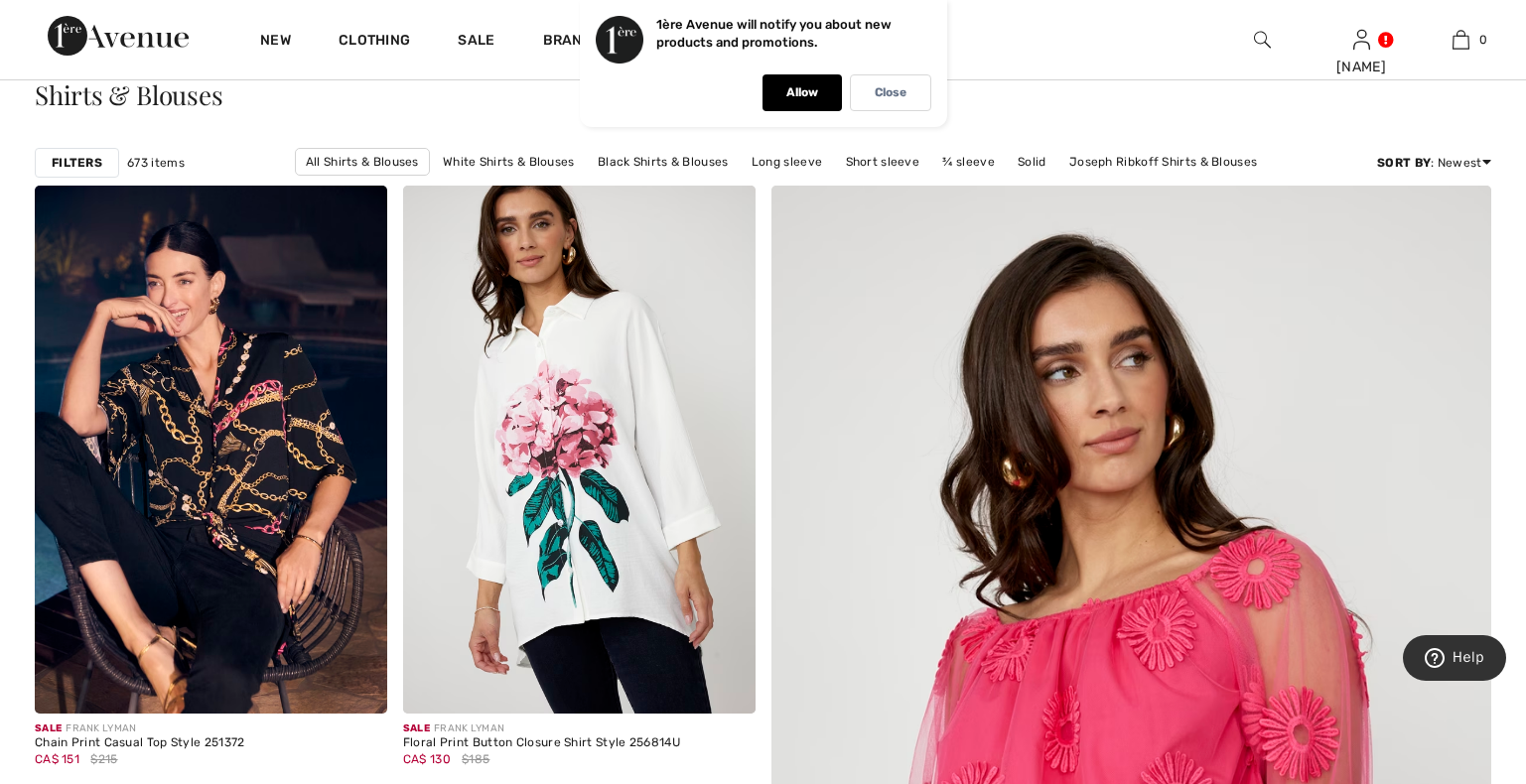 scroll, scrollTop: 202, scrollLeft: 0, axis: vertical 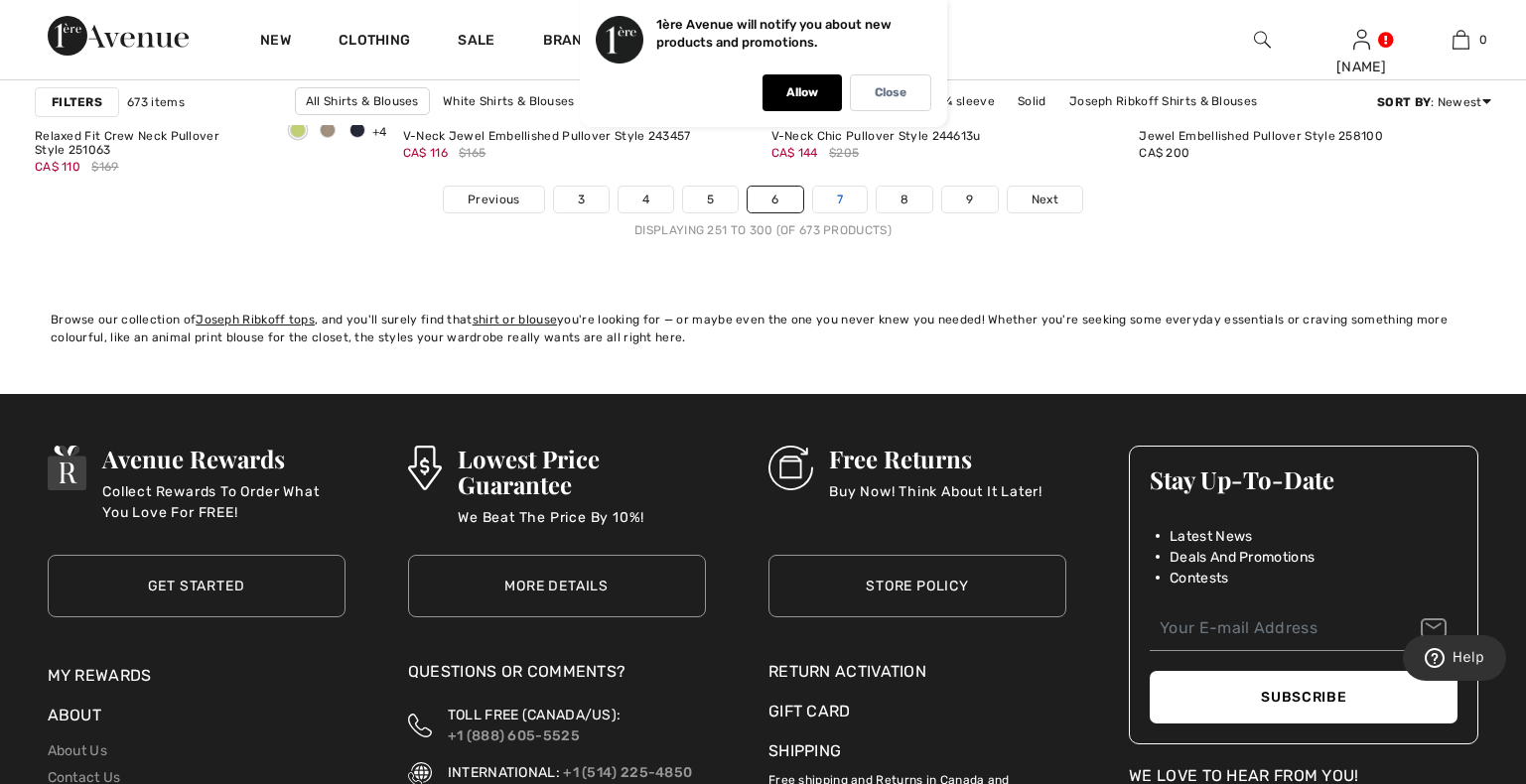 click on "7" at bounding box center (840, 199) 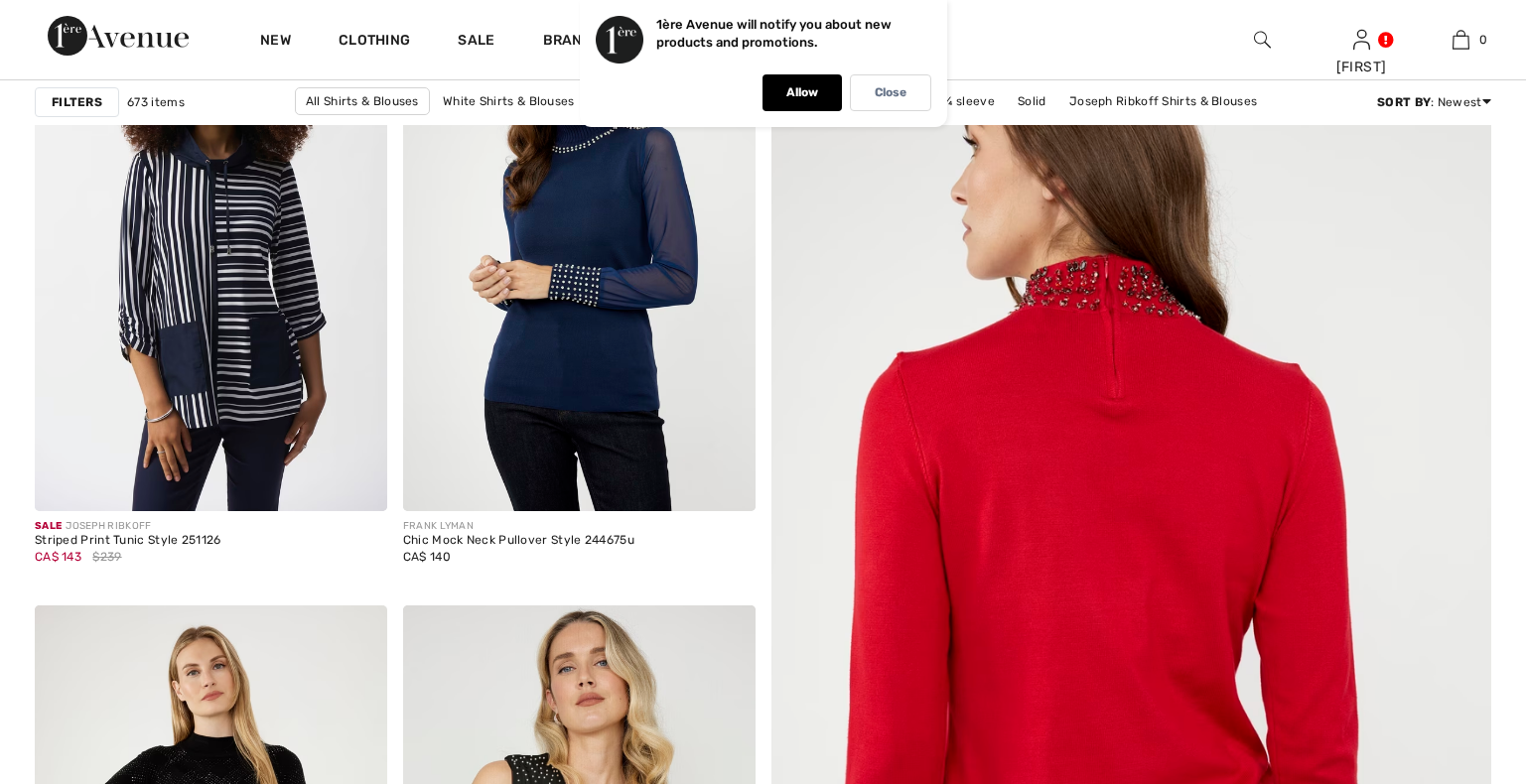 scroll, scrollTop: 405, scrollLeft: 0, axis: vertical 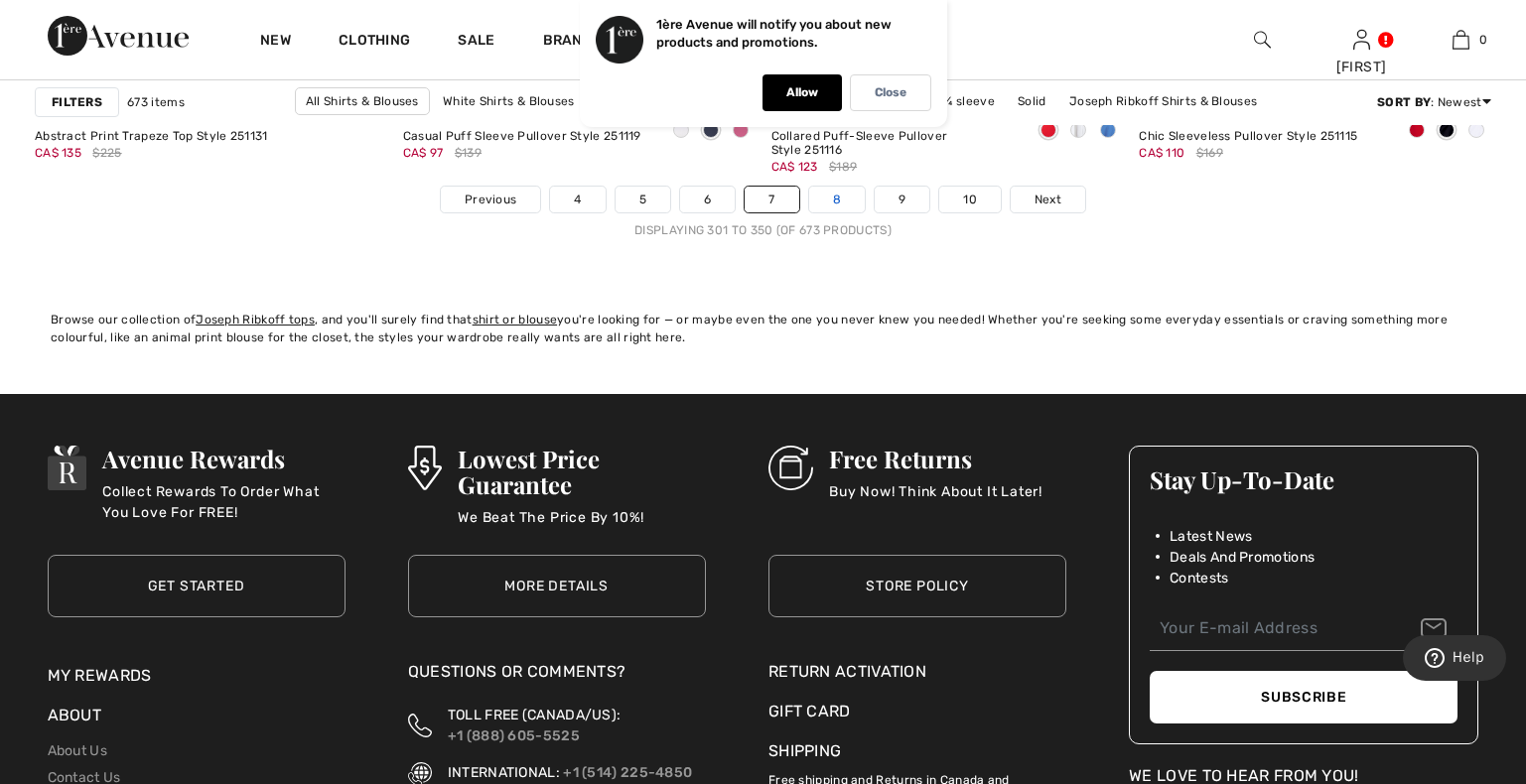 click on "8" at bounding box center [837, 199] 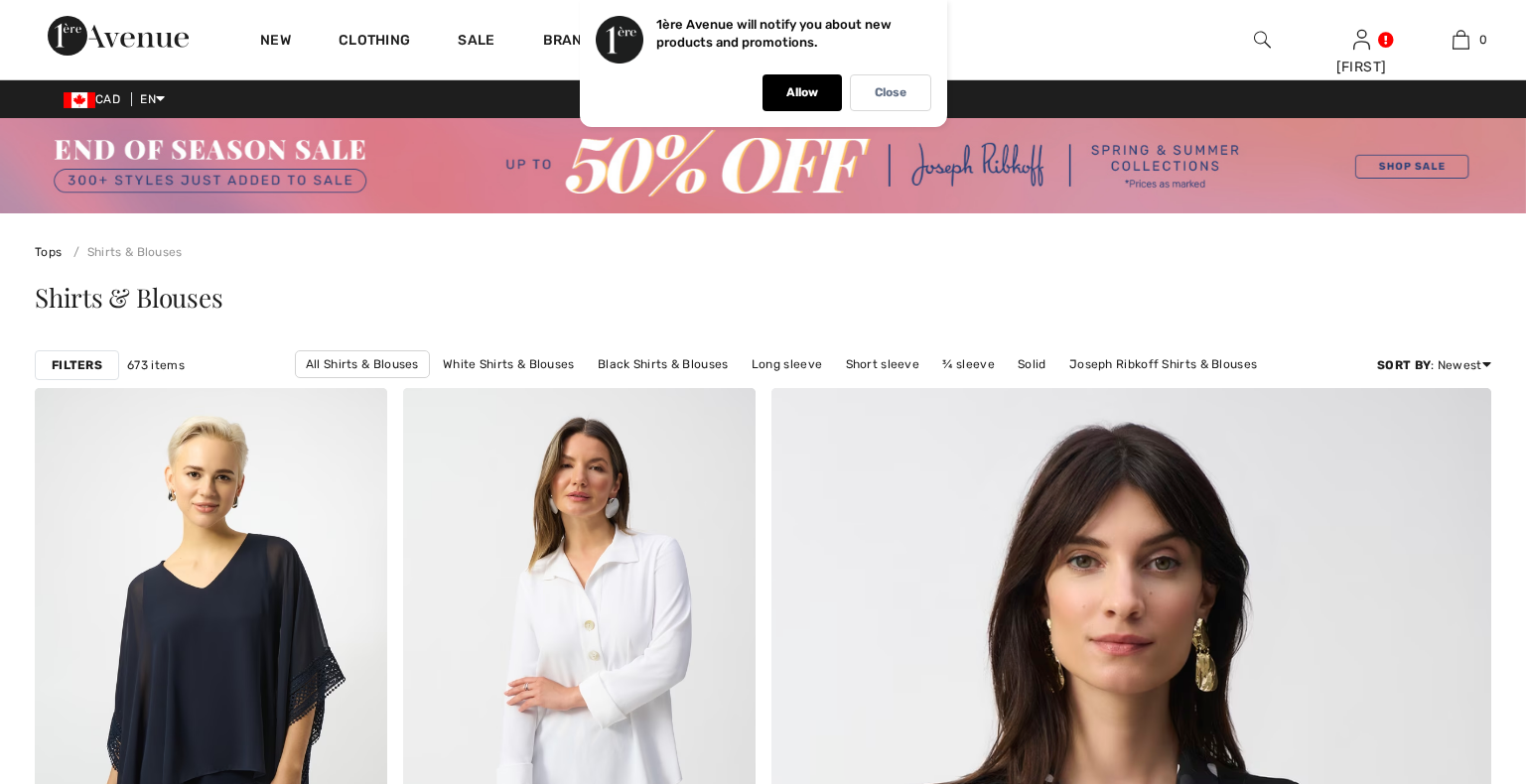 scroll, scrollTop: 305, scrollLeft: 0, axis: vertical 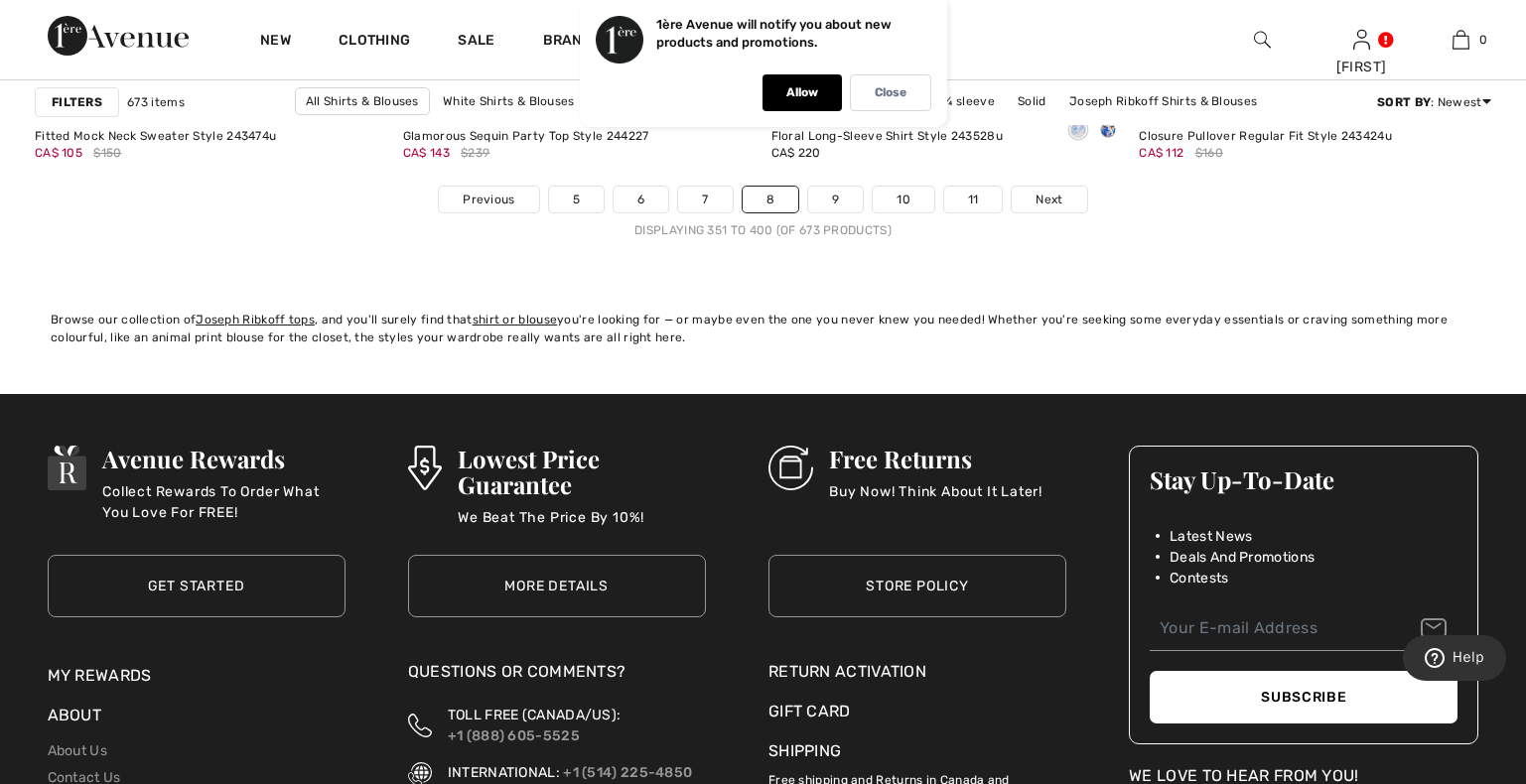 click on "9" at bounding box center (835, 199) 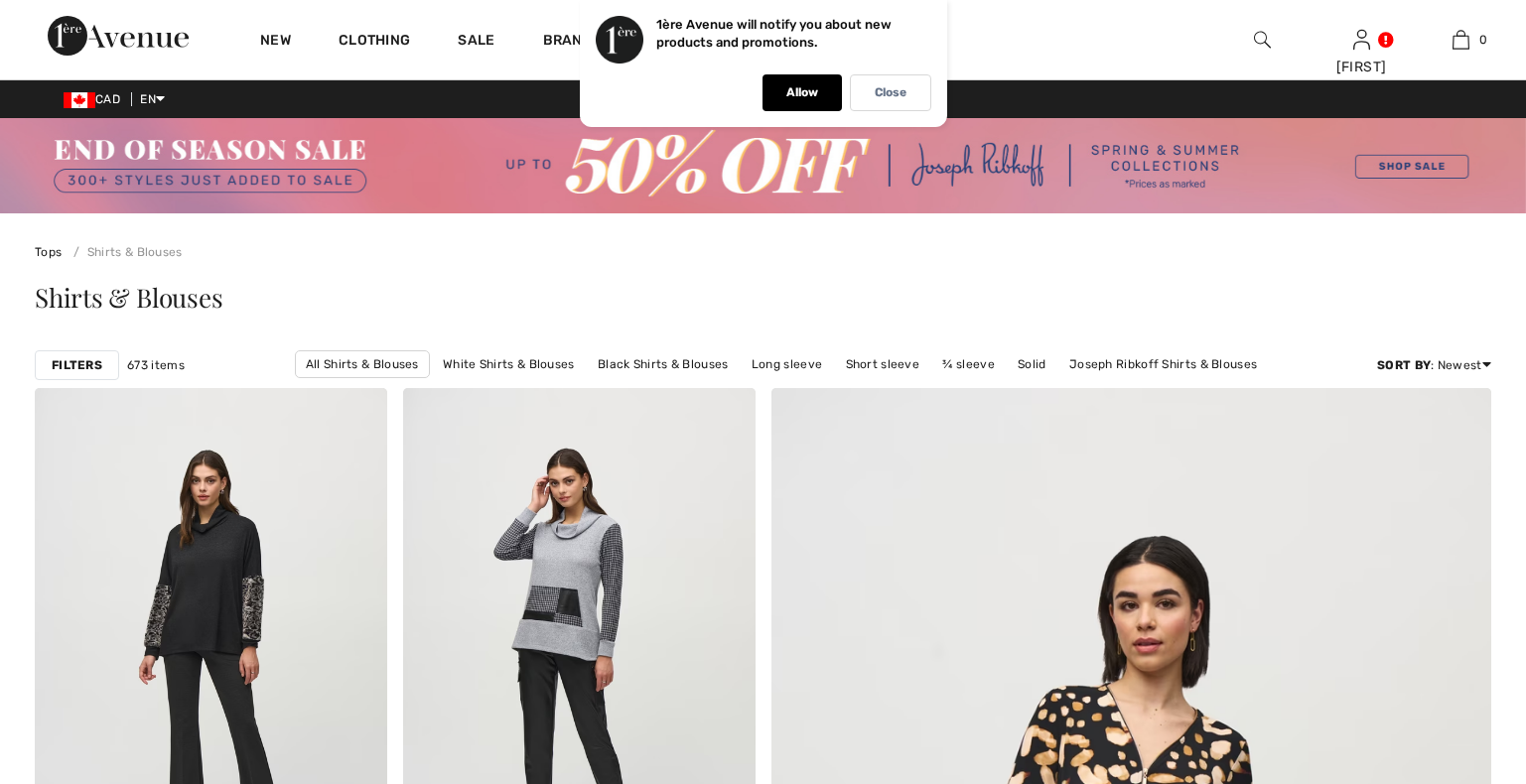 scroll, scrollTop: 0, scrollLeft: 0, axis: both 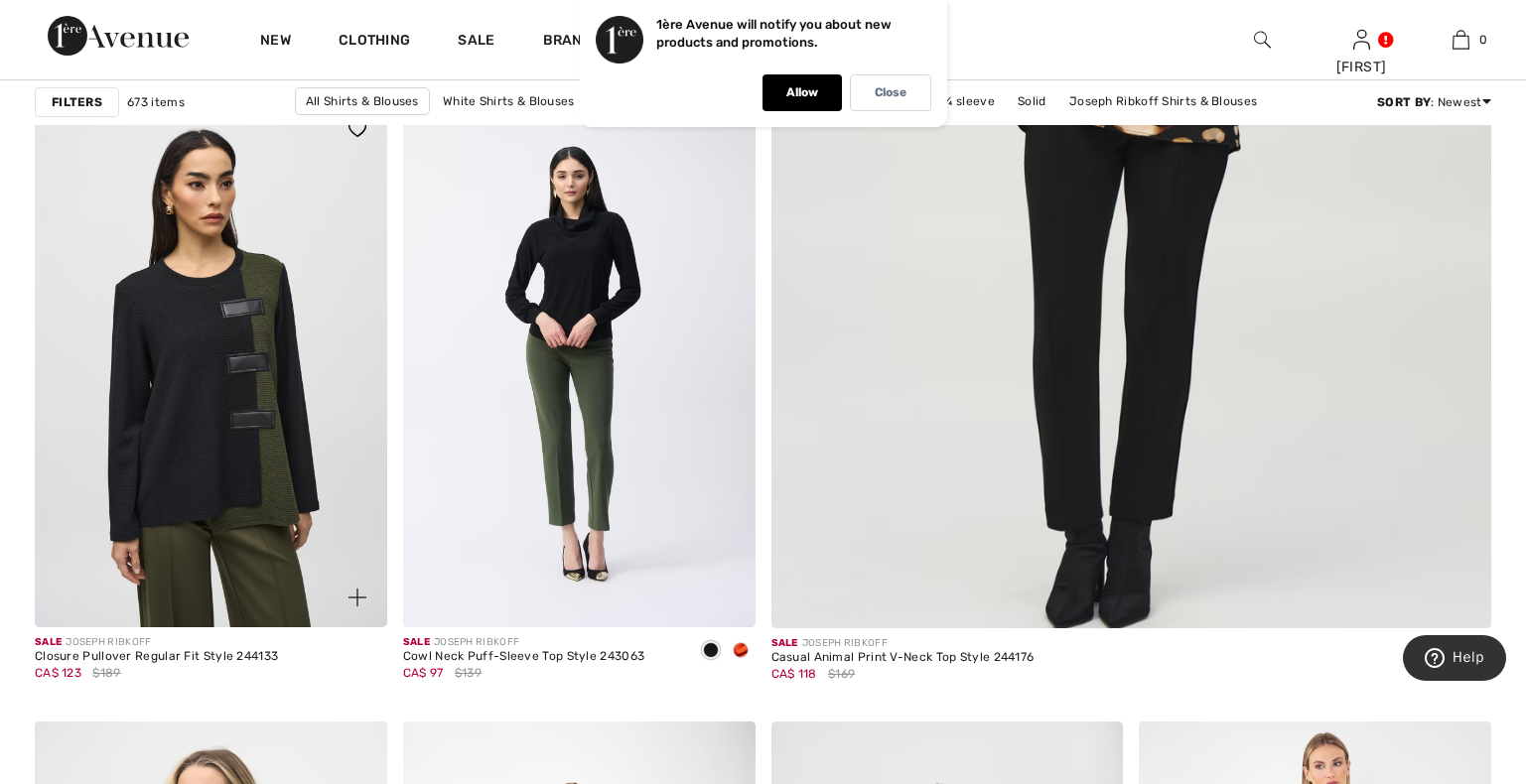 click at bounding box center [210, 363] 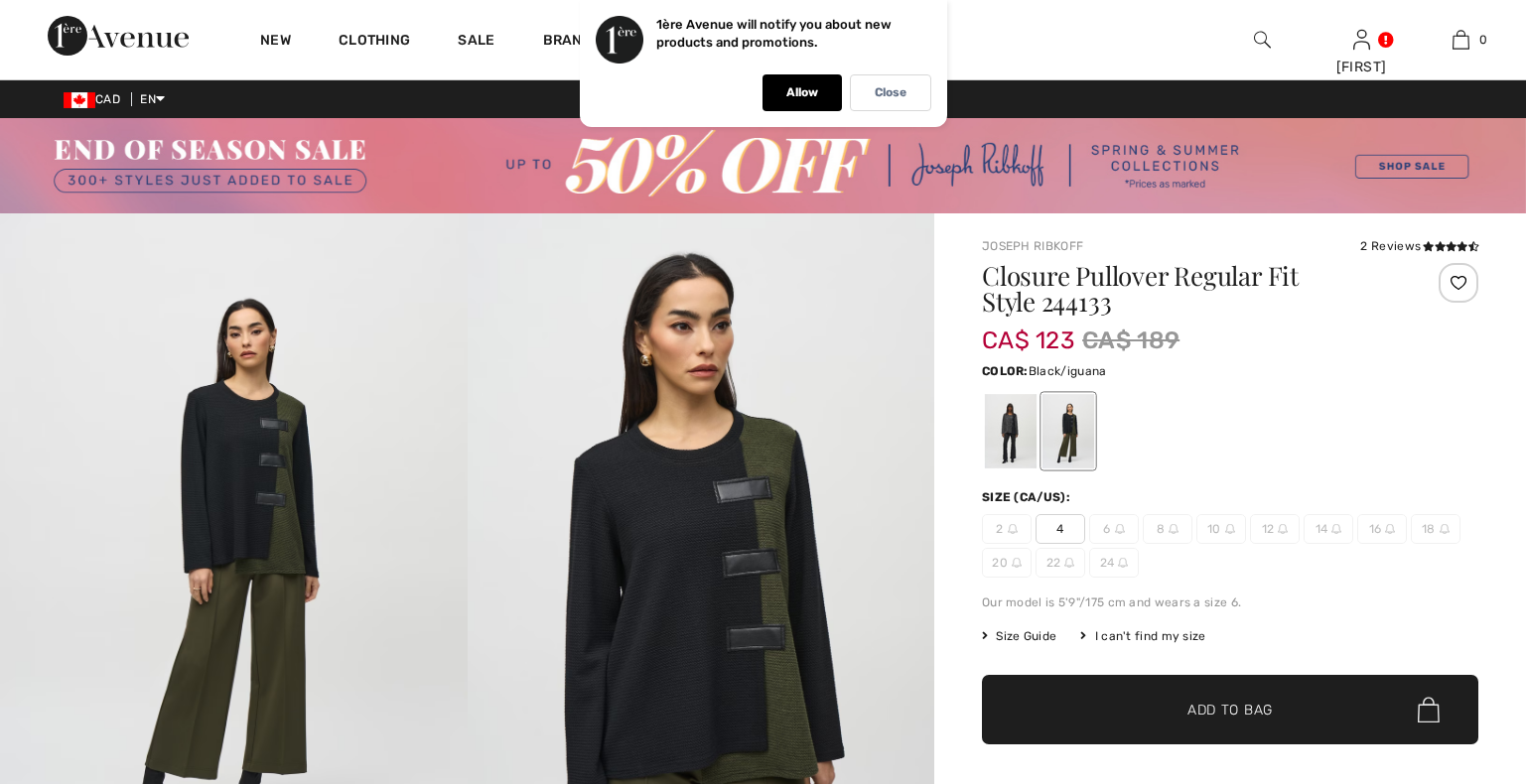 scroll, scrollTop: 0, scrollLeft: 0, axis: both 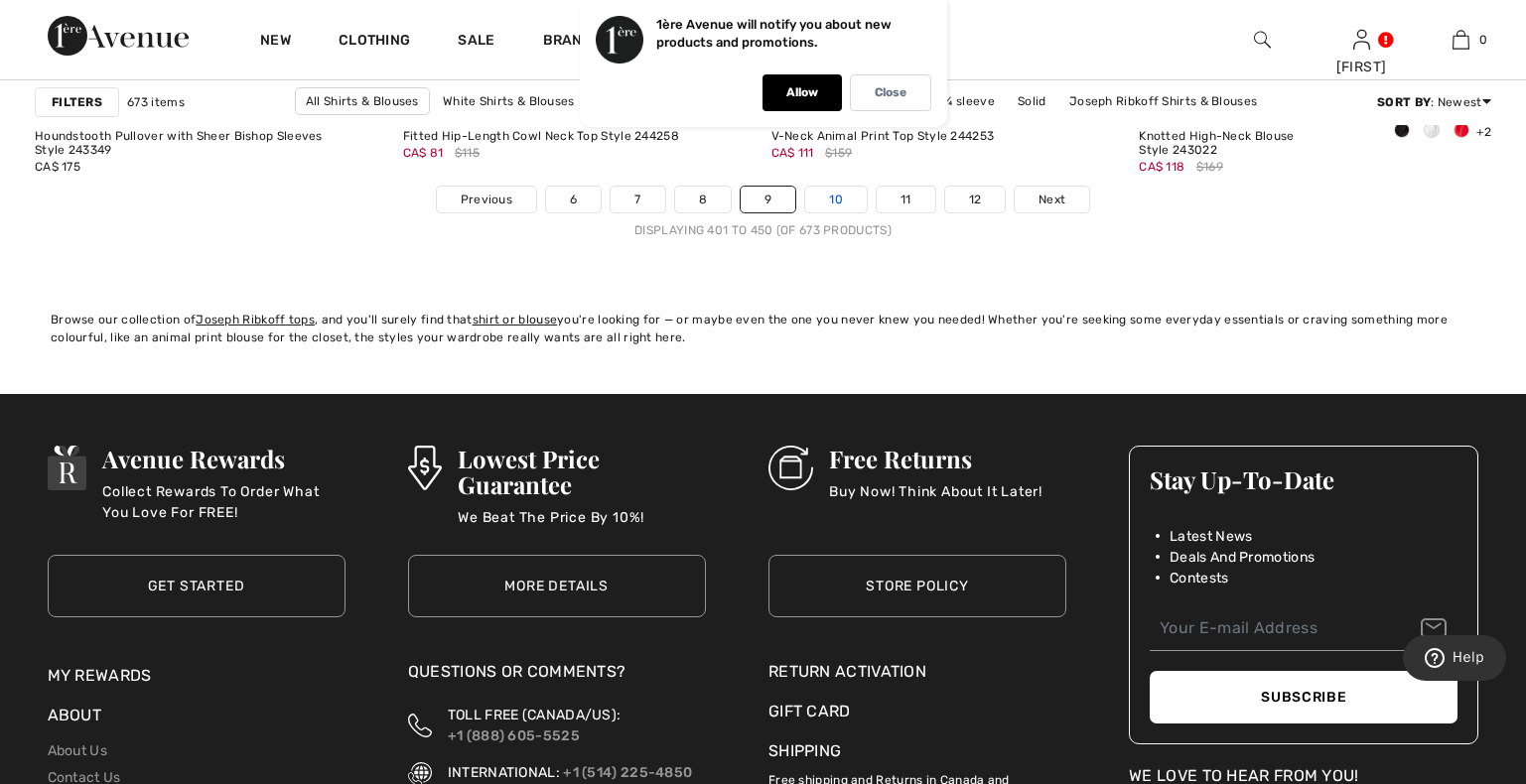 click on "10" at bounding box center [836, 199] 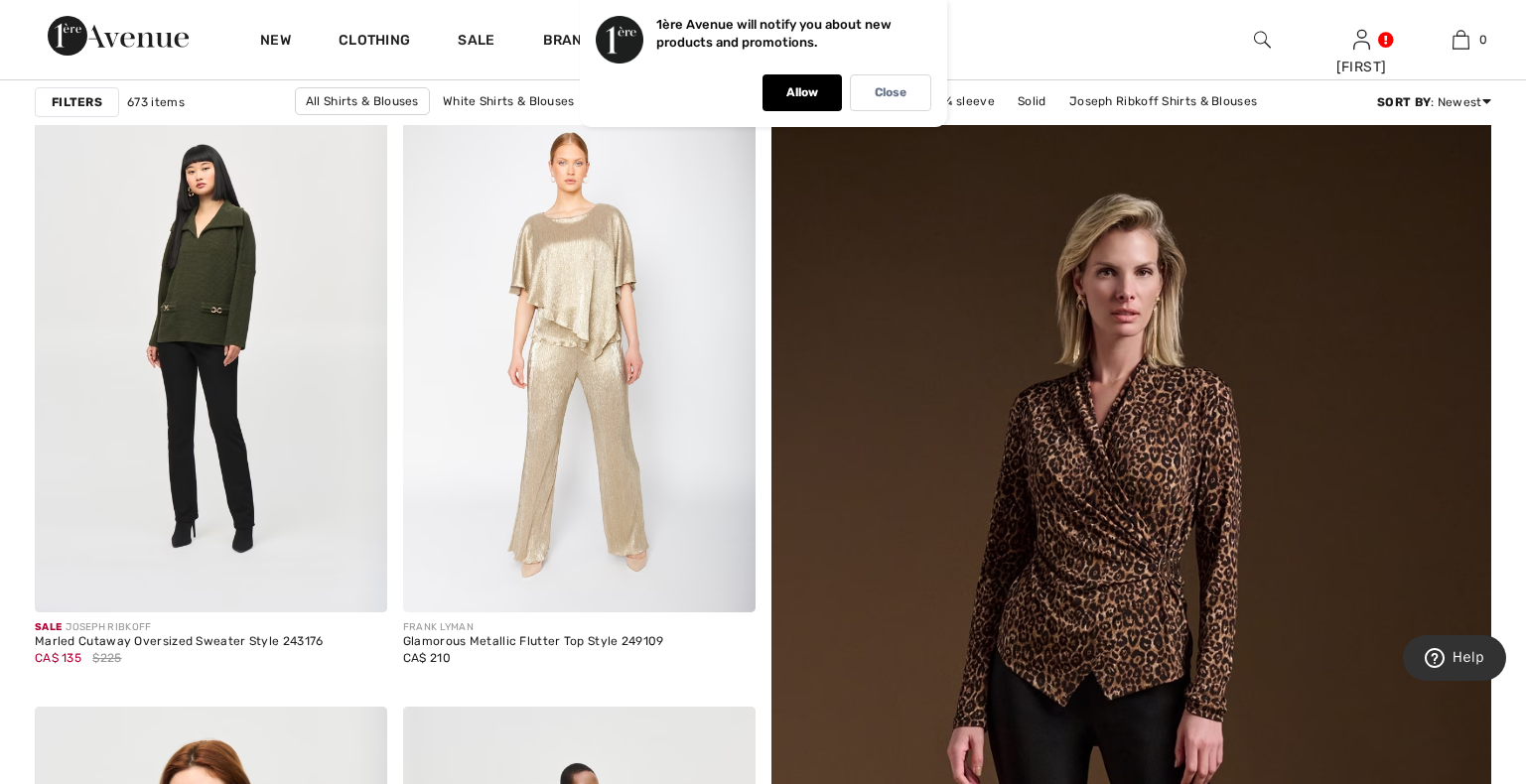 scroll, scrollTop: 304, scrollLeft: 0, axis: vertical 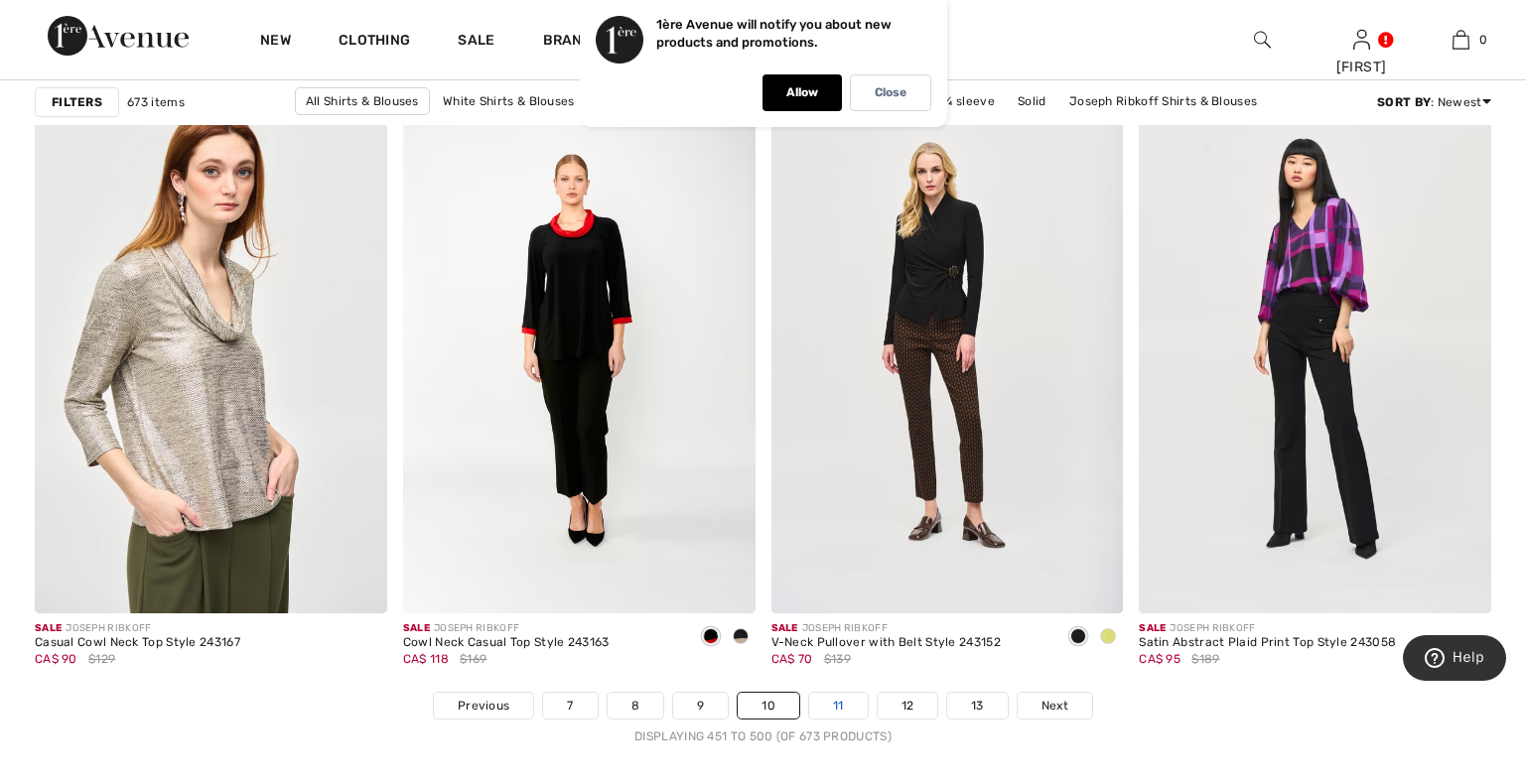 click on "11" at bounding box center [838, 706] 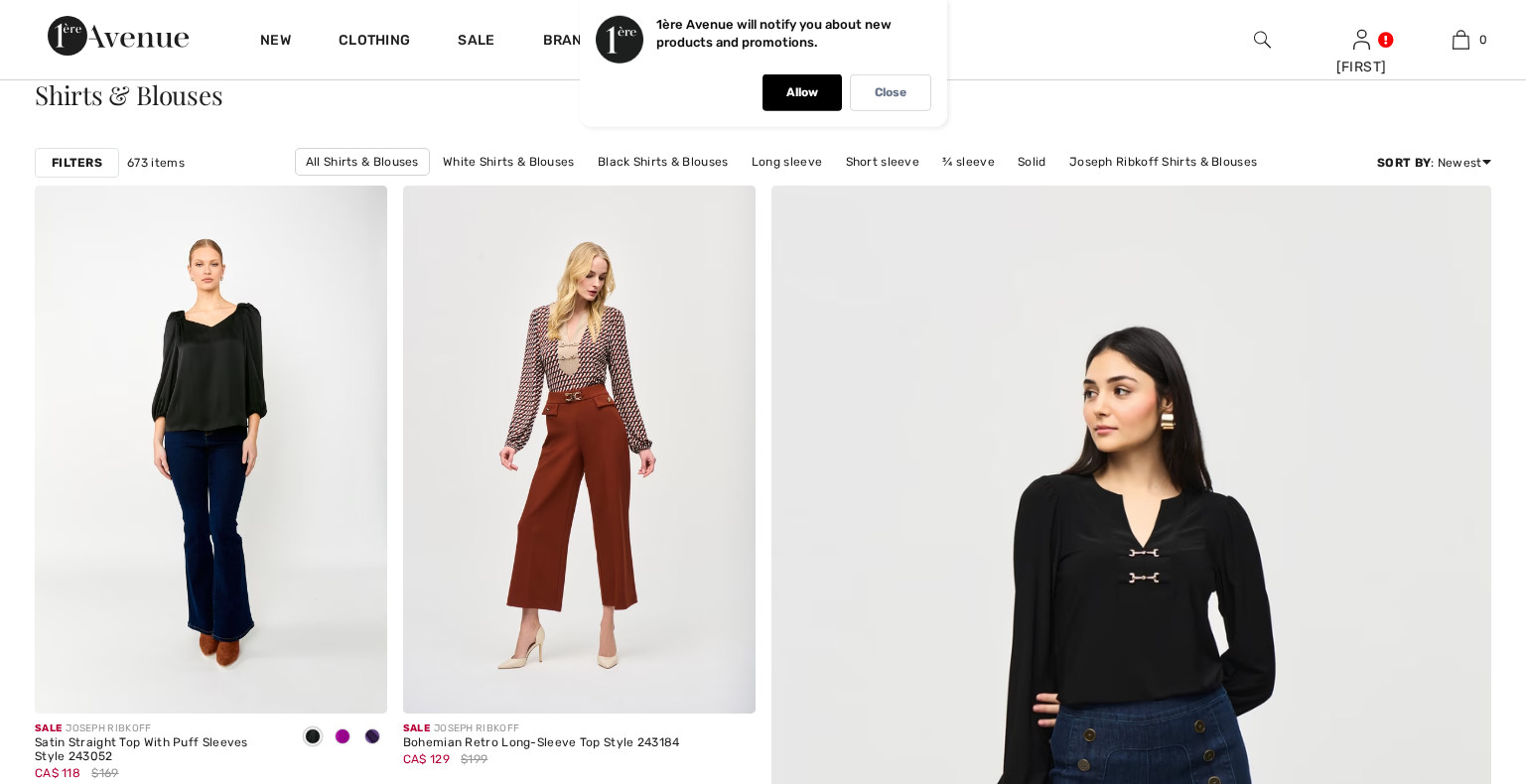 scroll, scrollTop: 607, scrollLeft: 0, axis: vertical 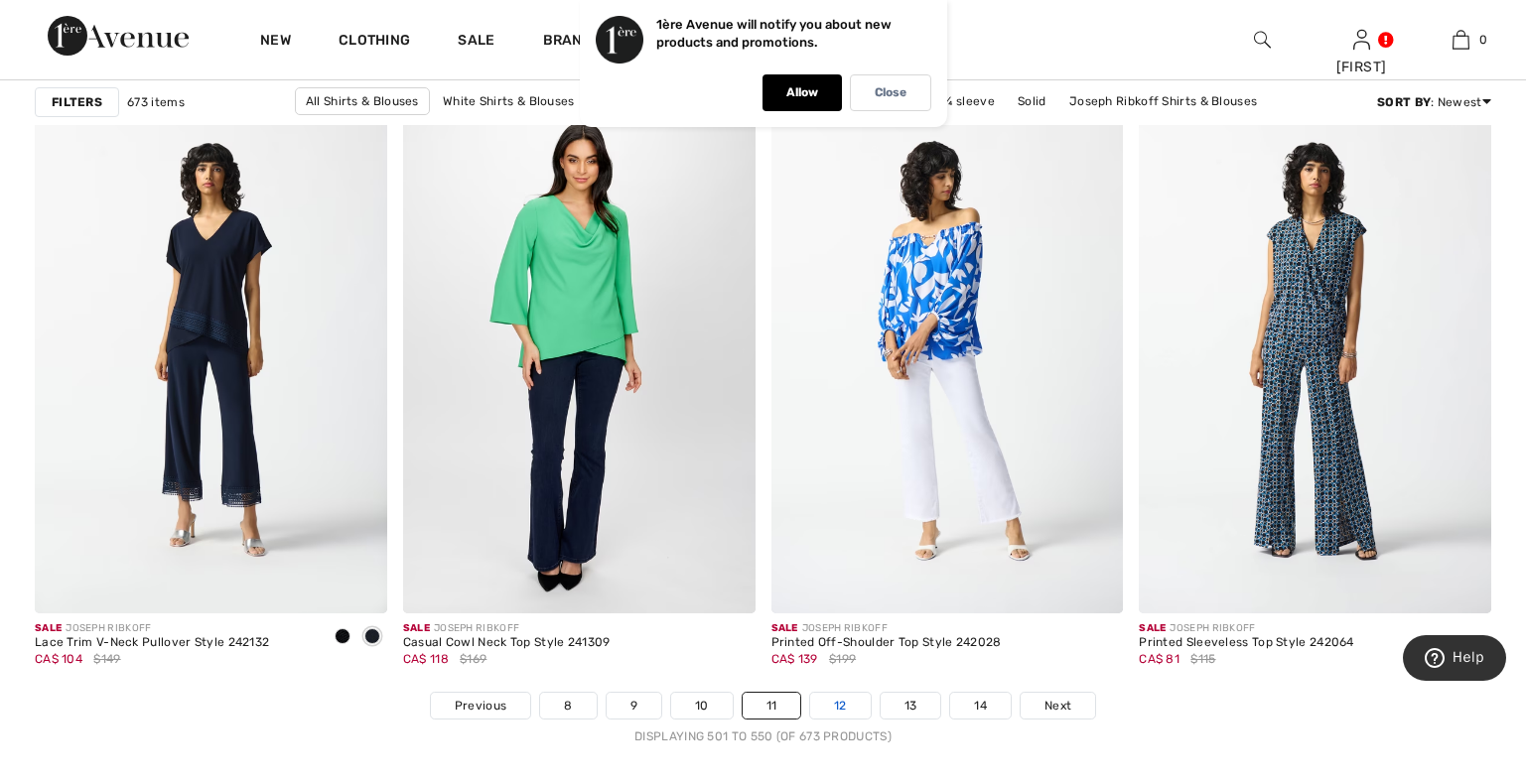click on "12" at bounding box center (840, 706) 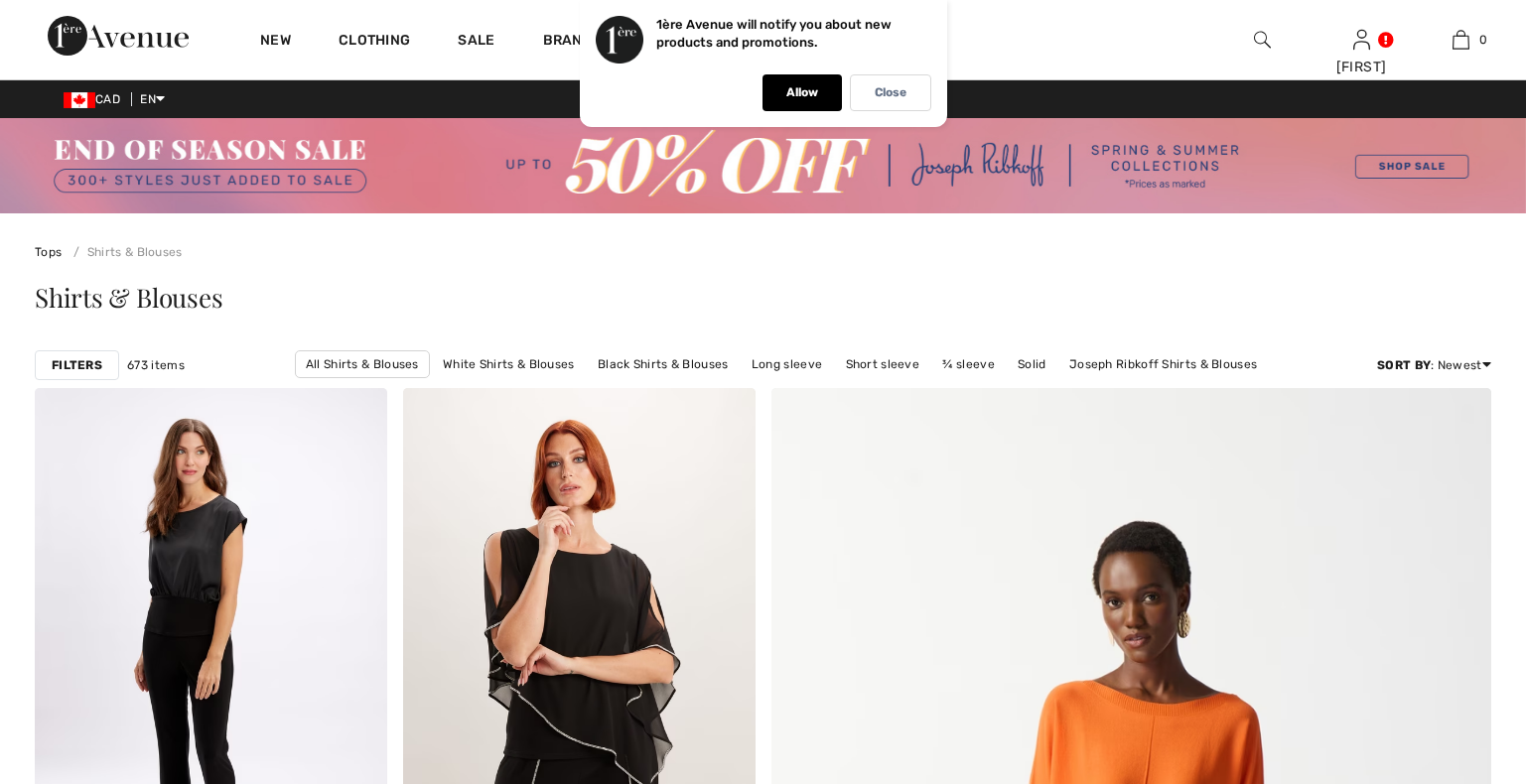 scroll, scrollTop: 607, scrollLeft: 0, axis: vertical 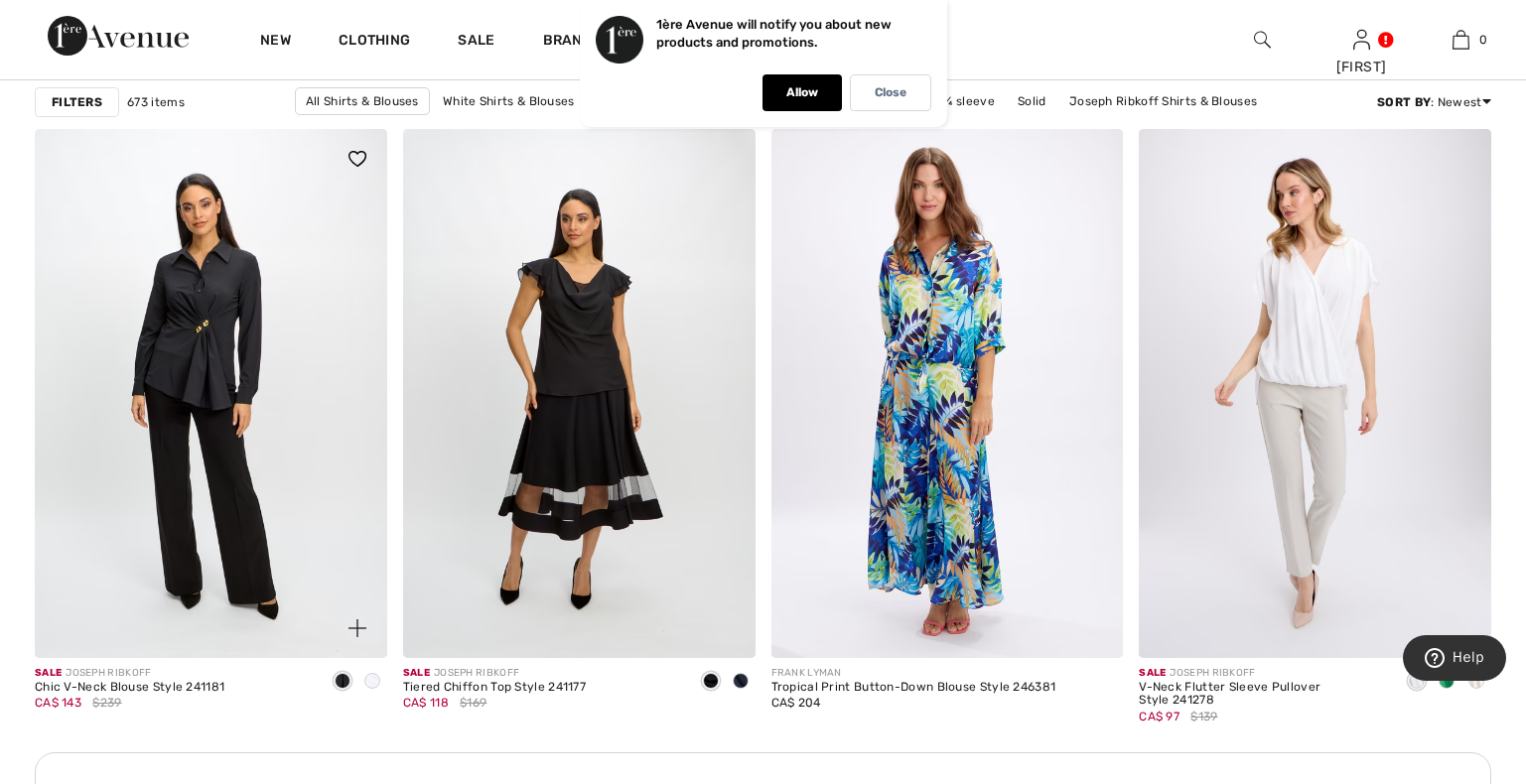 click at bounding box center (372, 681) 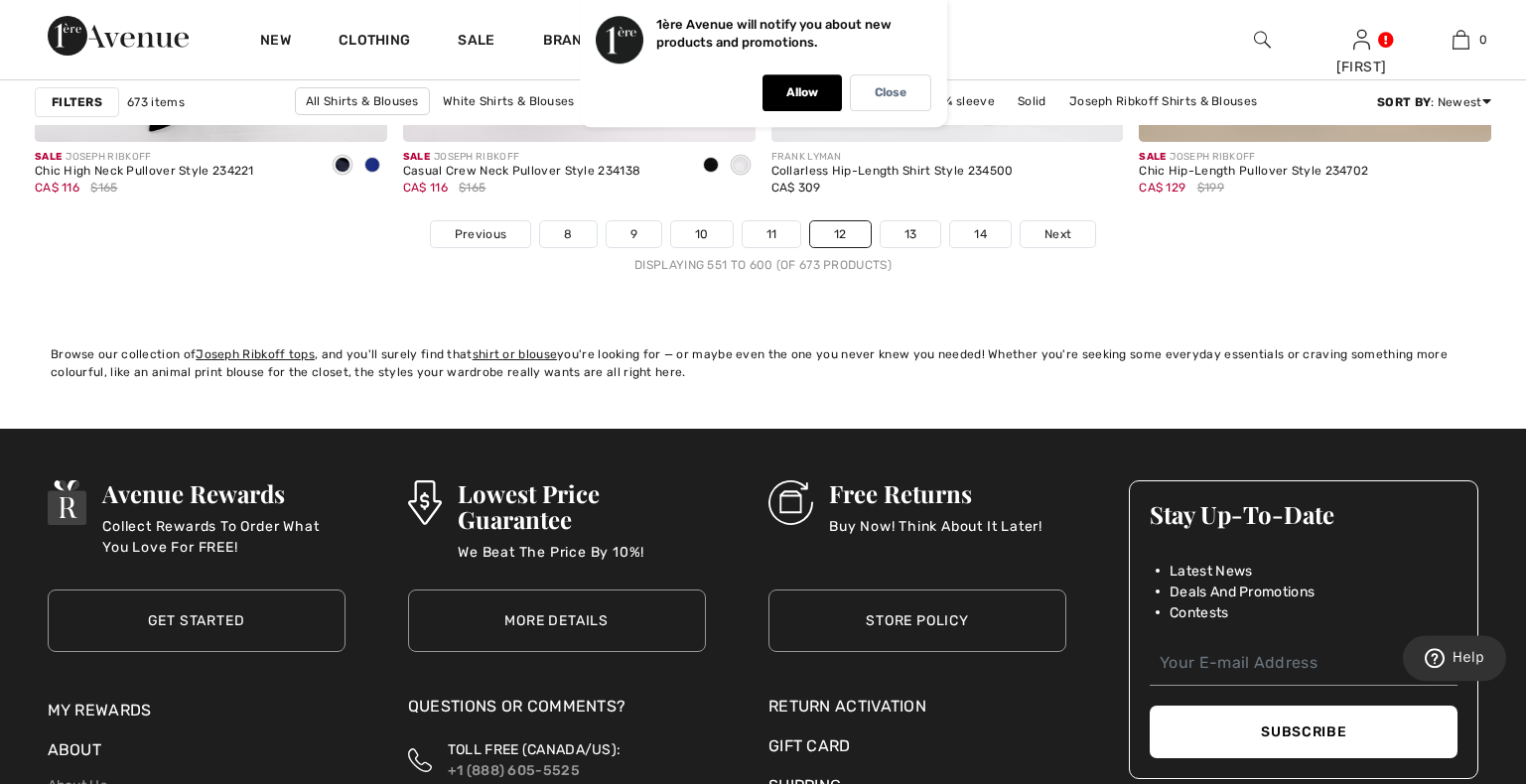 scroll, scrollTop: 9718, scrollLeft: 0, axis: vertical 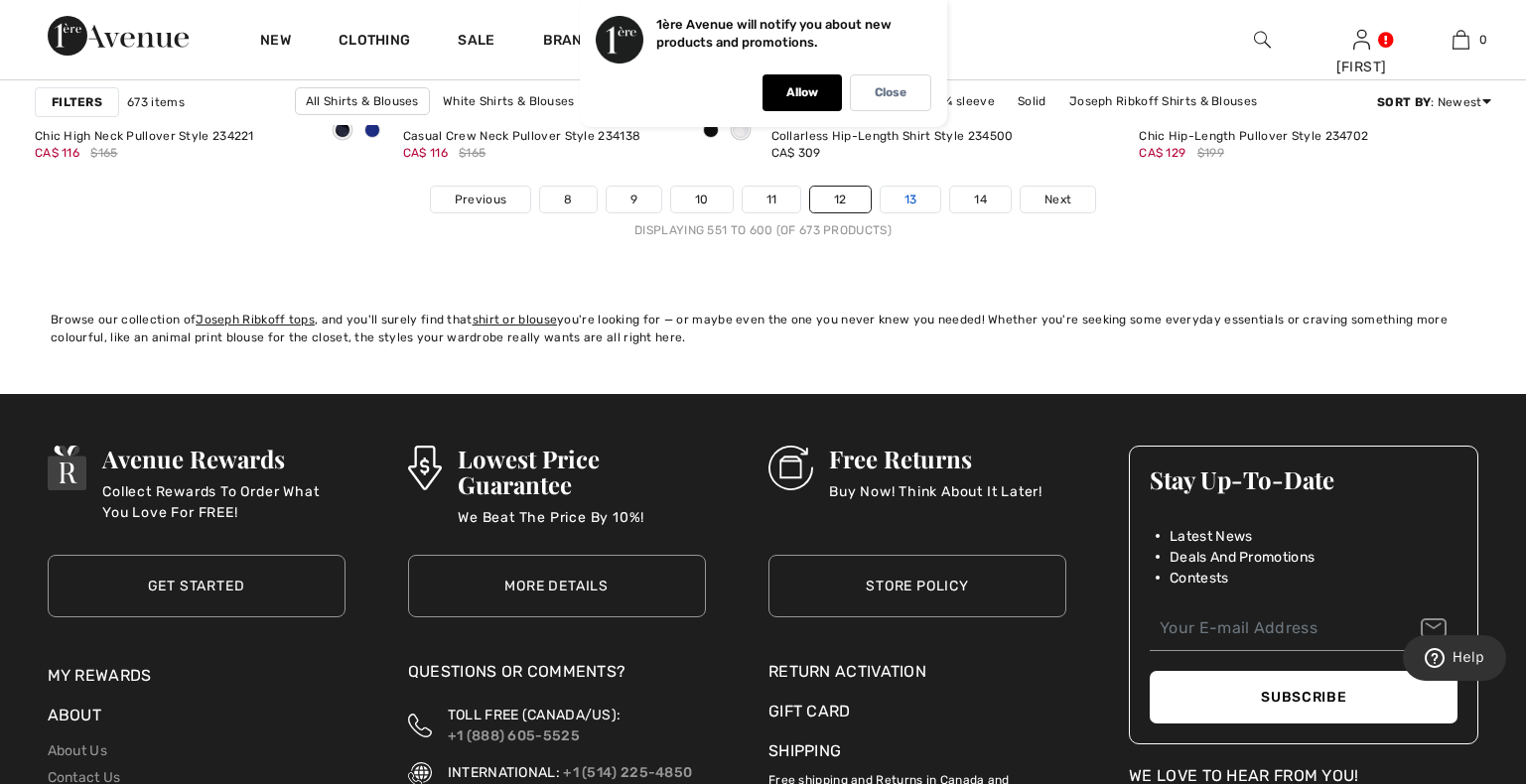 click on "13" at bounding box center (910, 199) 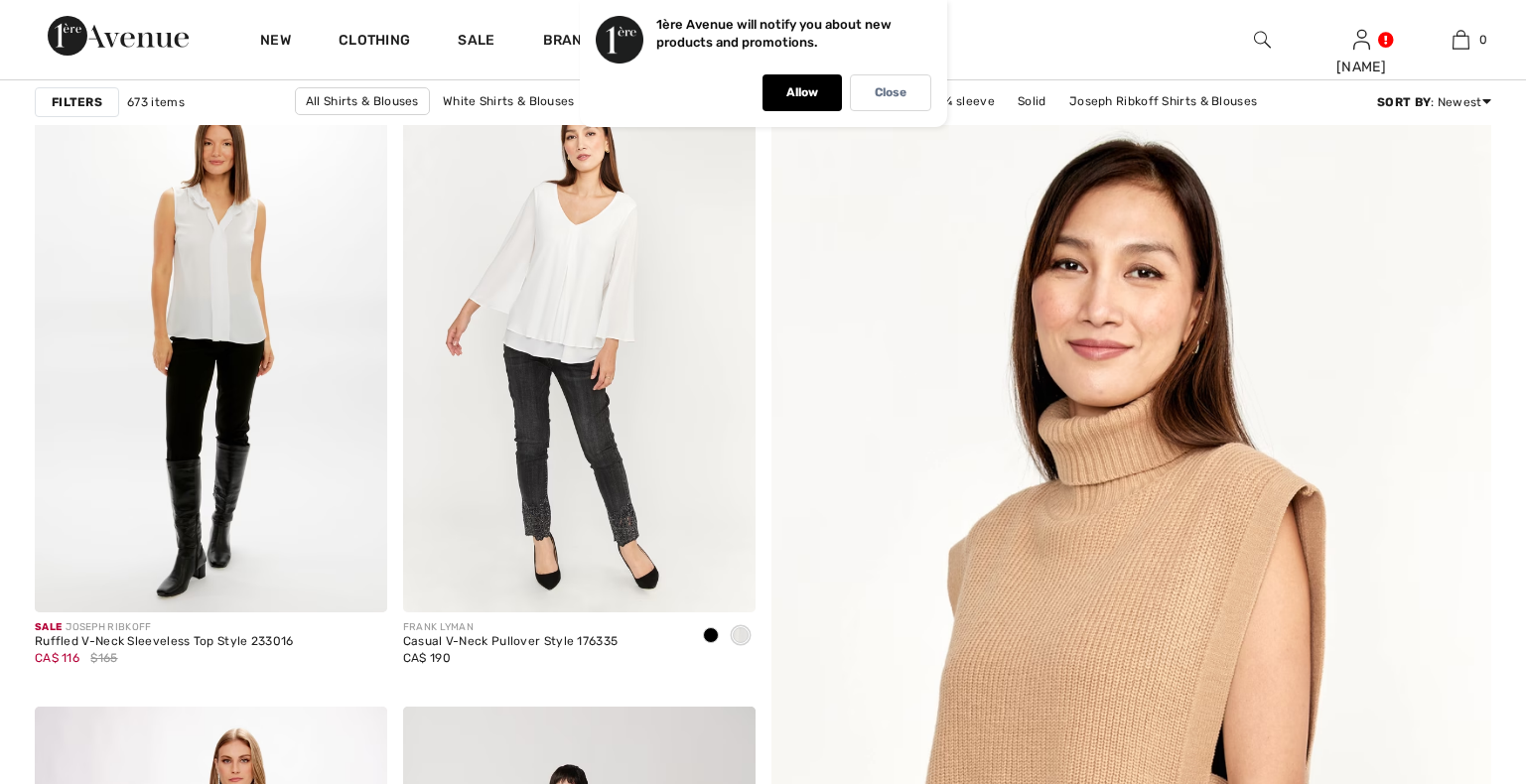 scroll, scrollTop: 304, scrollLeft: 0, axis: vertical 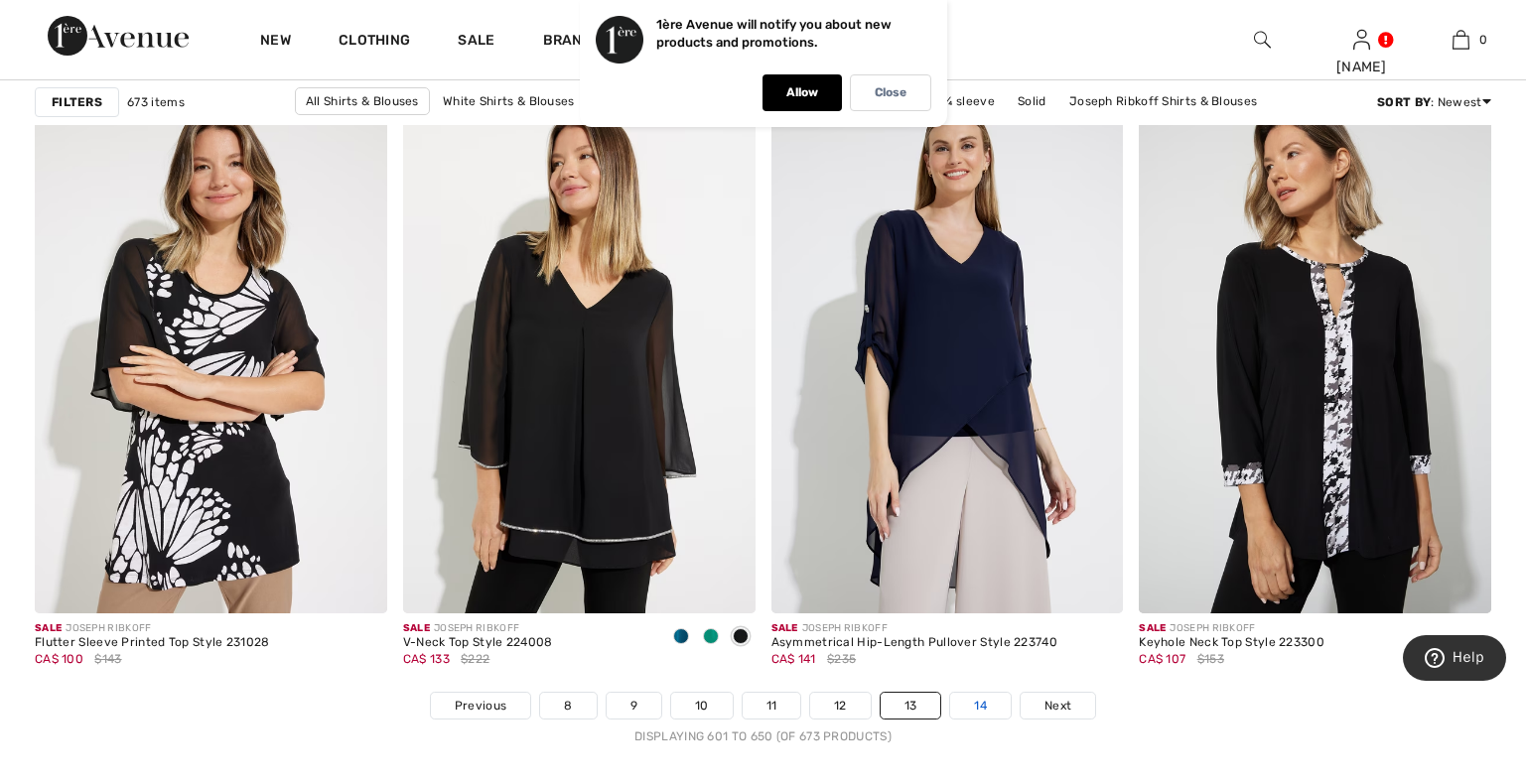 click on "14" at bounding box center [980, 706] 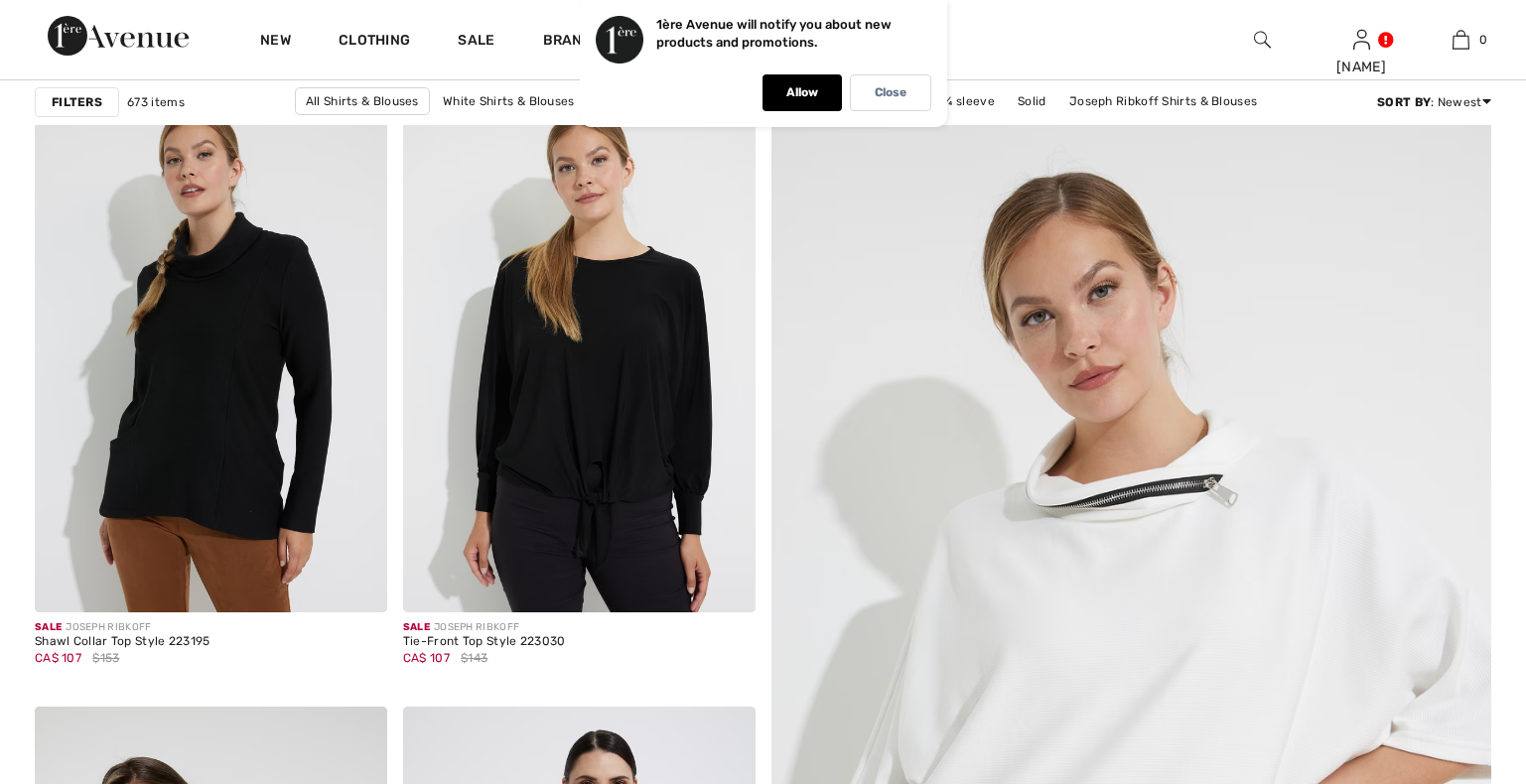 scroll, scrollTop: 304, scrollLeft: 0, axis: vertical 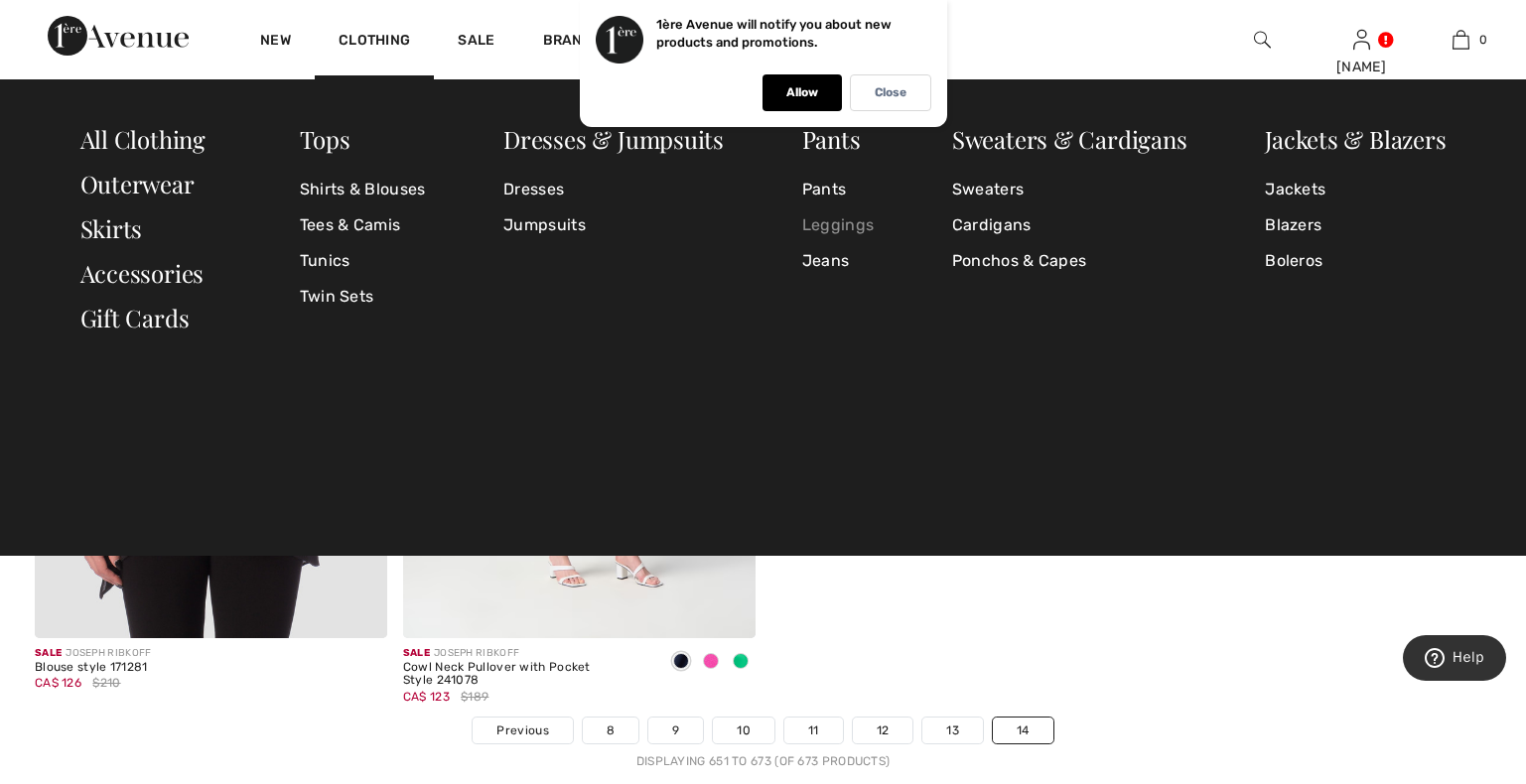 click on "Leggings" at bounding box center [838, 225] 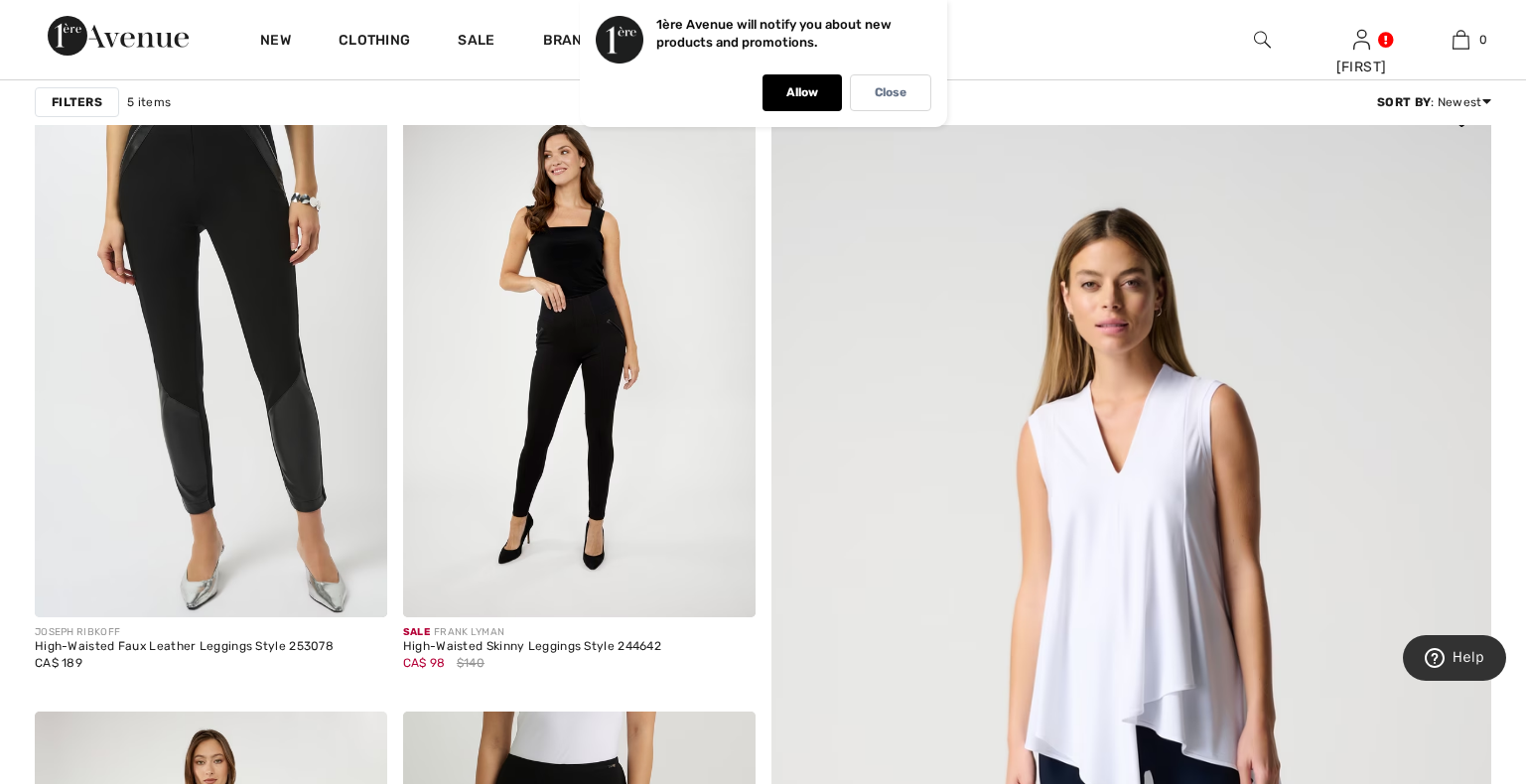 scroll, scrollTop: 0, scrollLeft: 0, axis: both 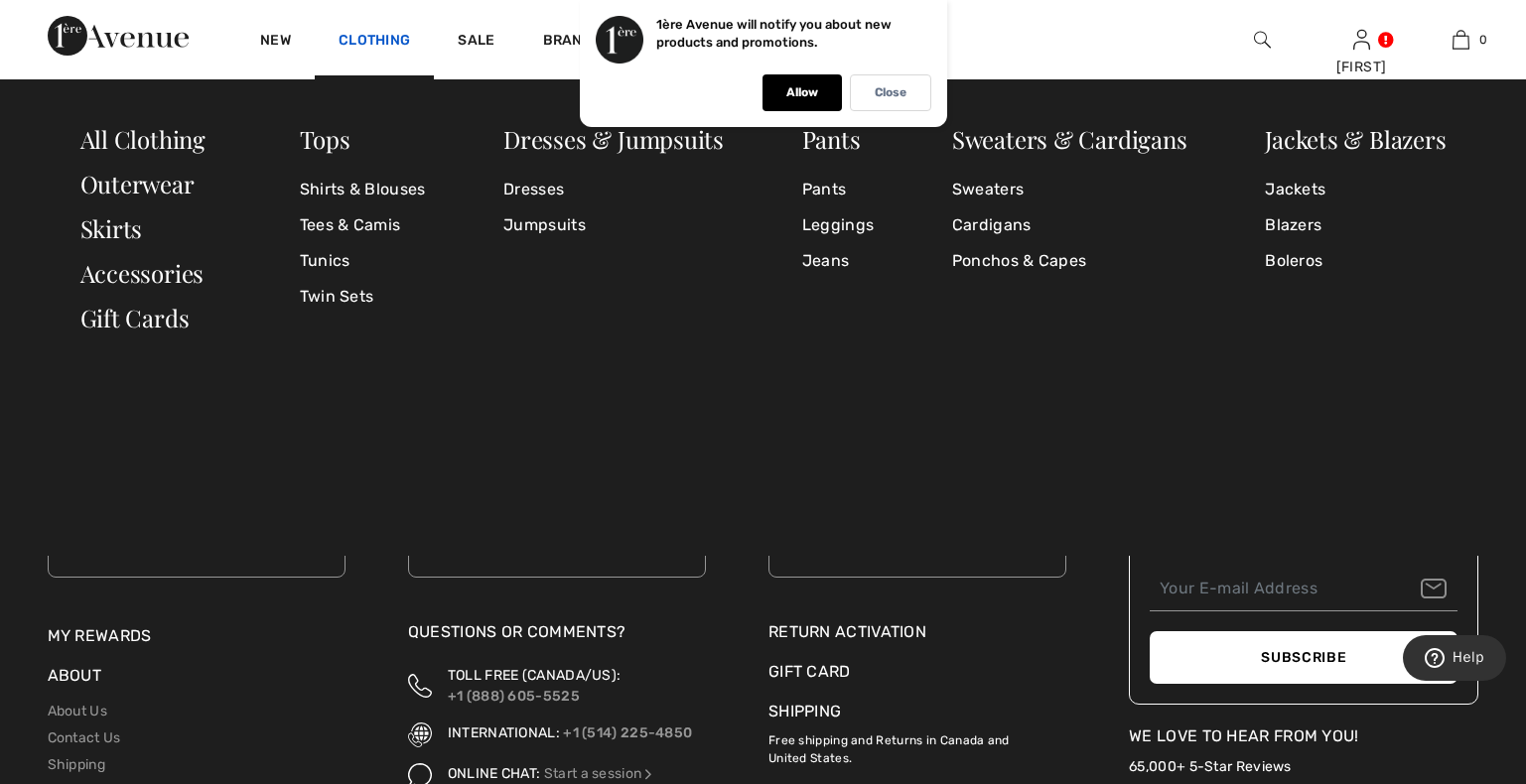 click on "Clothing" at bounding box center (374, 42) 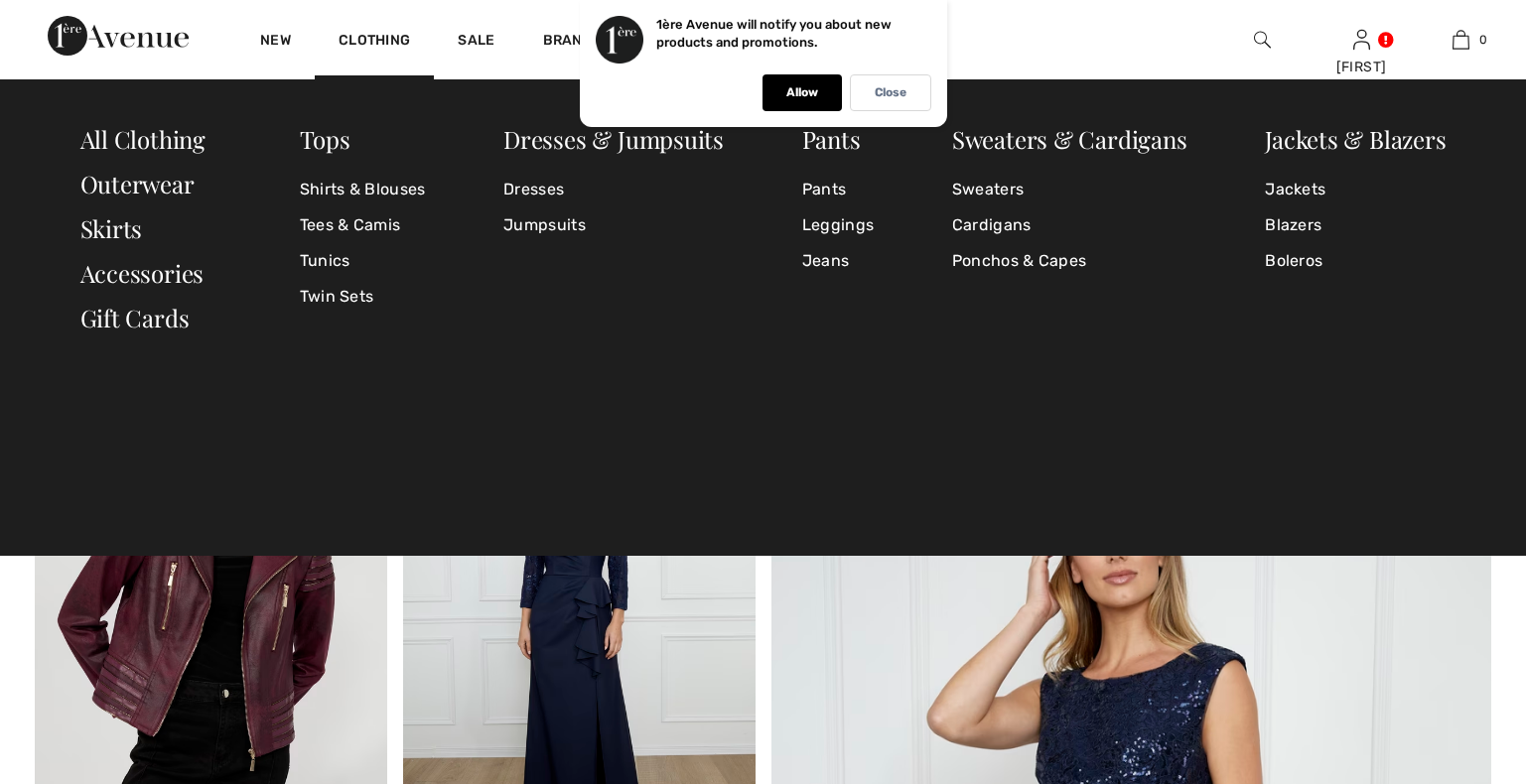scroll, scrollTop: 0, scrollLeft: 0, axis: both 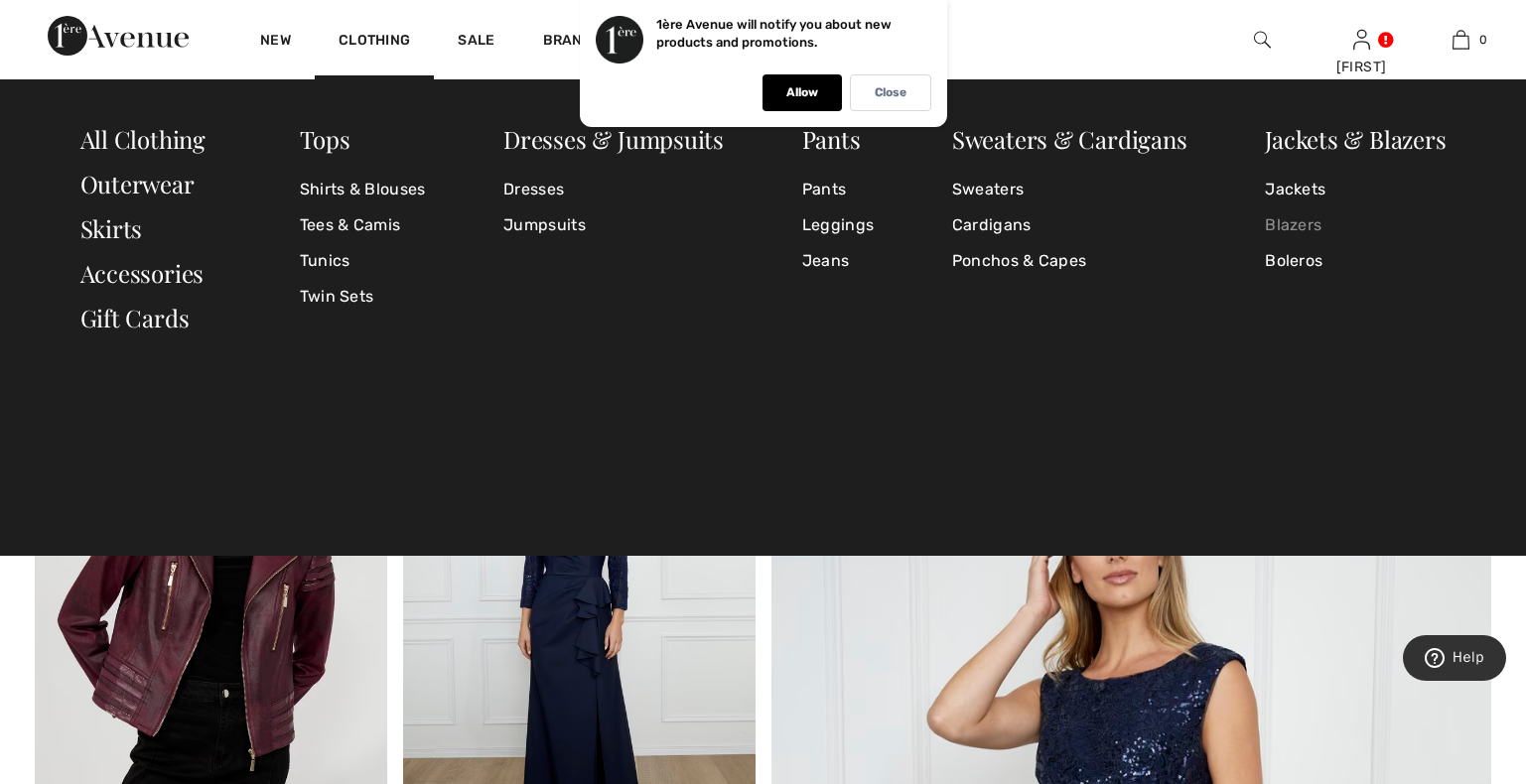 click on "Blazers" at bounding box center (1355, 225) 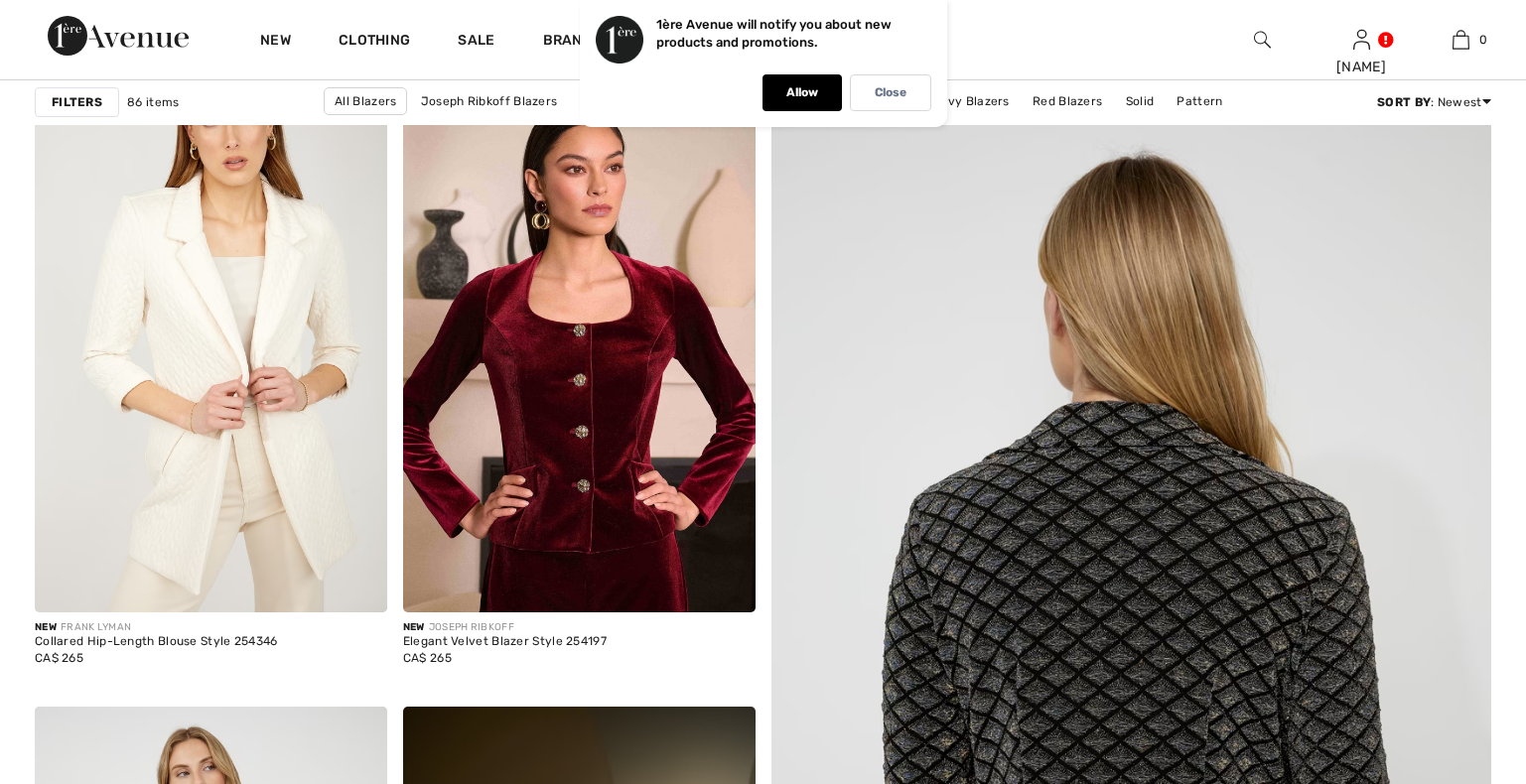 scroll, scrollTop: 304, scrollLeft: 0, axis: vertical 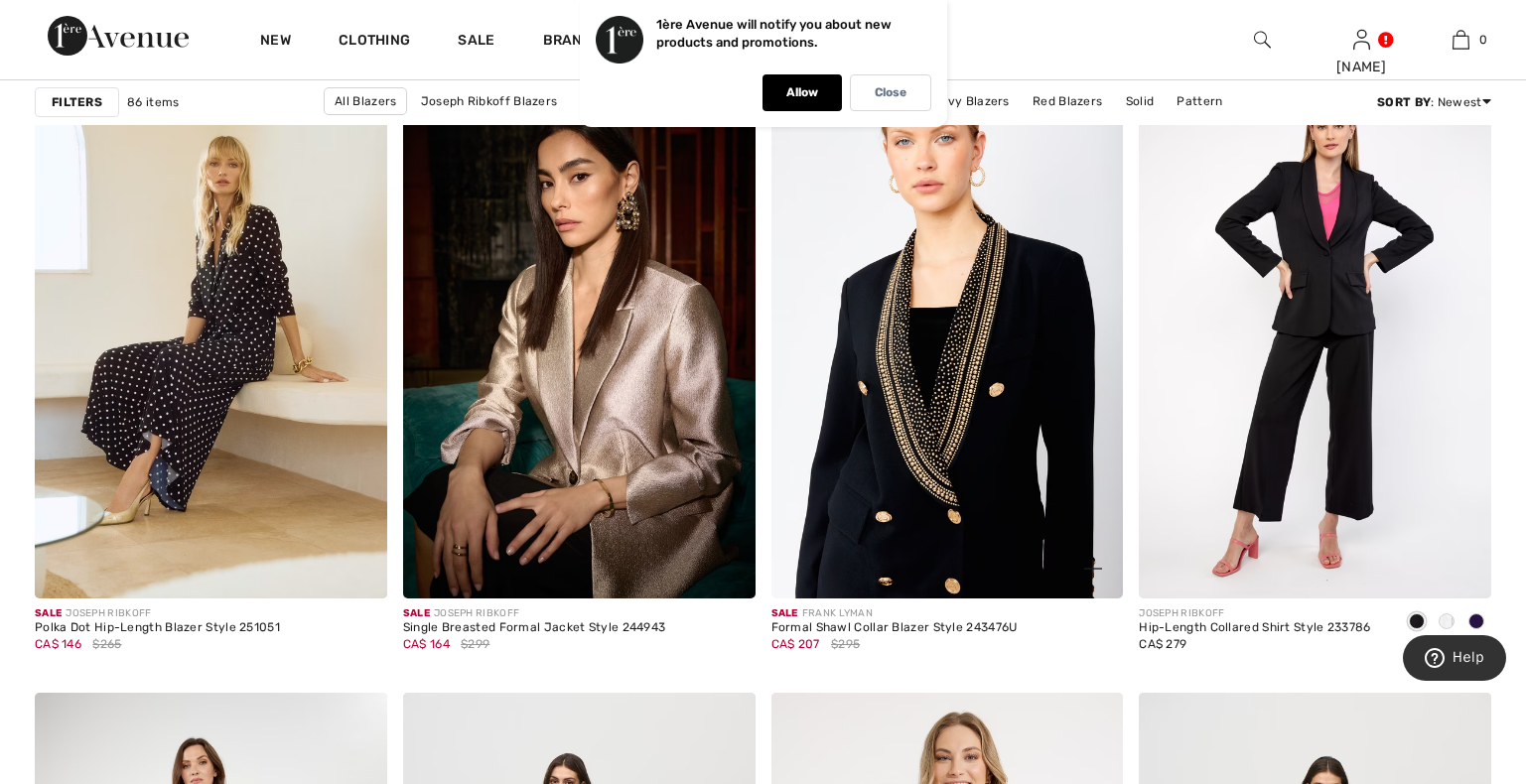 click at bounding box center (947, 334) 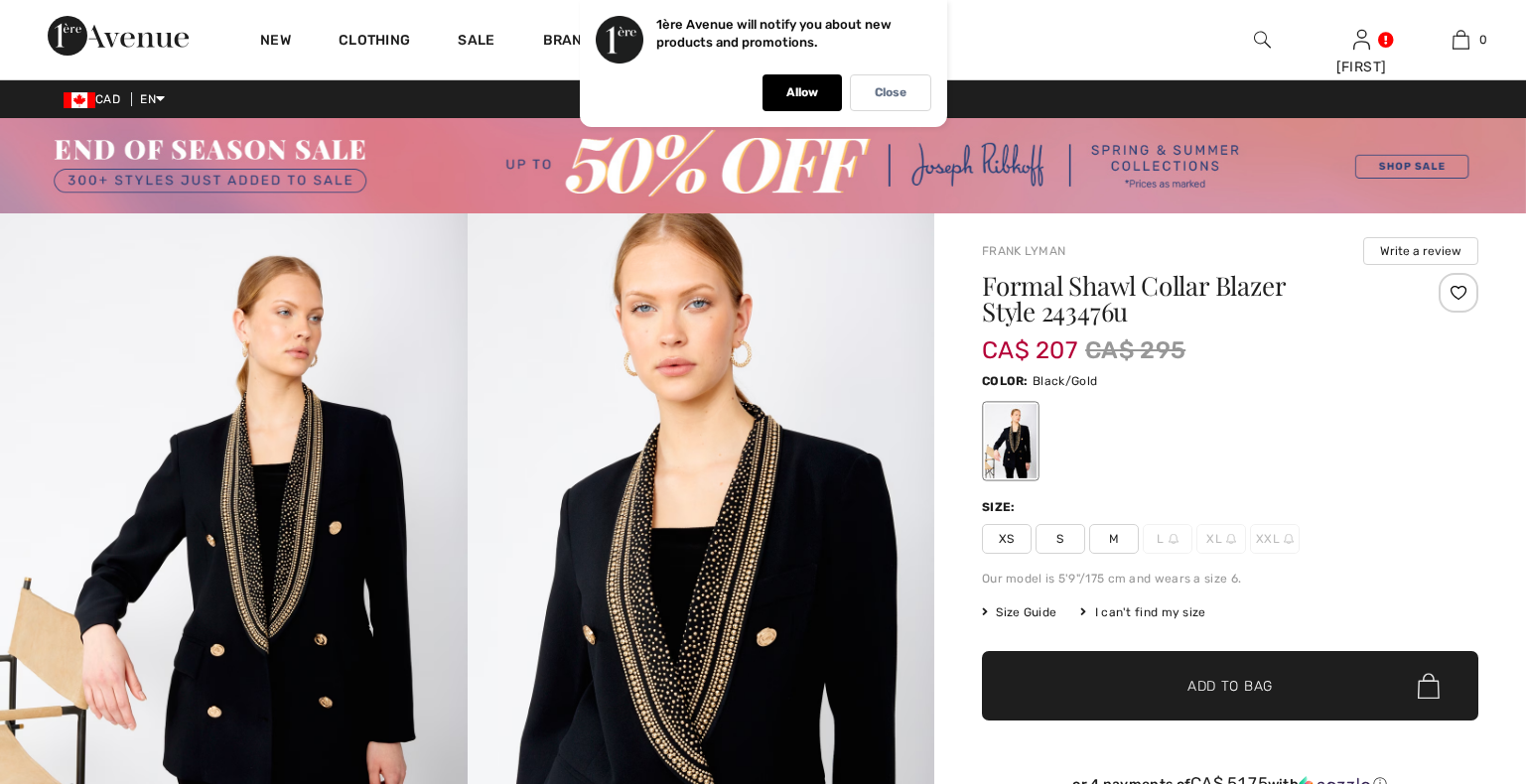 scroll, scrollTop: 0, scrollLeft: 0, axis: both 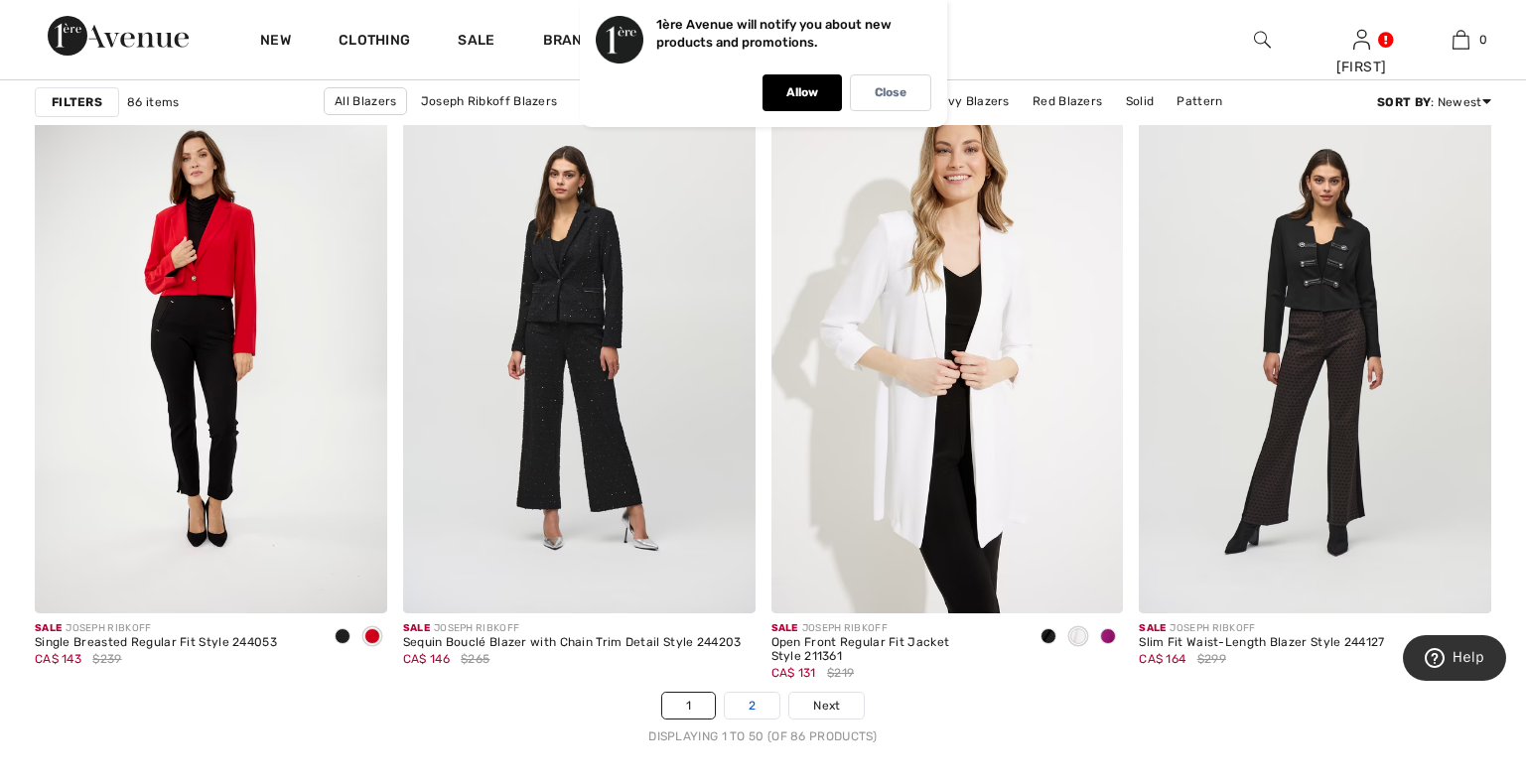 click on "2" at bounding box center [752, 706] 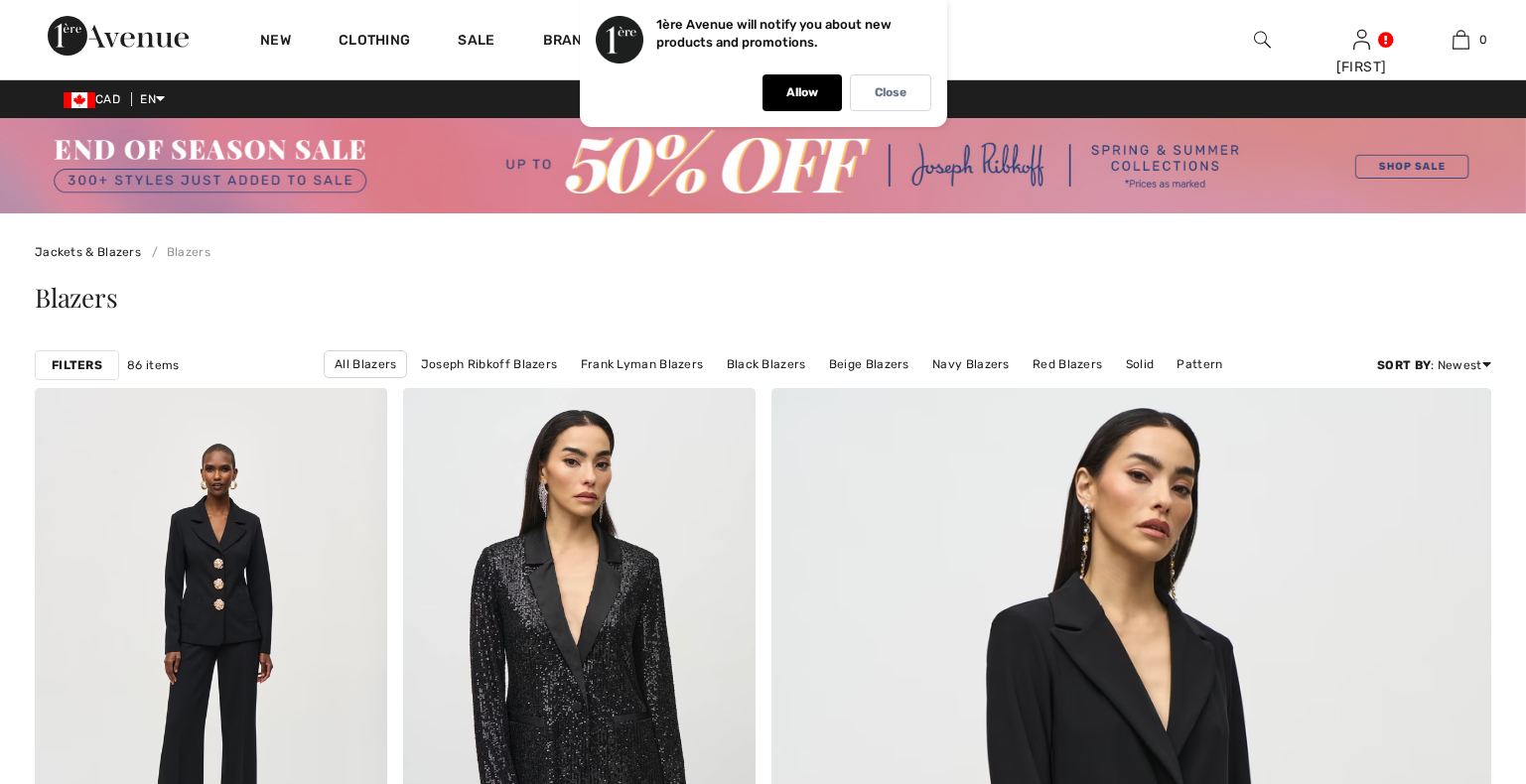scroll, scrollTop: 202, scrollLeft: 0, axis: vertical 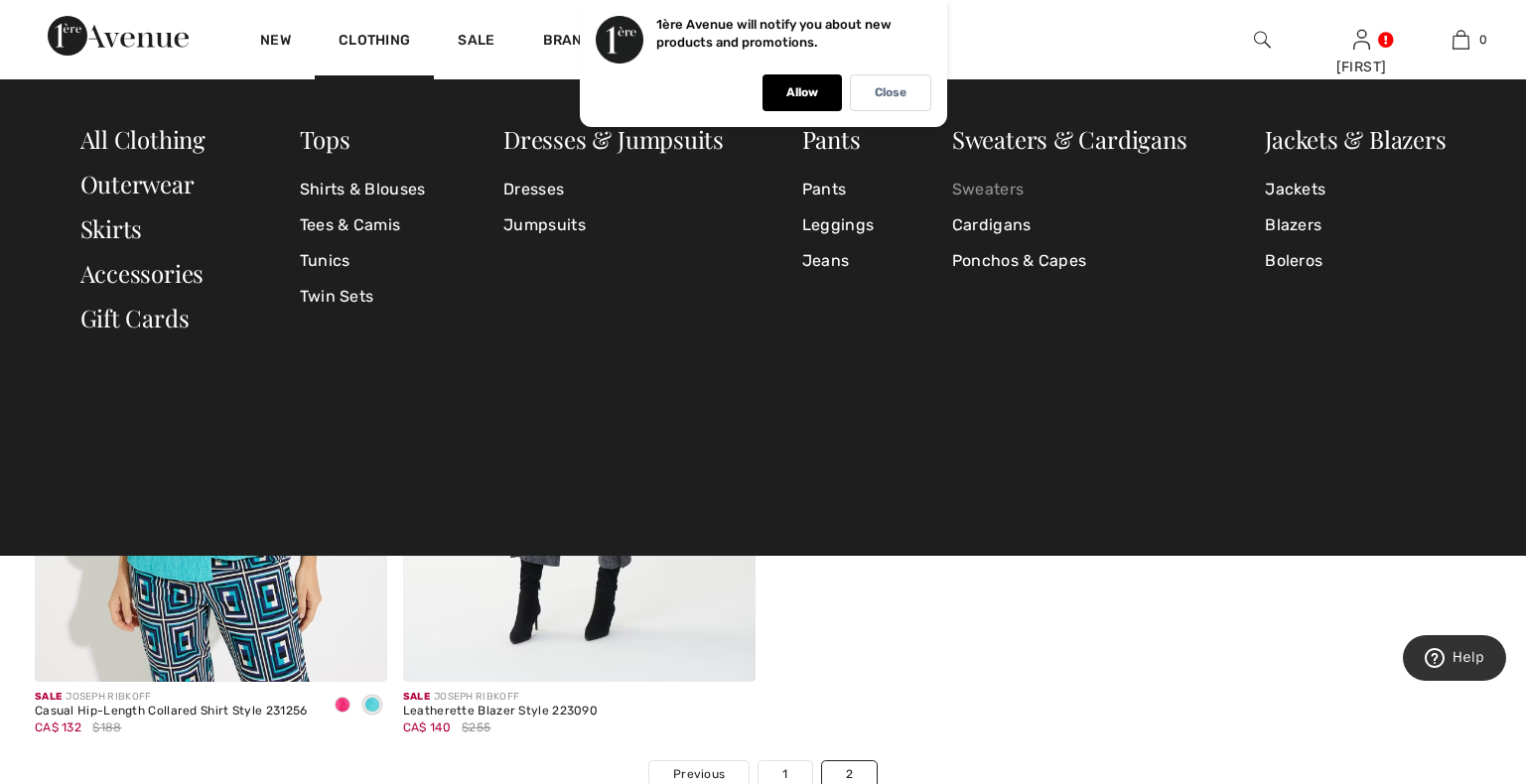 click on "Sweaters" at bounding box center [1069, 190] 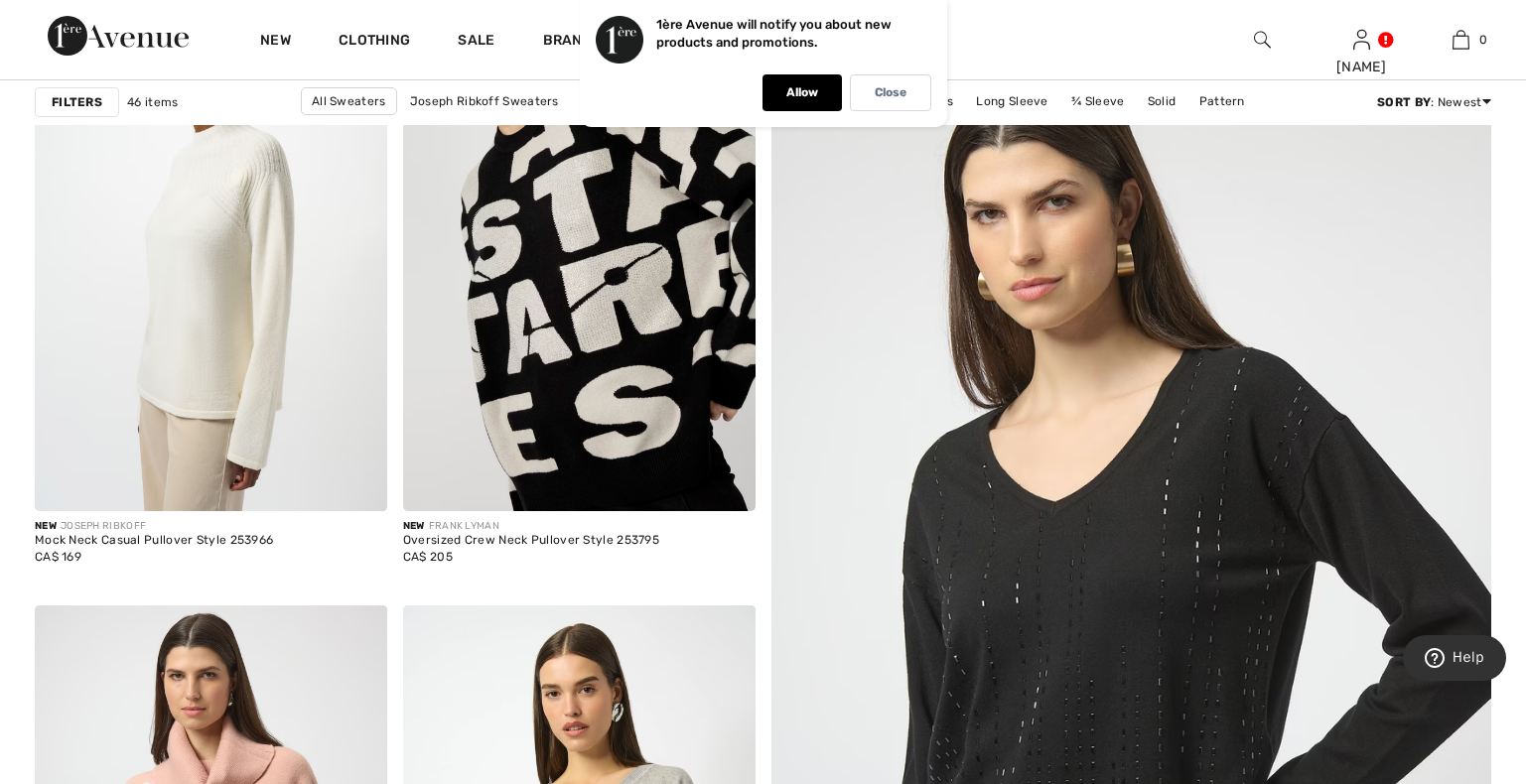 scroll, scrollTop: 0, scrollLeft: 0, axis: both 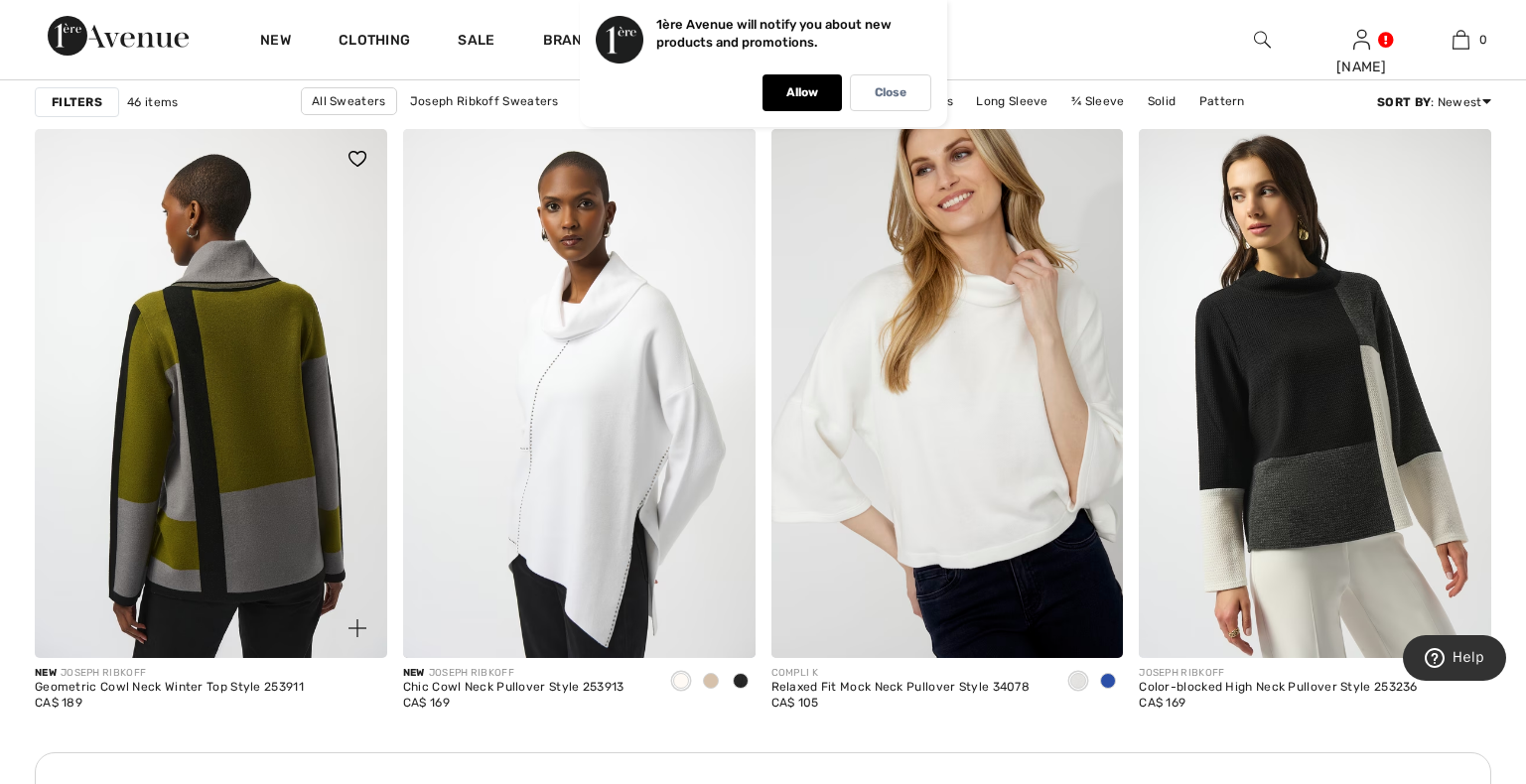 click at bounding box center [210, 393] 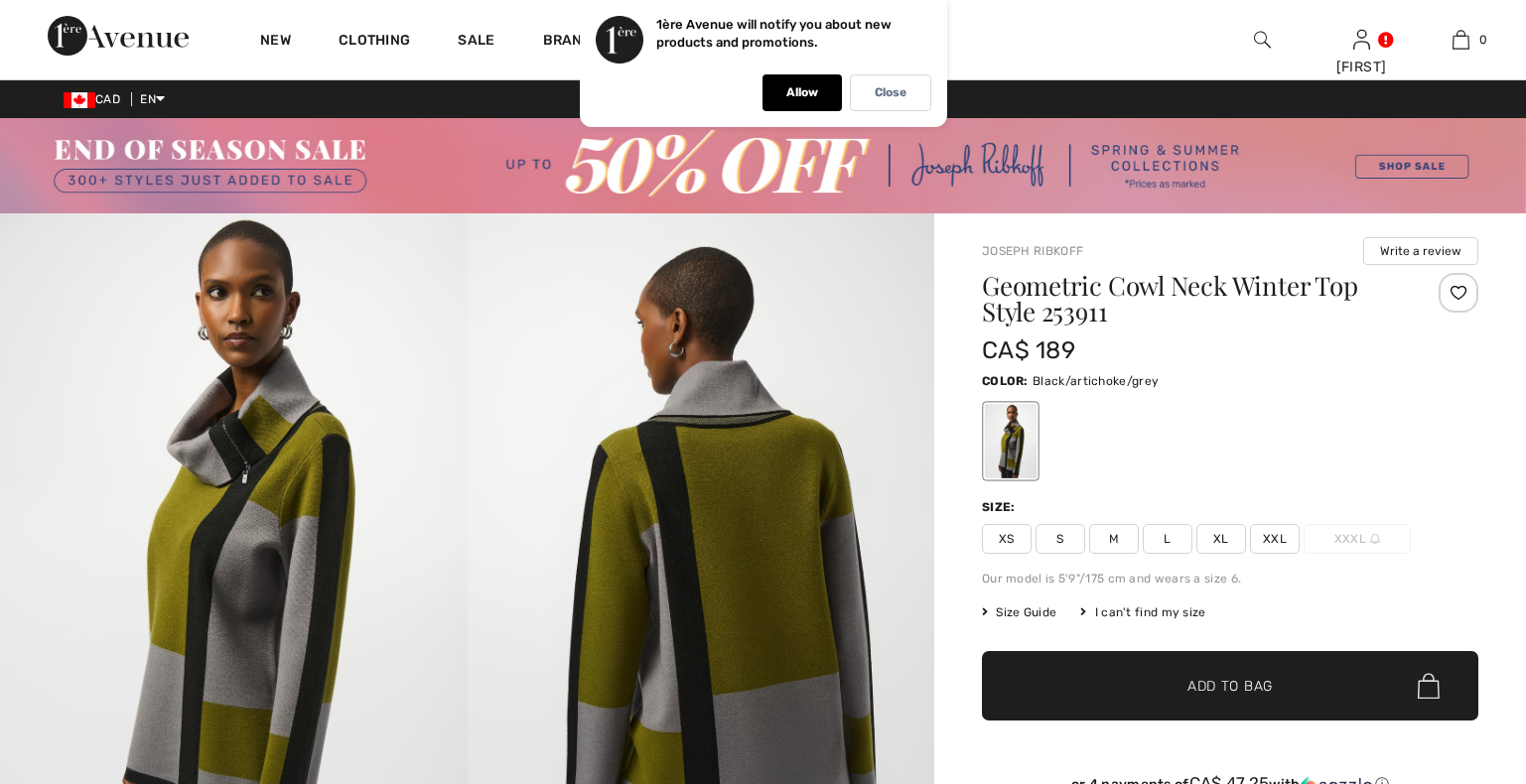 scroll, scrollTop: 0, scrollLeft: 0, axis: both 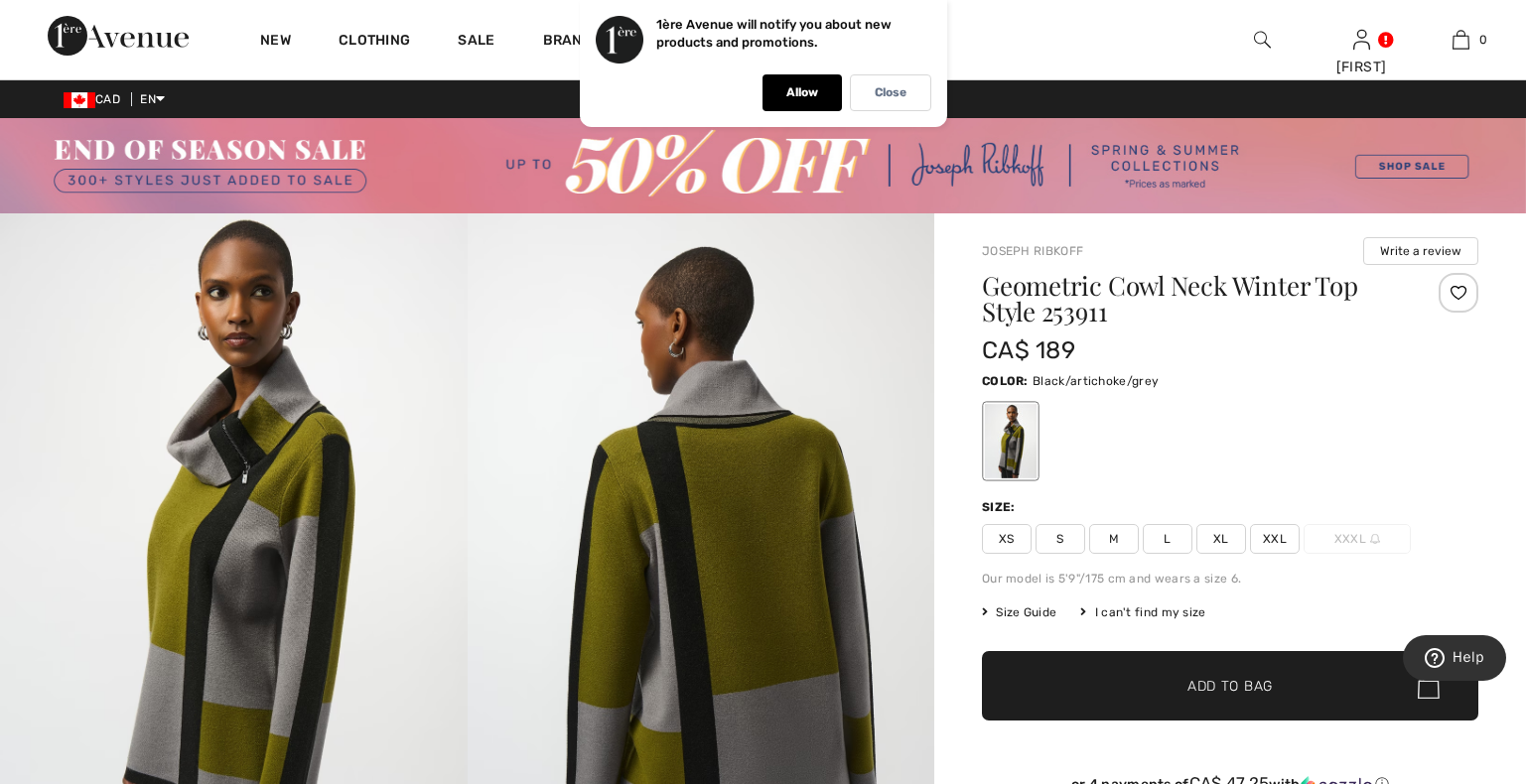 click on "XXL" at bounding box center [1275, 539] 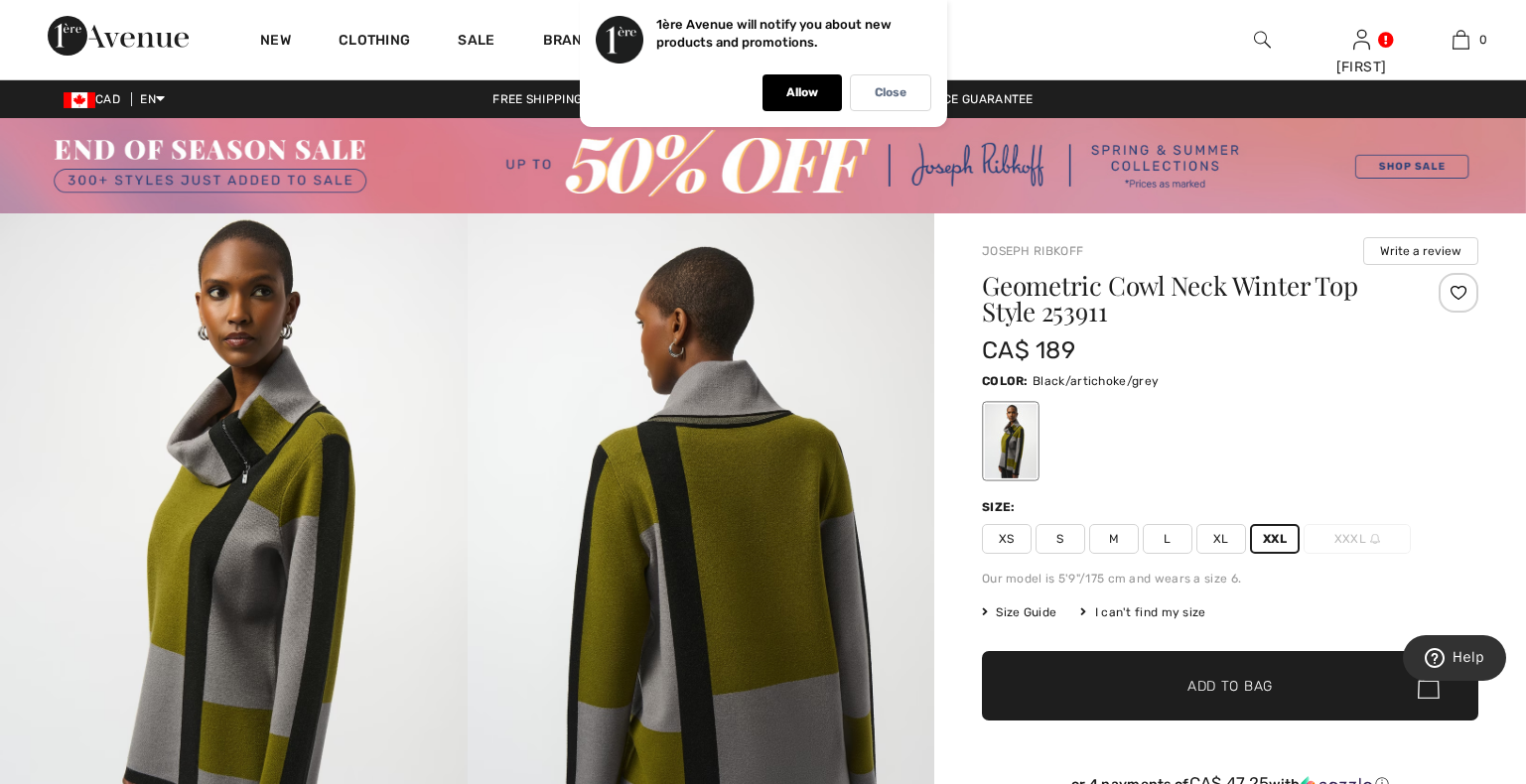 click at bounding box center (1458, 293) 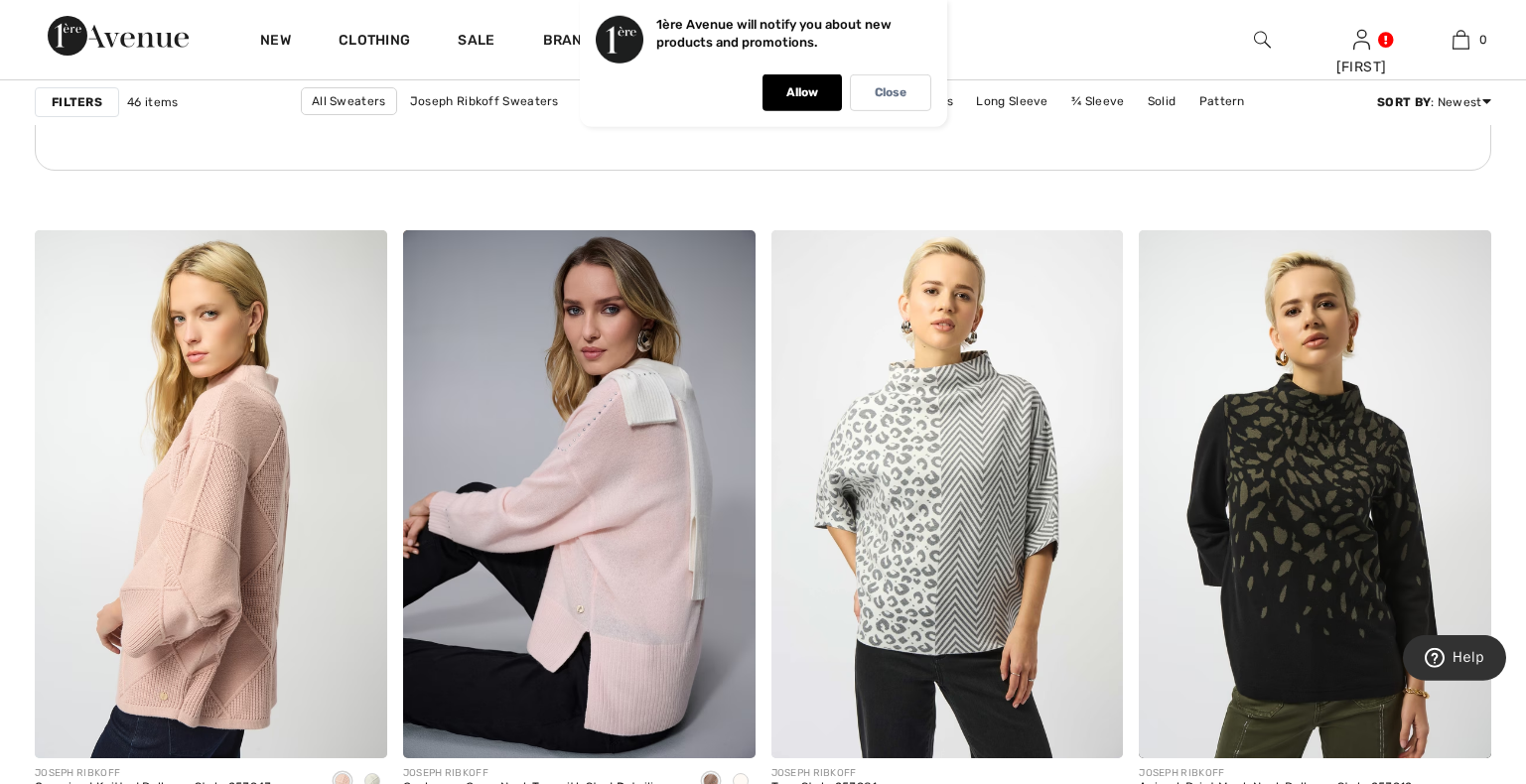 scroll, scrollTop: 0, scrollLeft: 0, axis: both 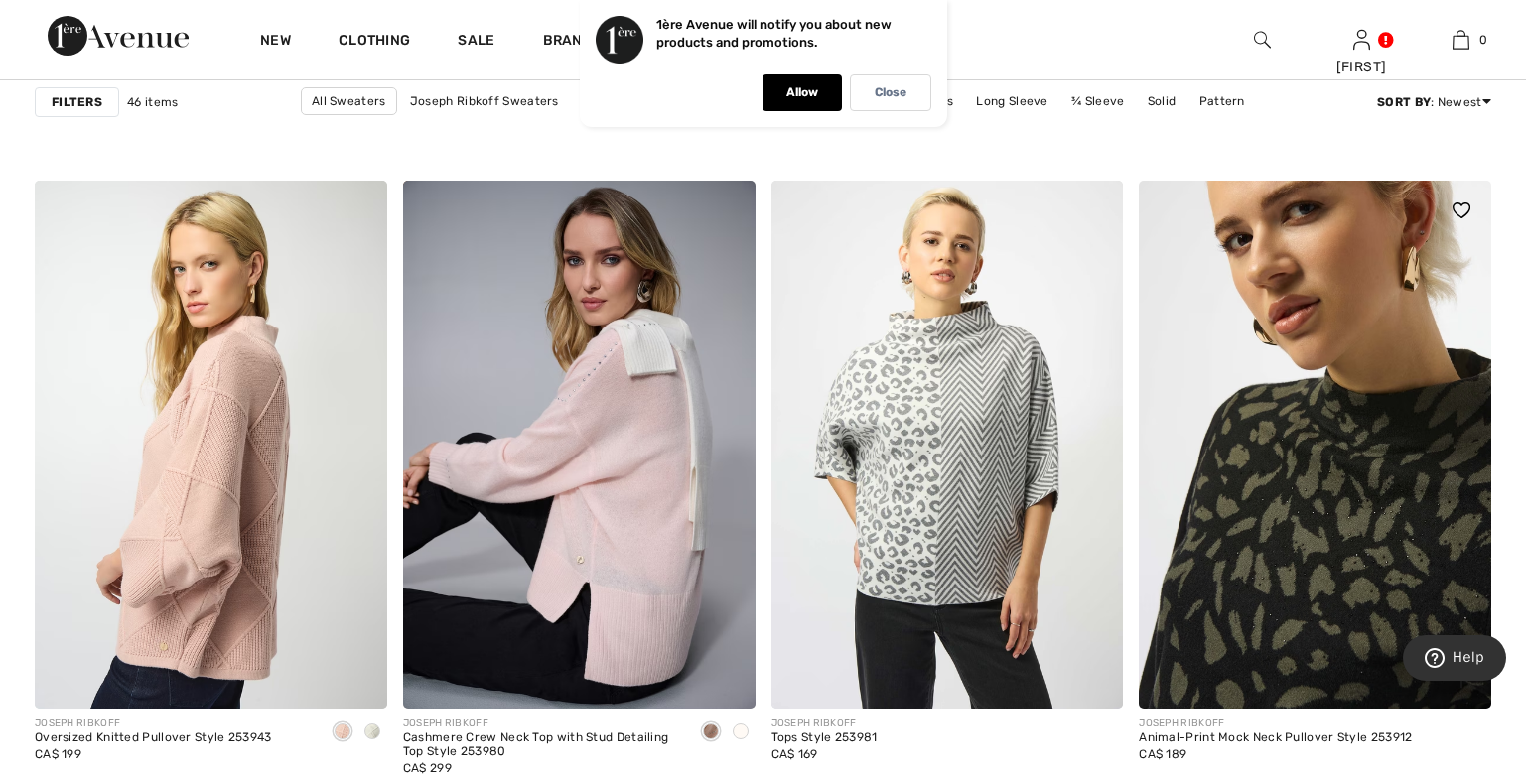 click at bounding box center (1315, 445) 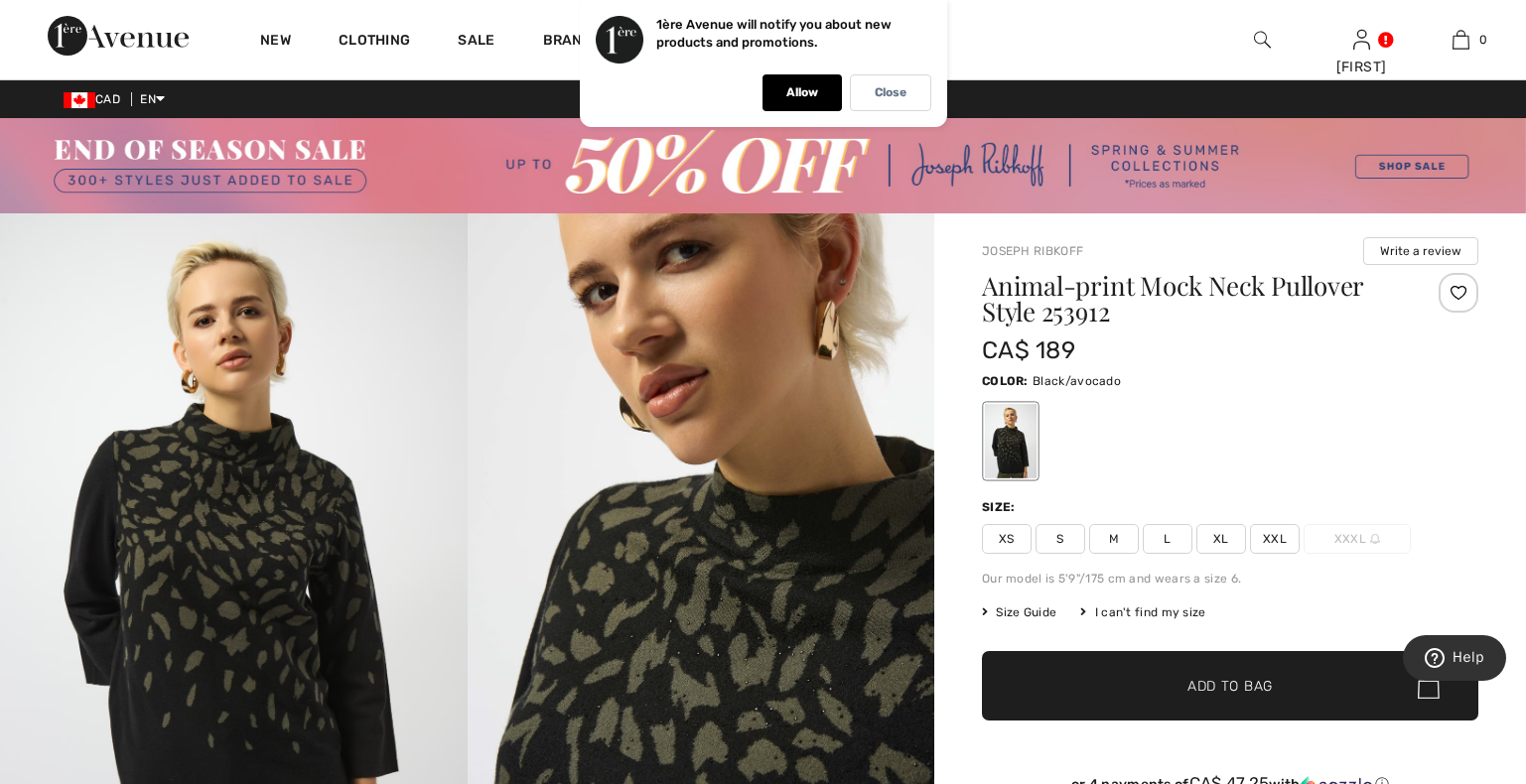 scroll, scrollTop: 100, scrollLeft: 0, axis: vertical 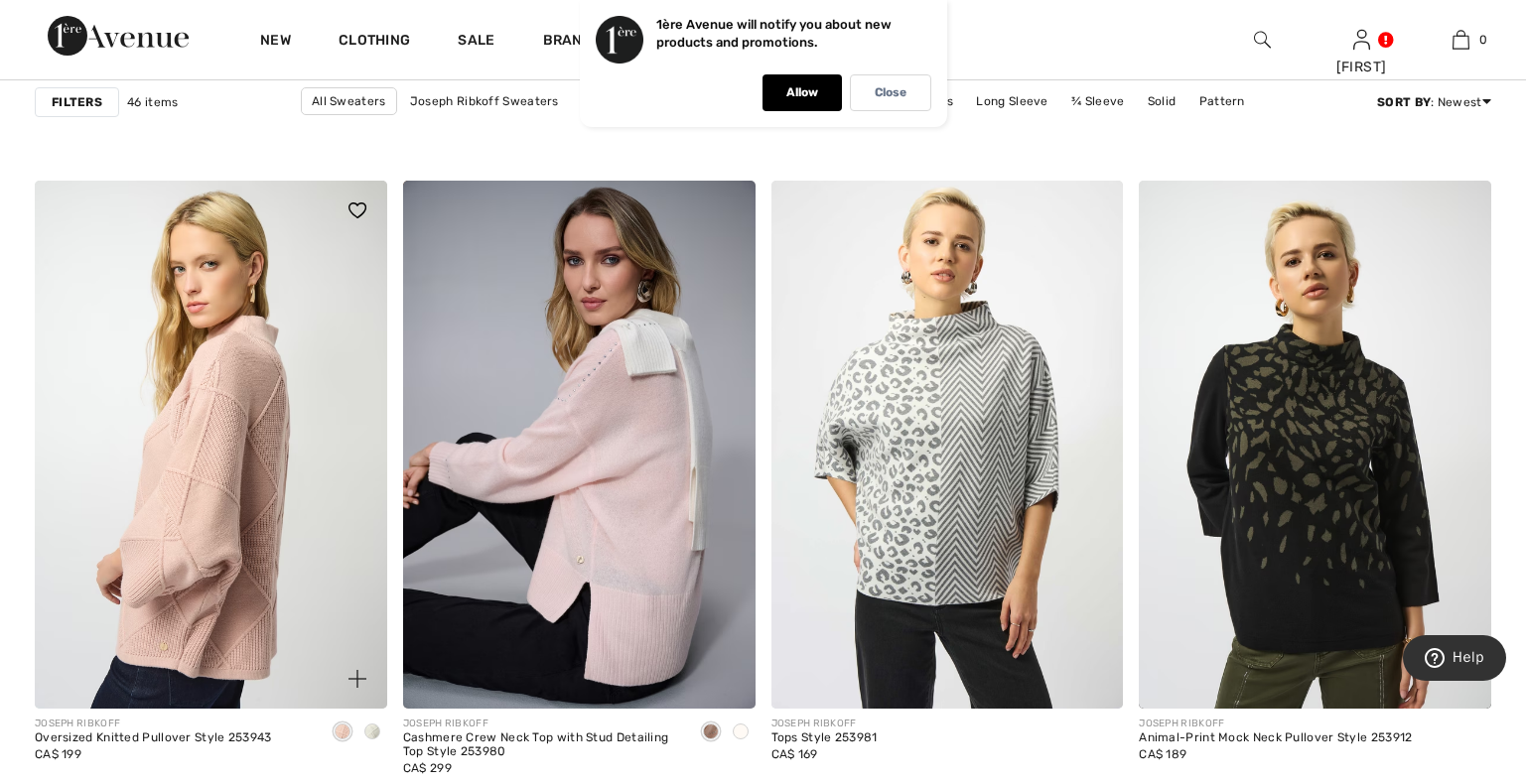 click at bounding box center [372, 731] 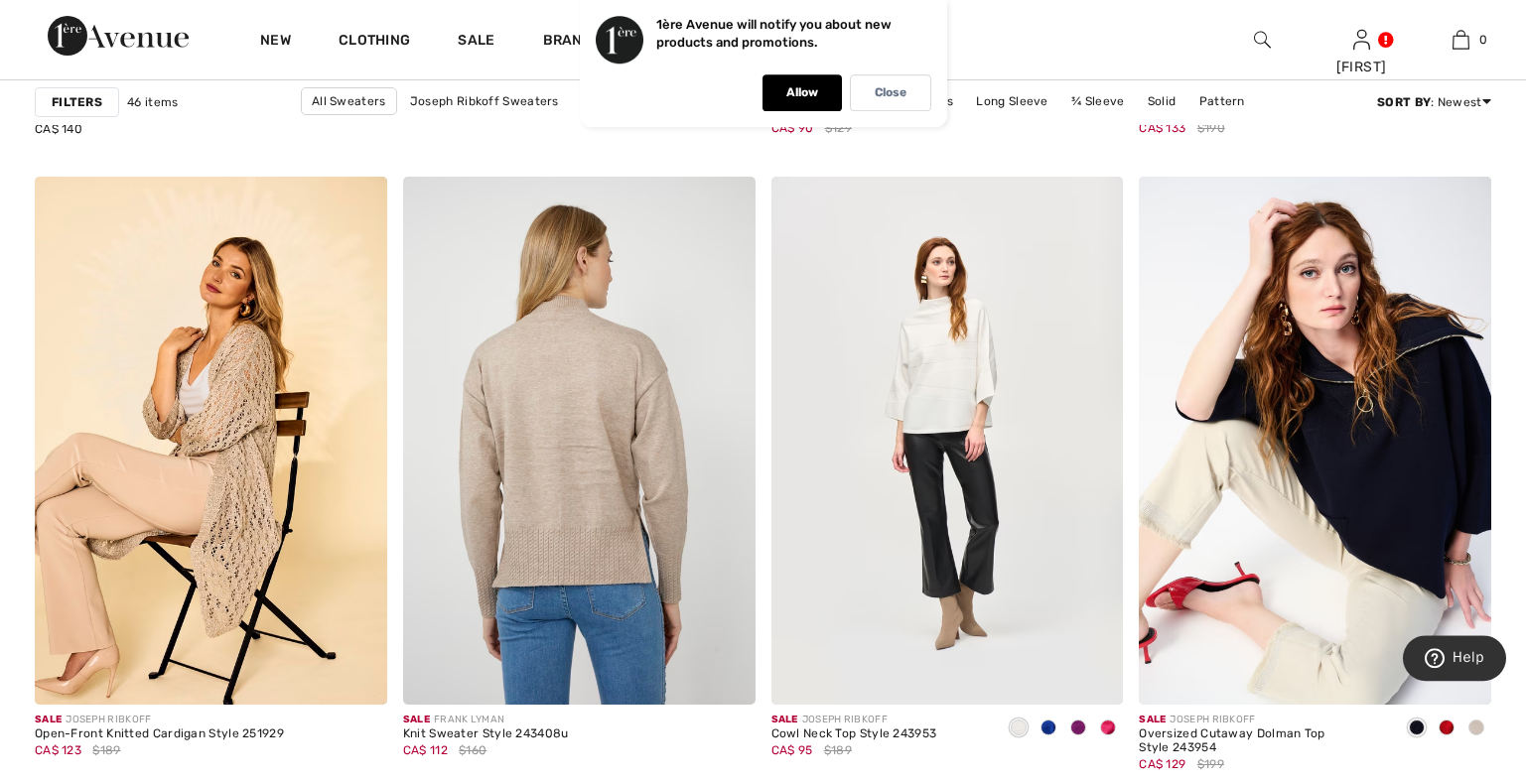 scroll, scrollTop: 6377, scrollLeft: 0, axis: vertical 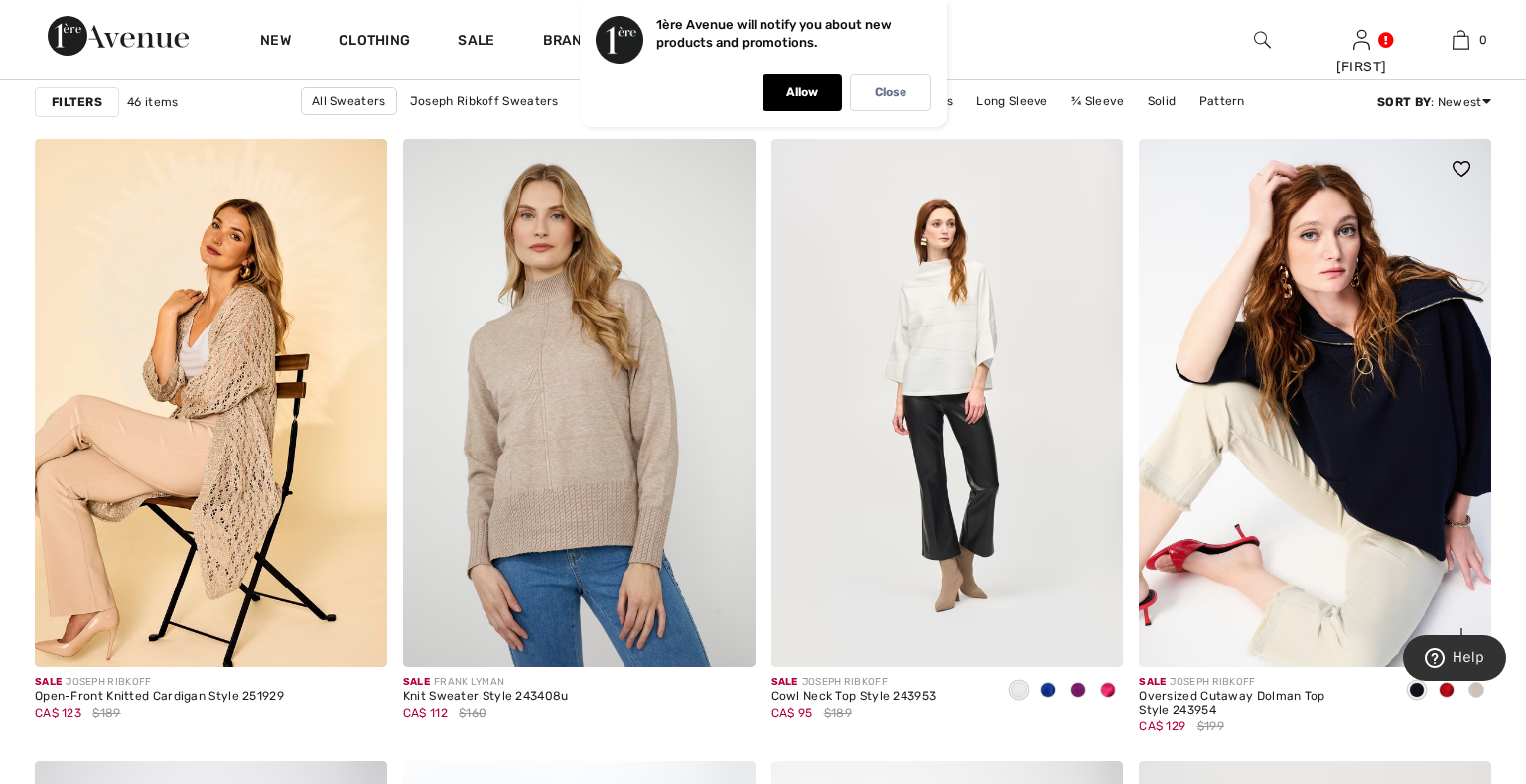 click at bounding box center [1476, 690] 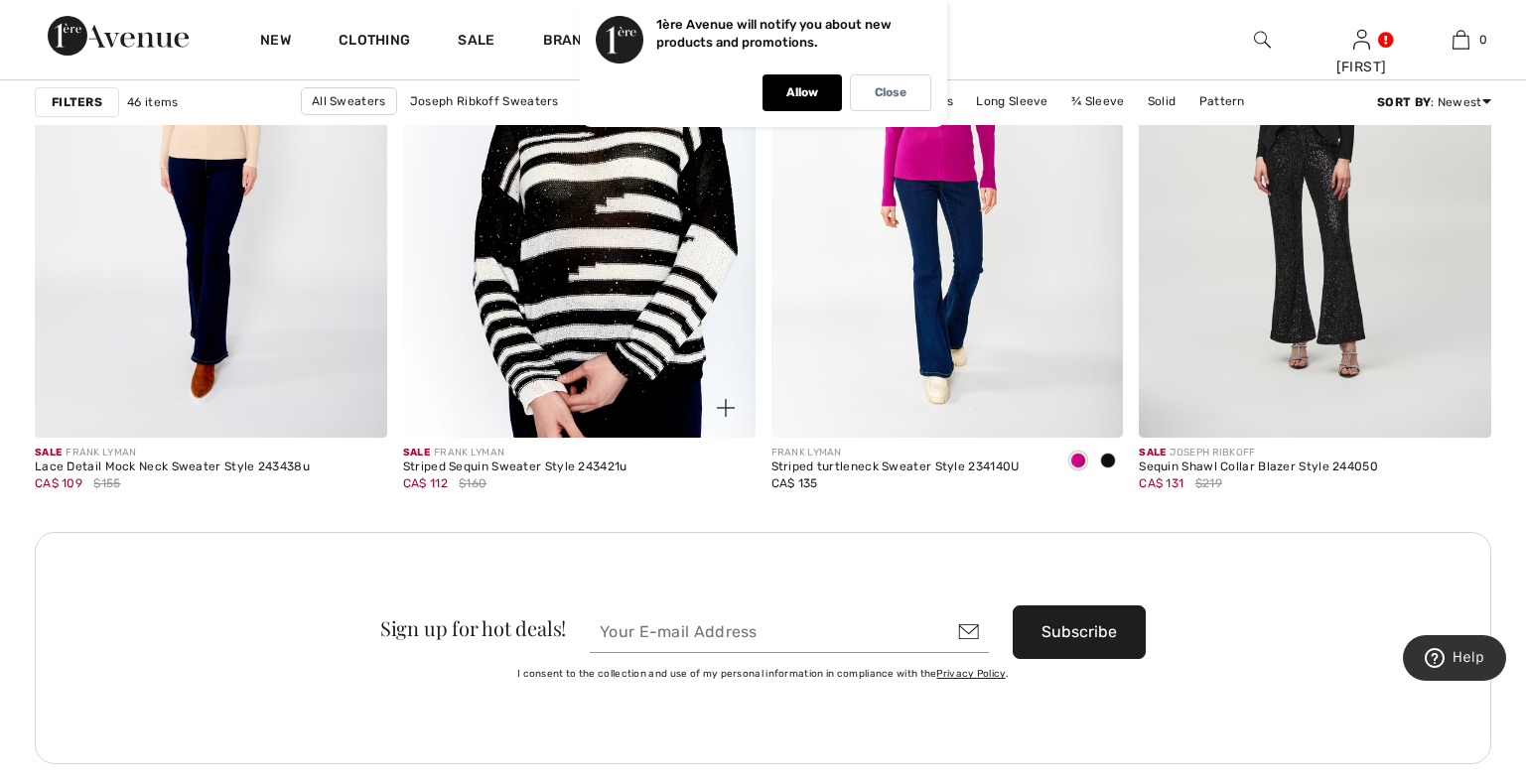 scroll, scrollTop: 6520, scrollLeft: 0, axis: vertical 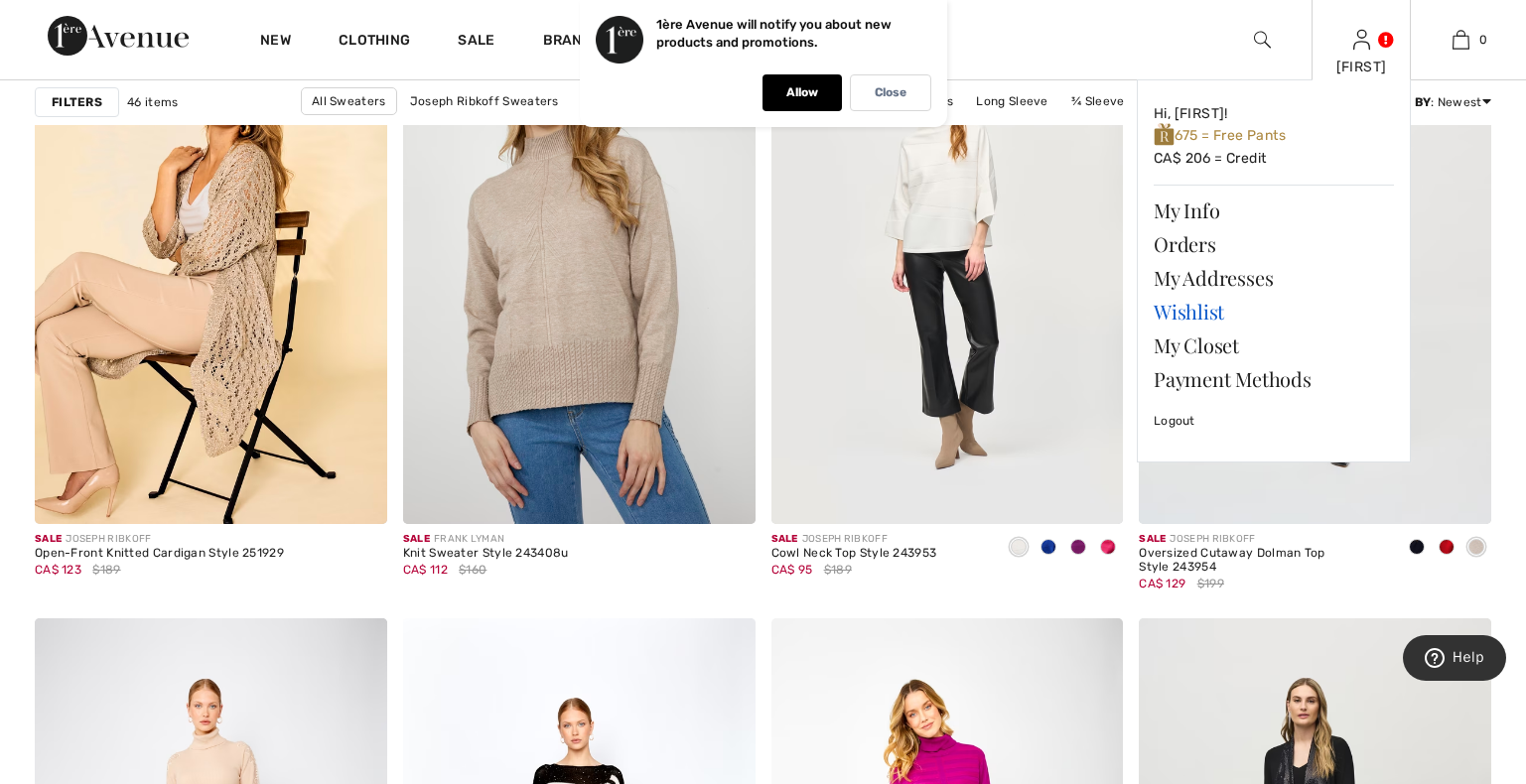 click on "Wishlist" at bounding box center [1274, 312] 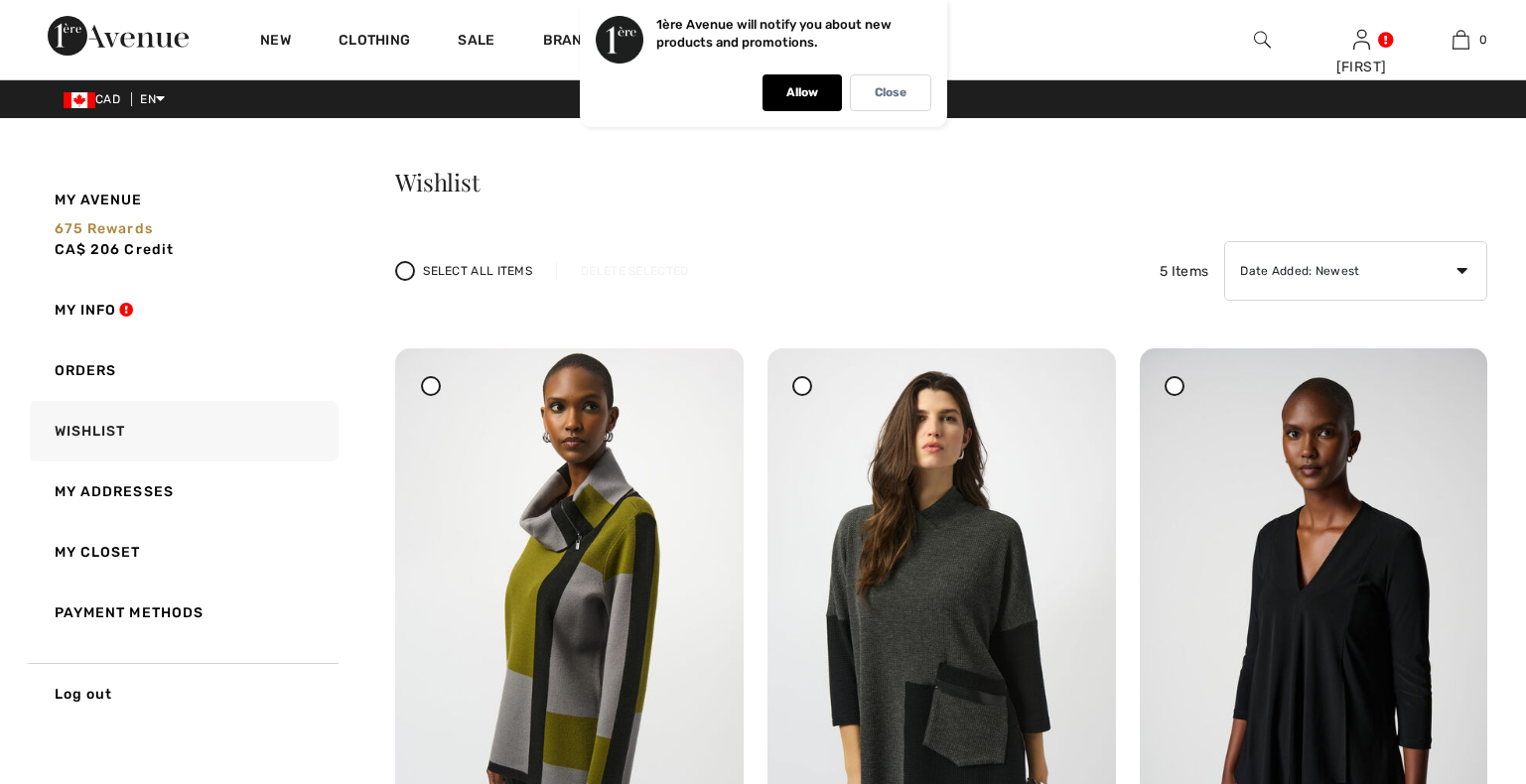 scroll, scrollTop: 0, scrollLeft: 0, axis: both 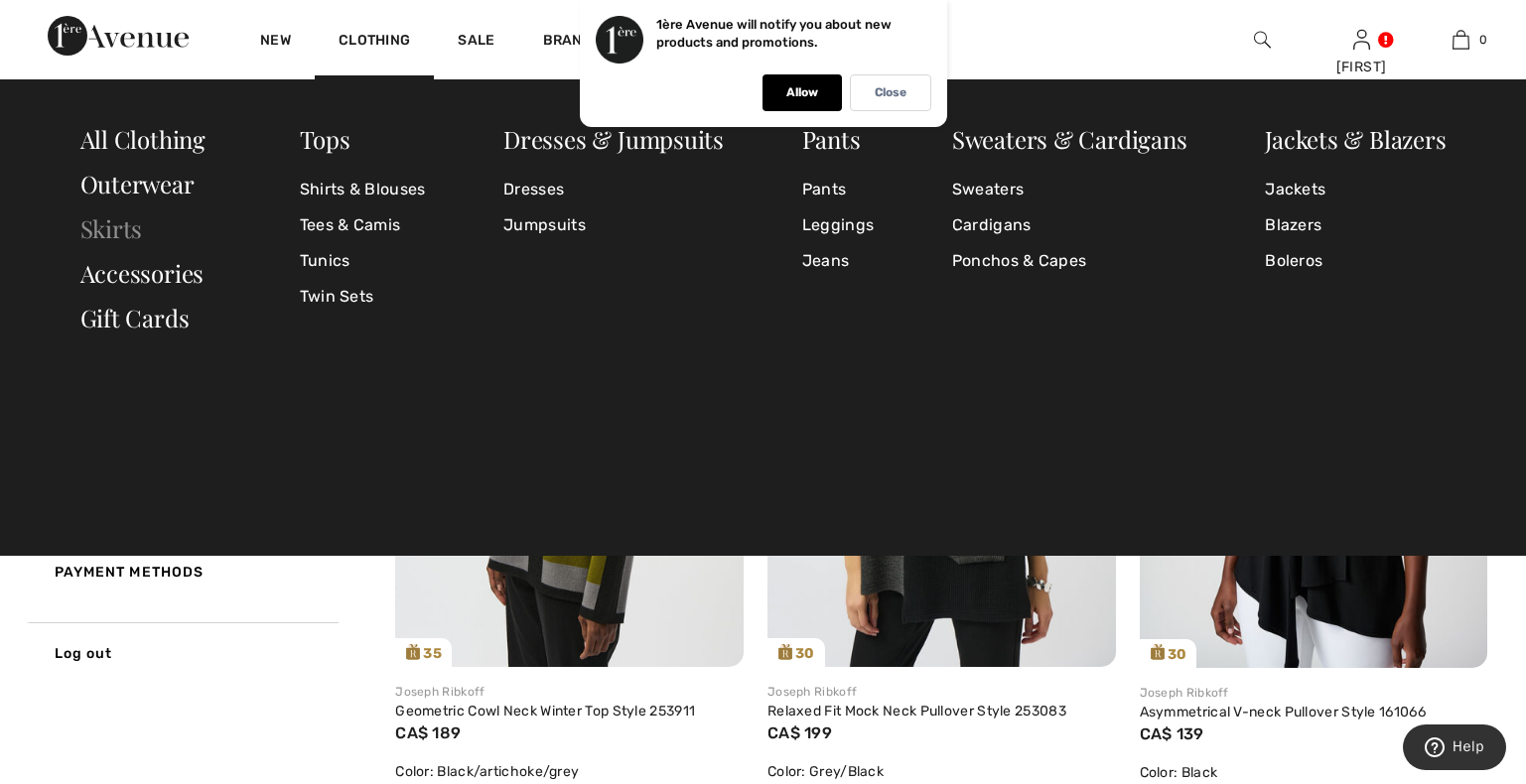 click on "Skirts" at bounding box center (111, 228) 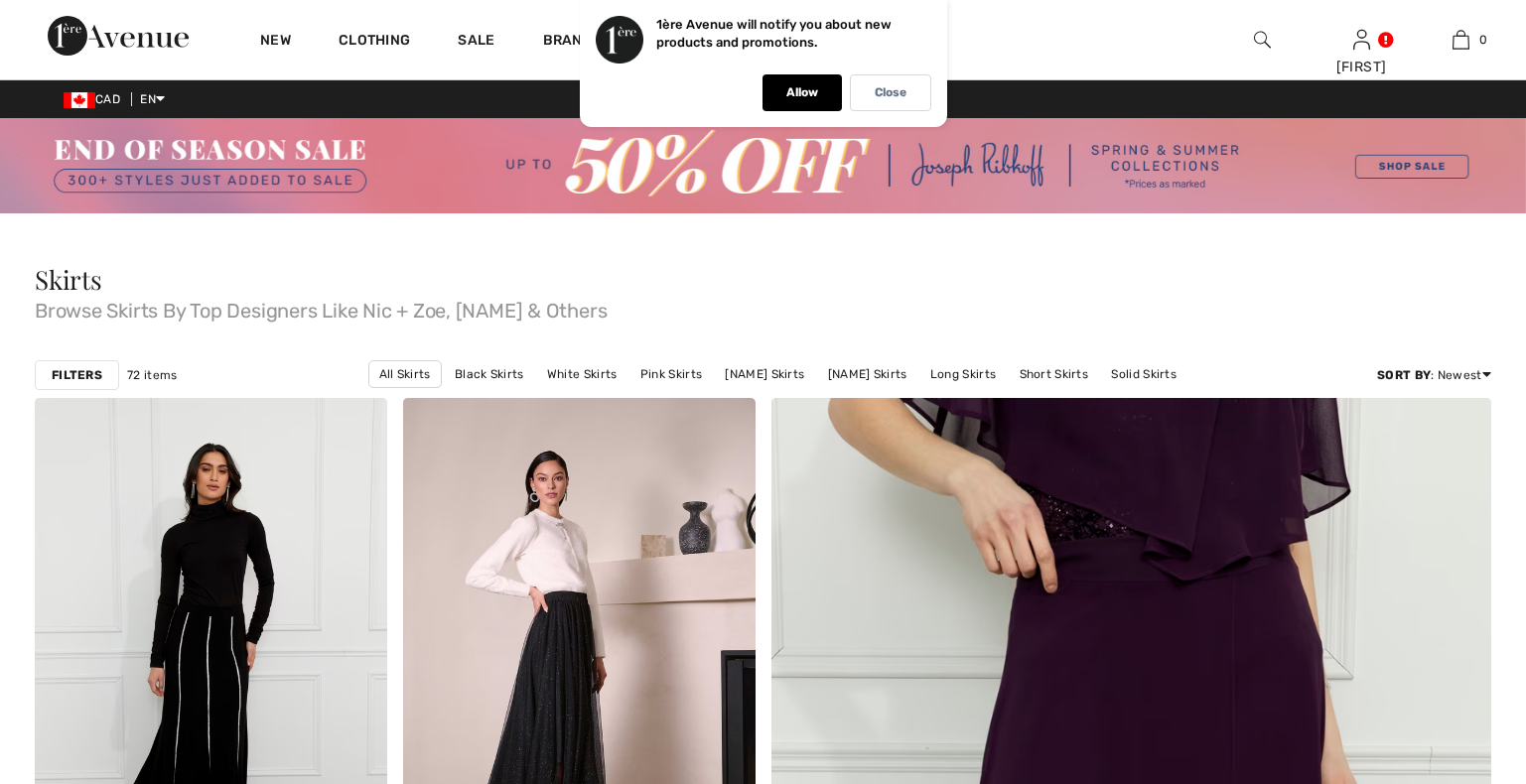 scroll, scrollTop: 0, scrollLeft: 0, axis: both 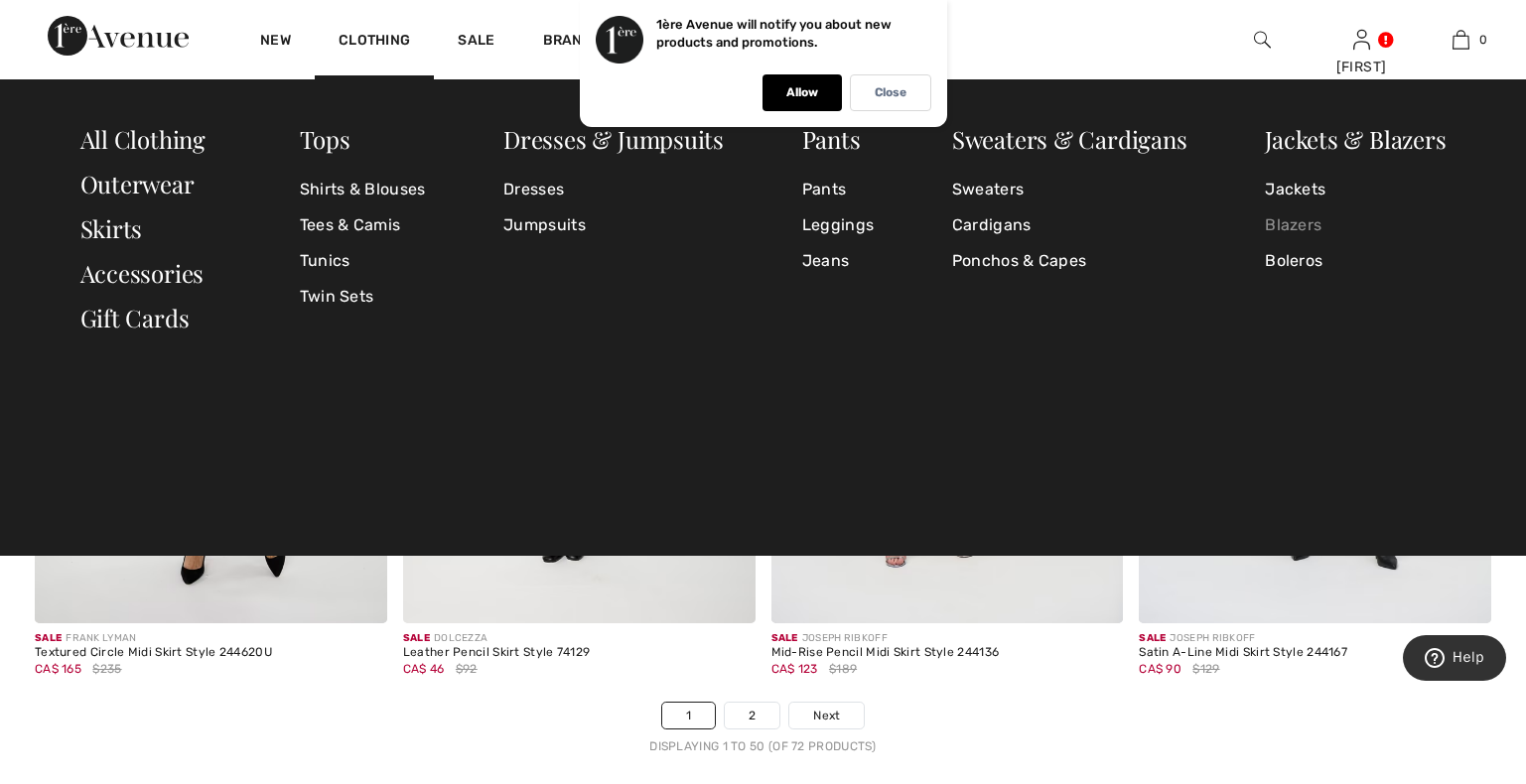 click on "Blazers" at bounding box center (1355, 225) 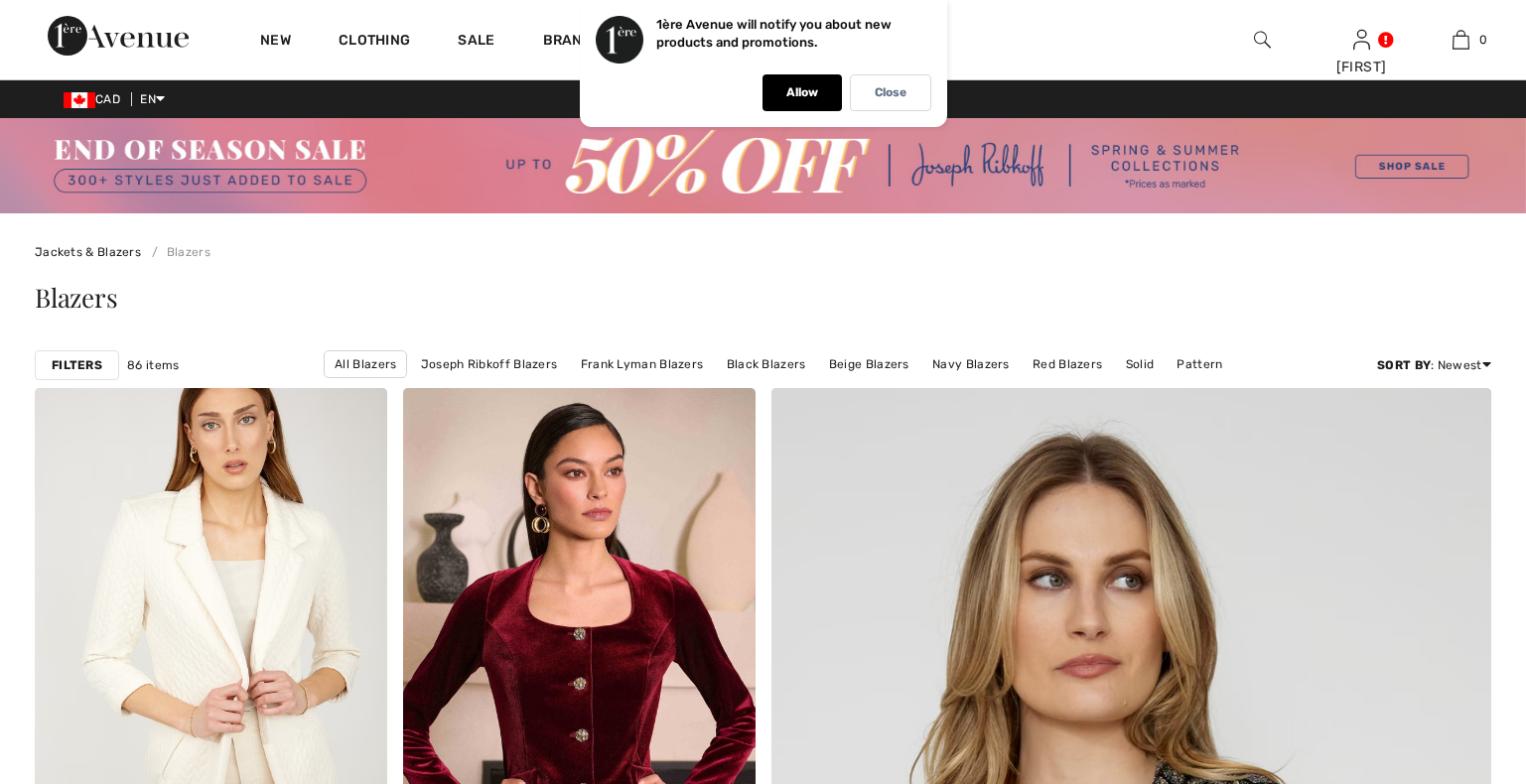 scroll, scrollTop: 0, scrollLeft: 0, axis: both 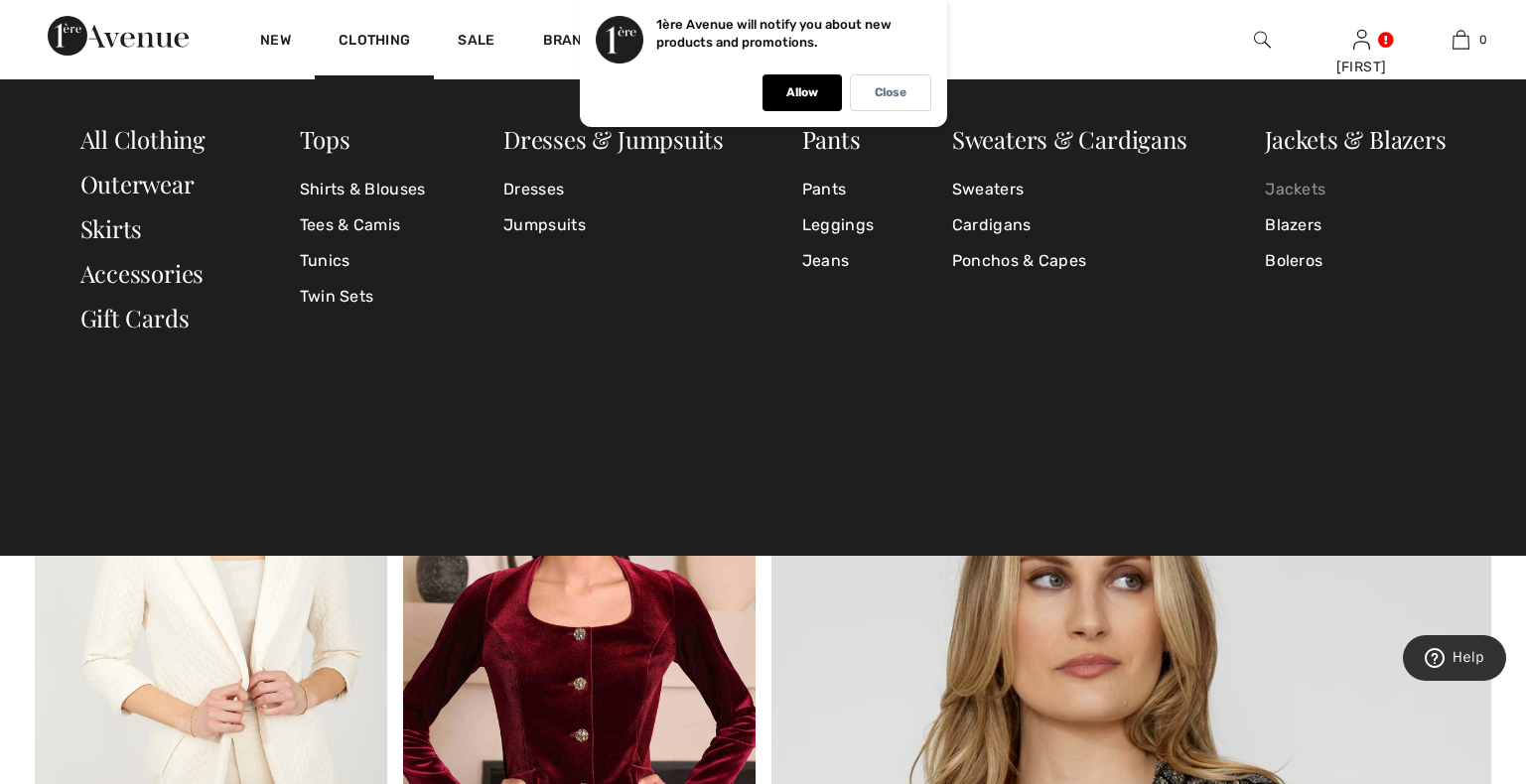 click on "Jackets" at bounding box center (1355, 190) 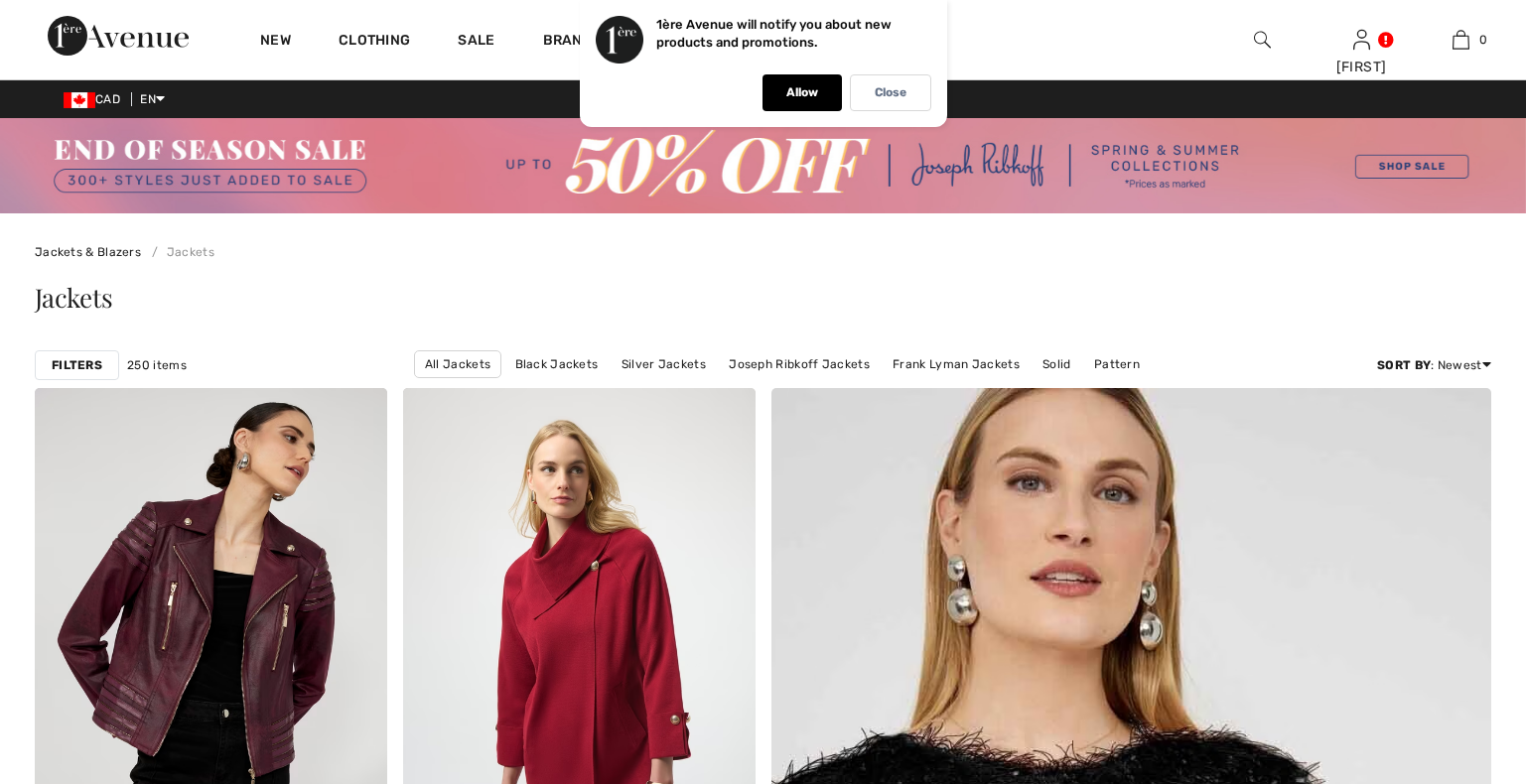 scroll, scrollTop: 304, scrollLeft: 0, axis: vertical 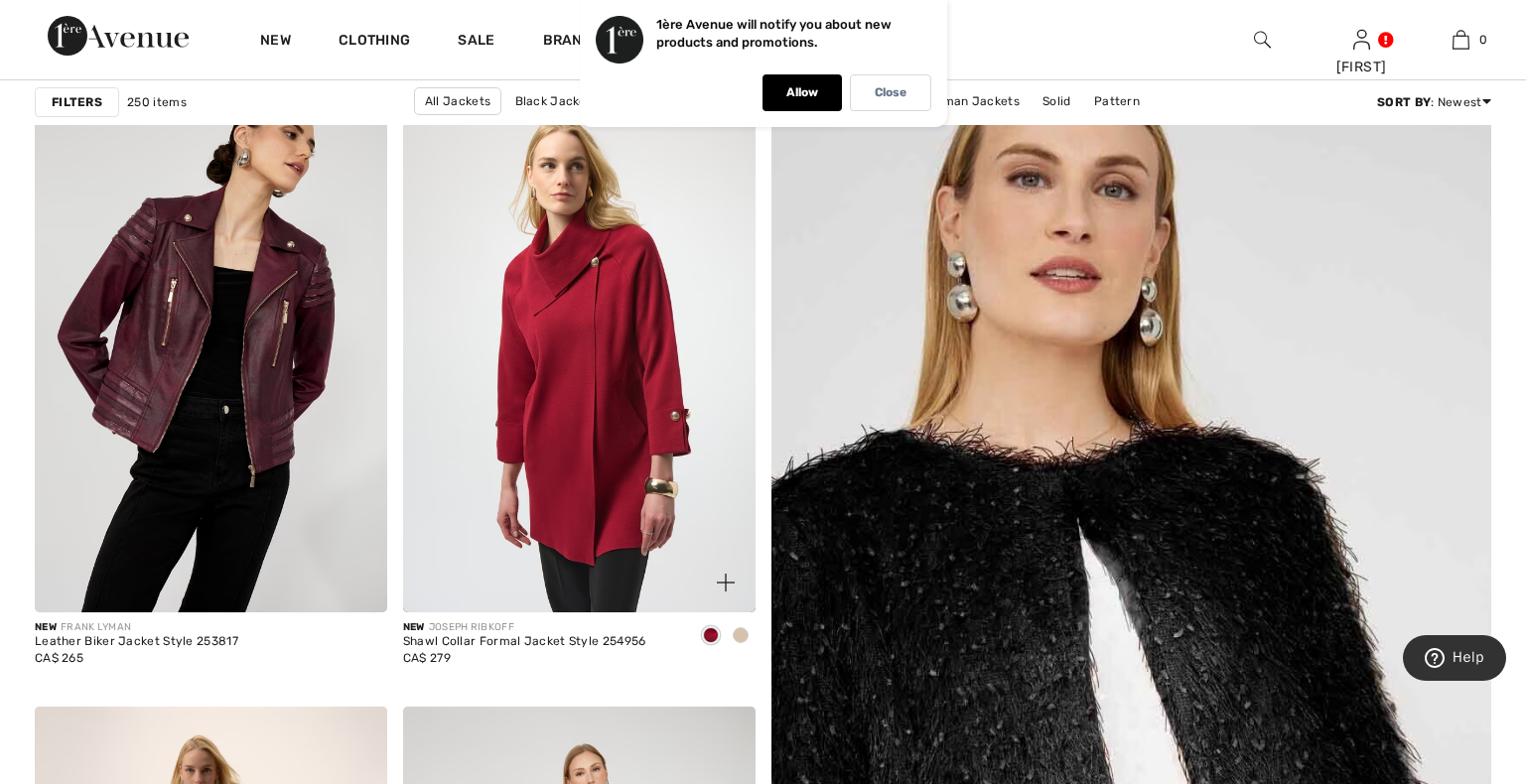 click at bounding box center (741, 635) 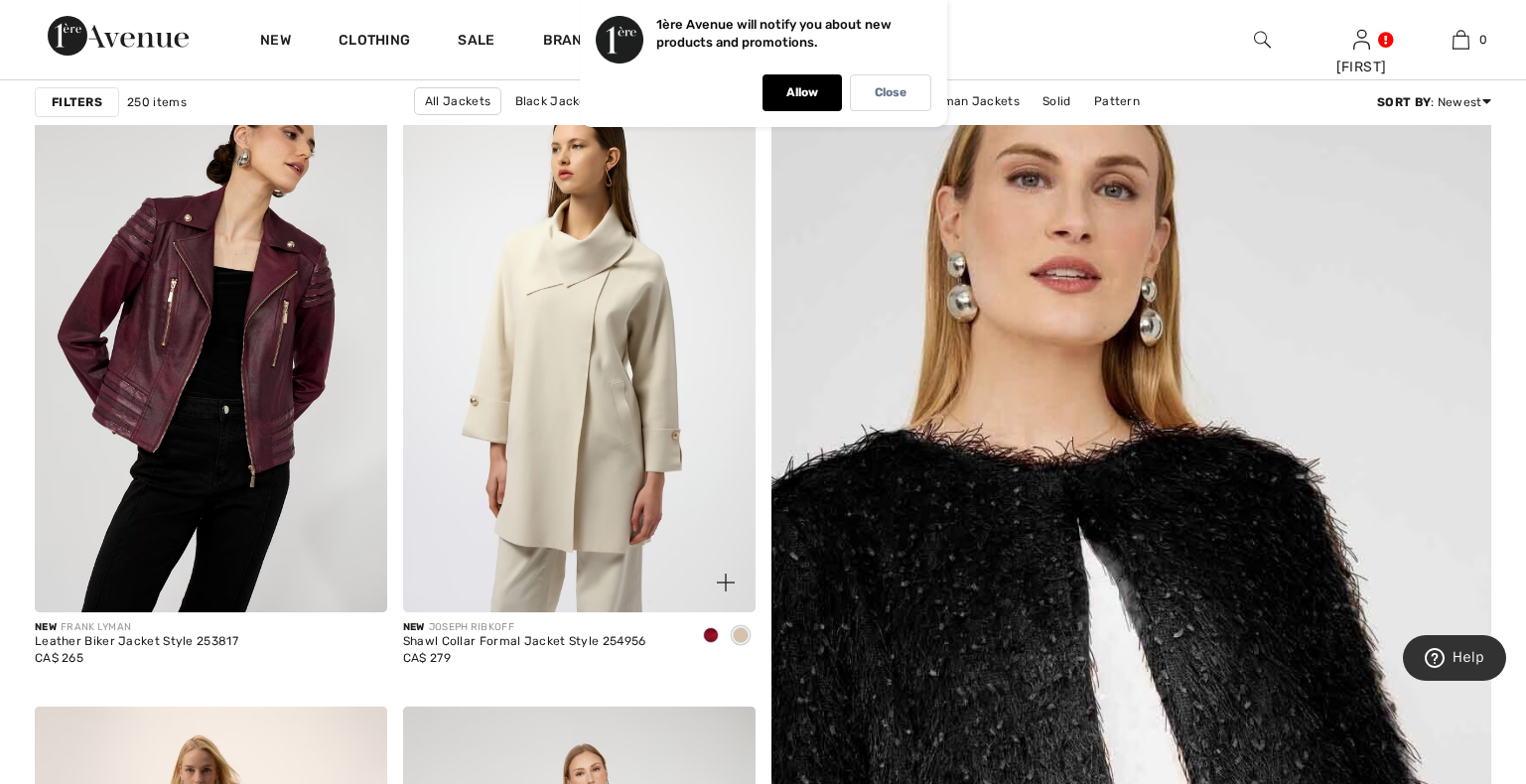 click at bounding box center [579, 348] 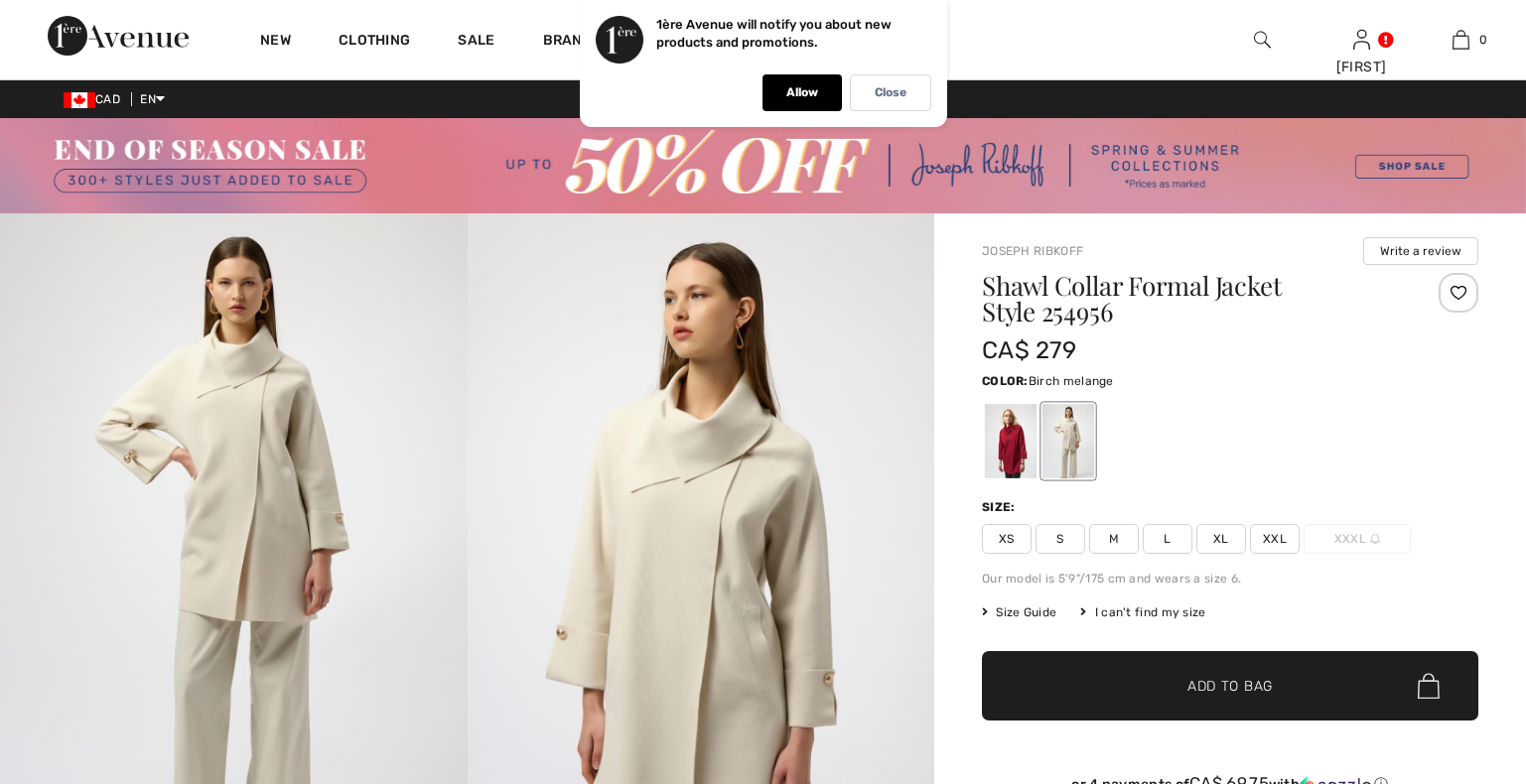 scroll, scrollTop: 0, scrollLeft: 0, axis: both 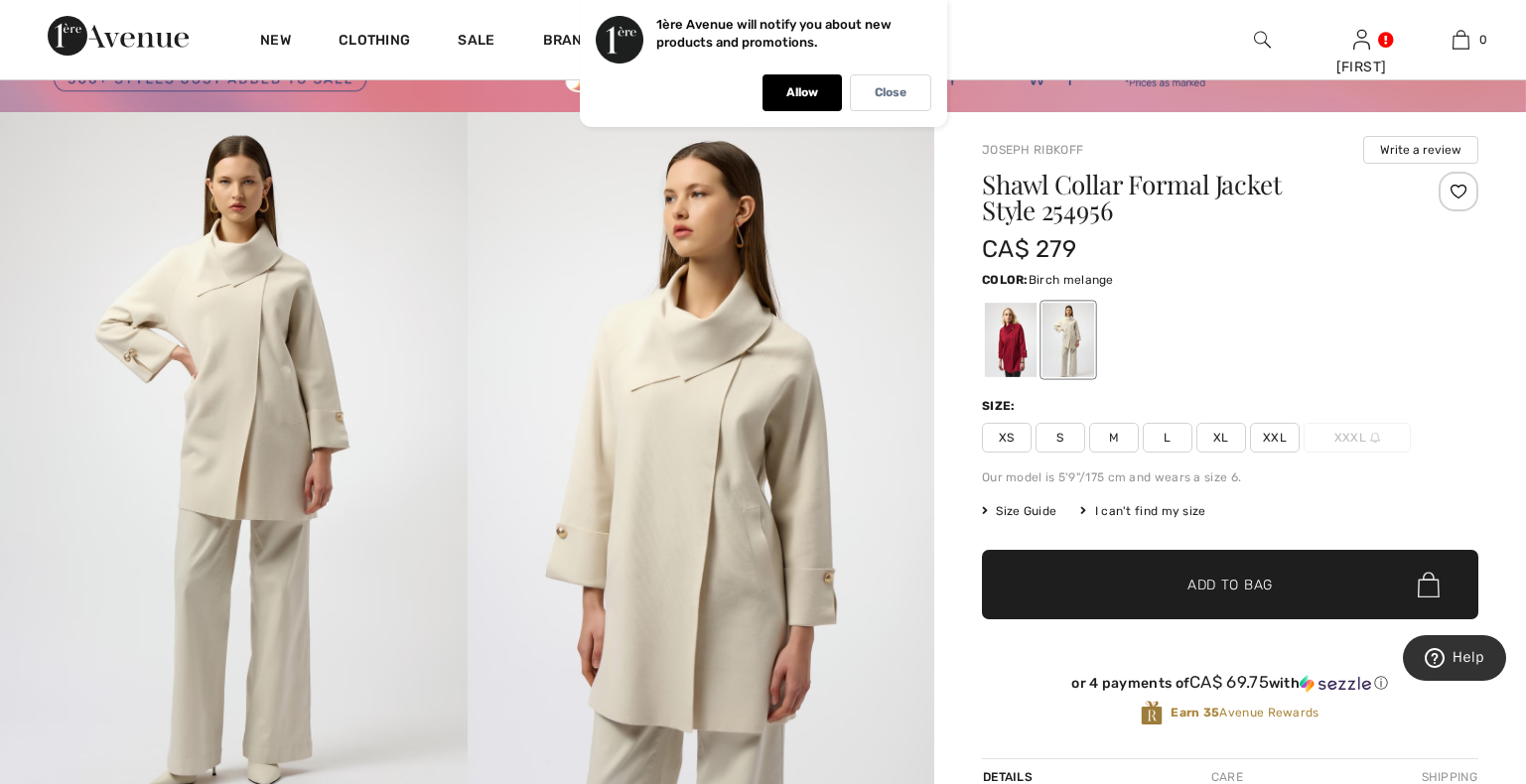 click on "XXL" at bounding box center (1275, 438) 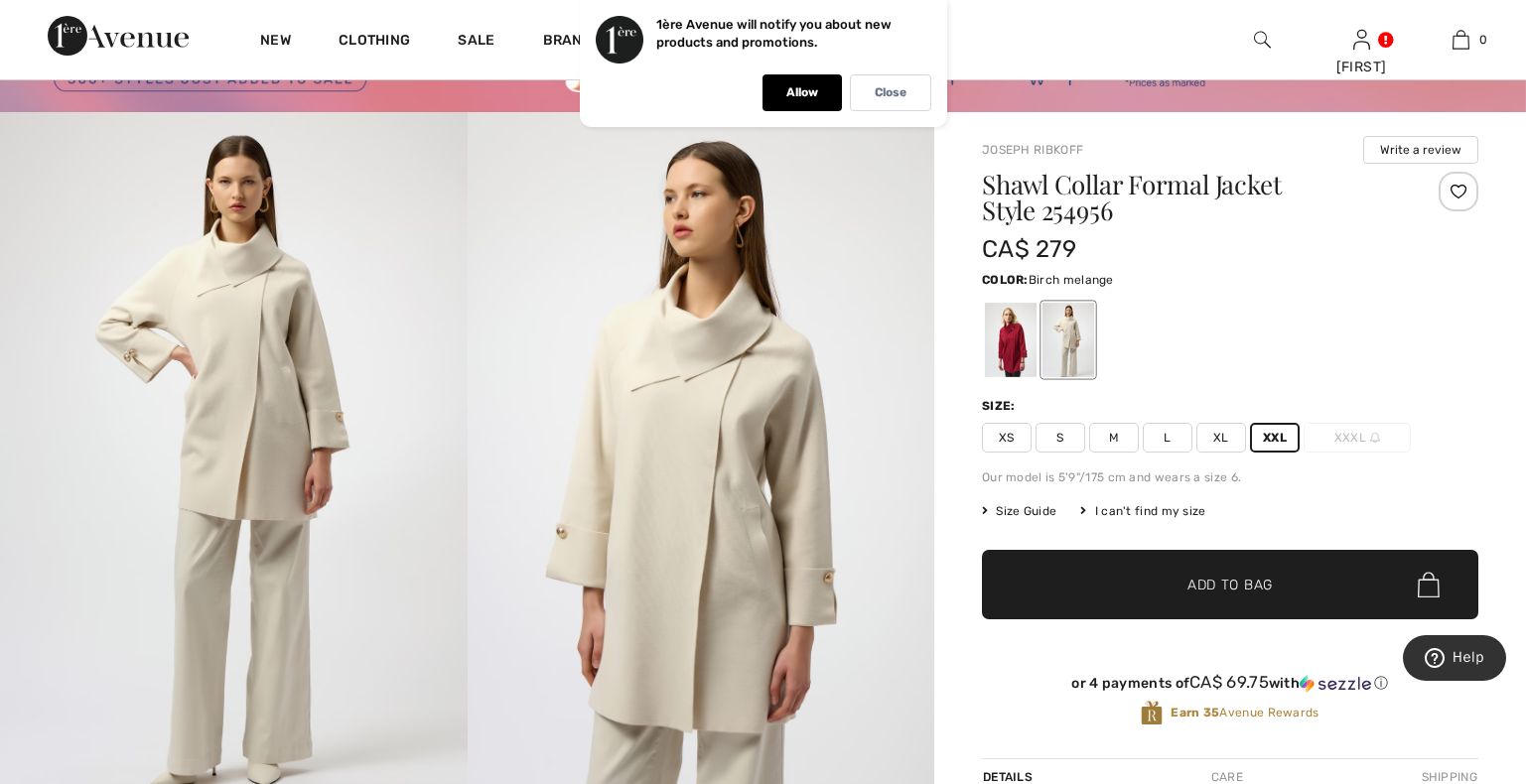 click at bounding box center (1458, 192) 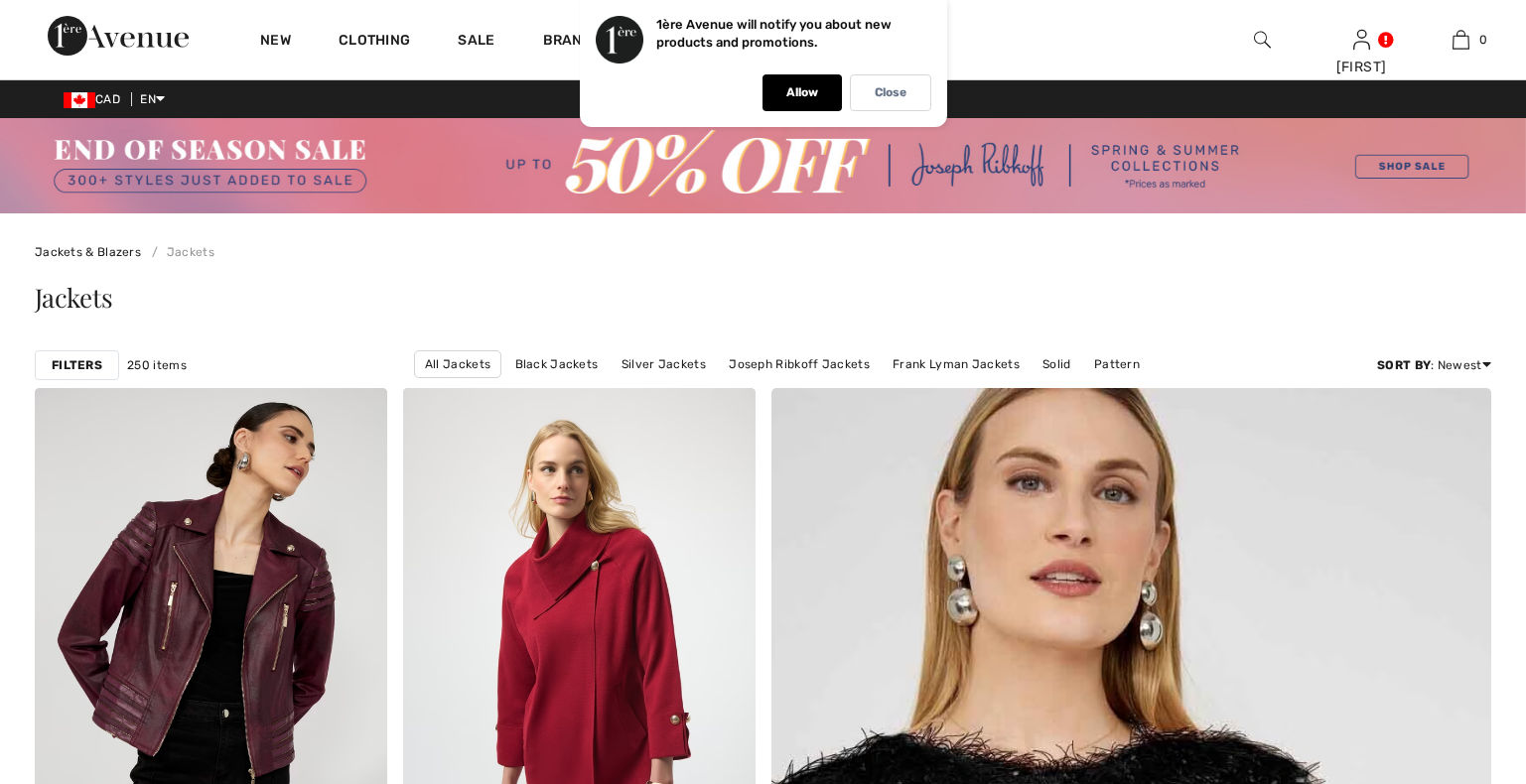 scroll, scrollTop: 304, scrollLeft: 0, axis: vertical 